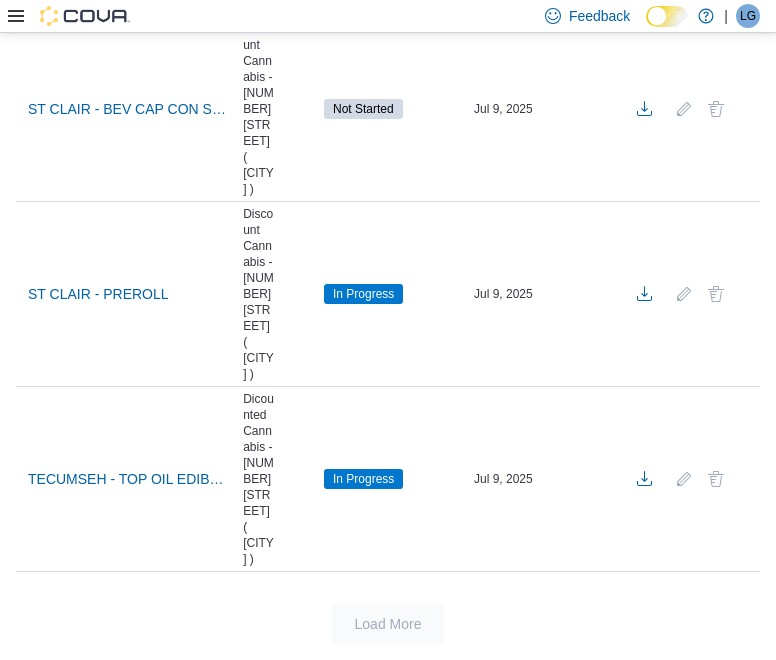scroll, scrollTop: 9354, scrollLeft: 0, axis: vertical 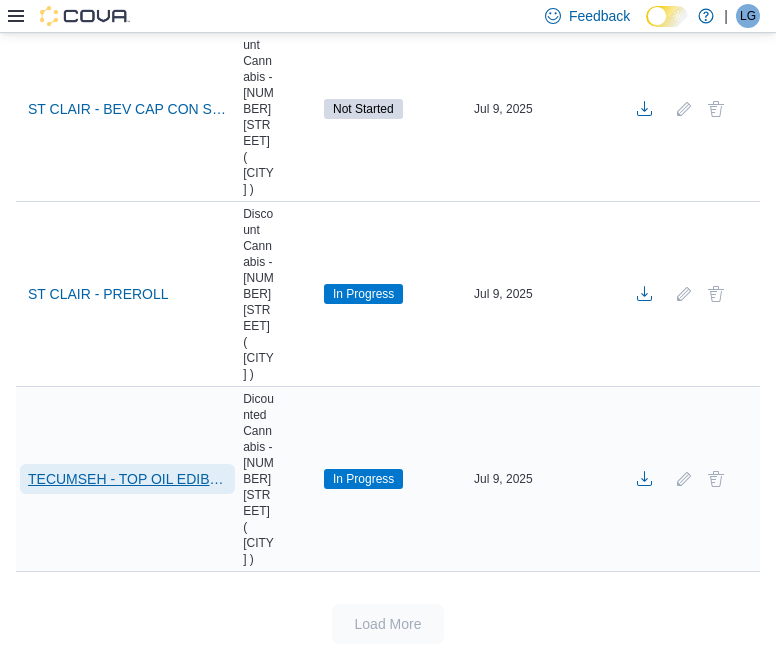 click on "TECUMSEH - TOP OIL EDIB VAPE" at bounding box center (127, 479) 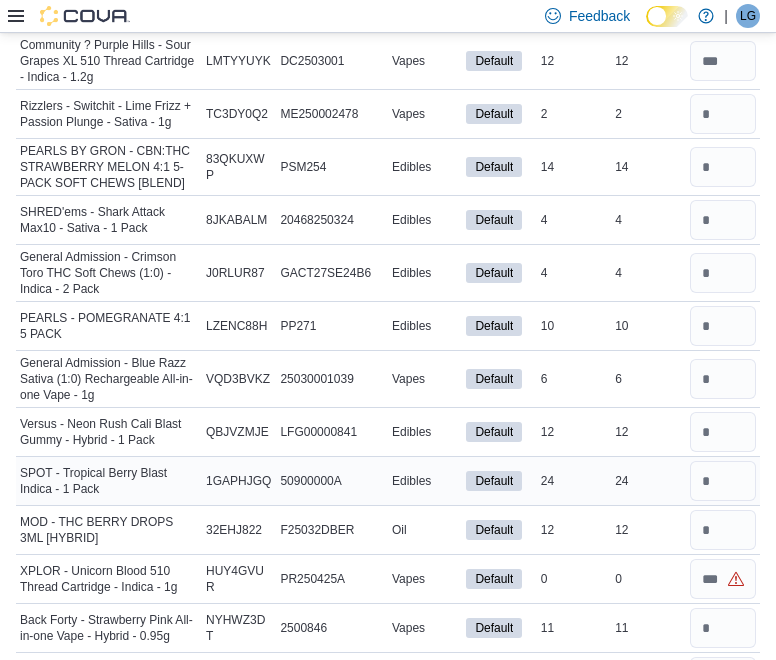 scroll, scrollTop: 3586, scrollLeft: 0, axis: vertical 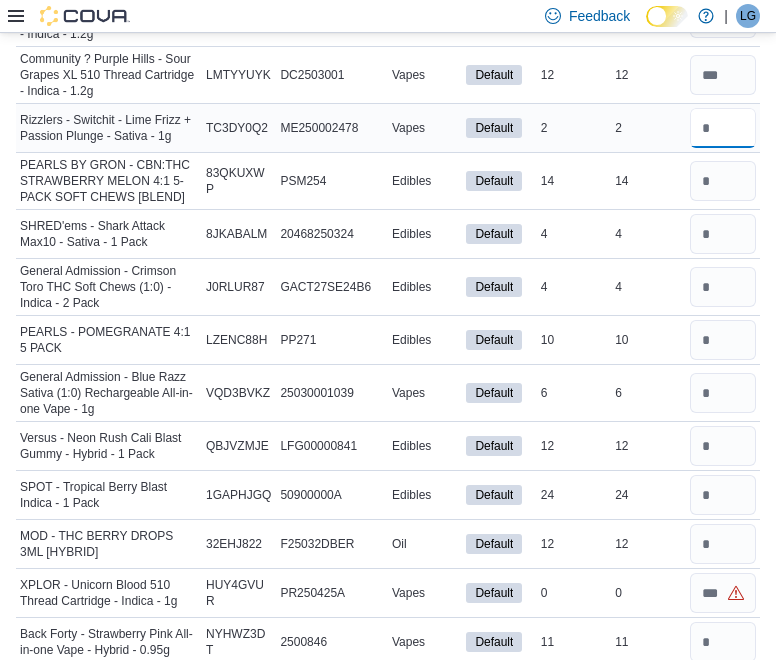 click at bounding box center [723, 128] 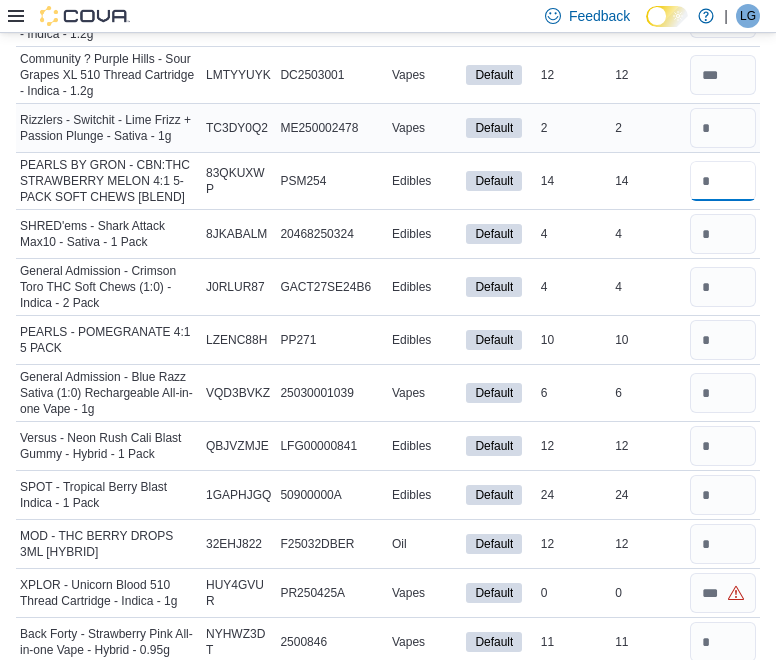 type 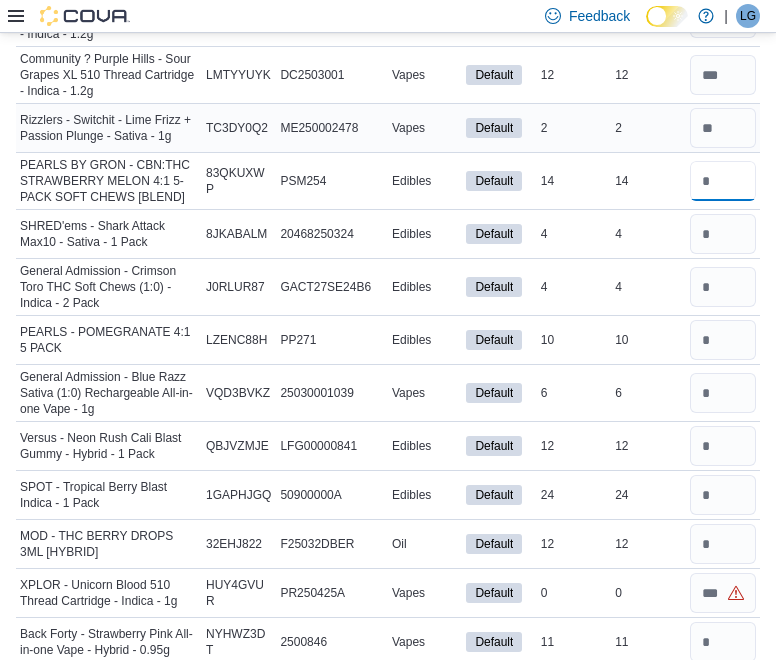 type on "**" 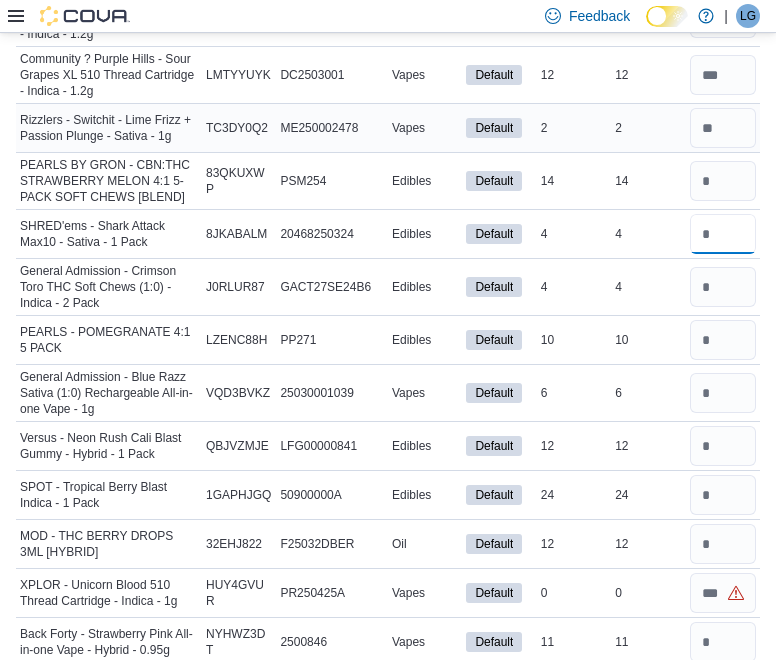 type 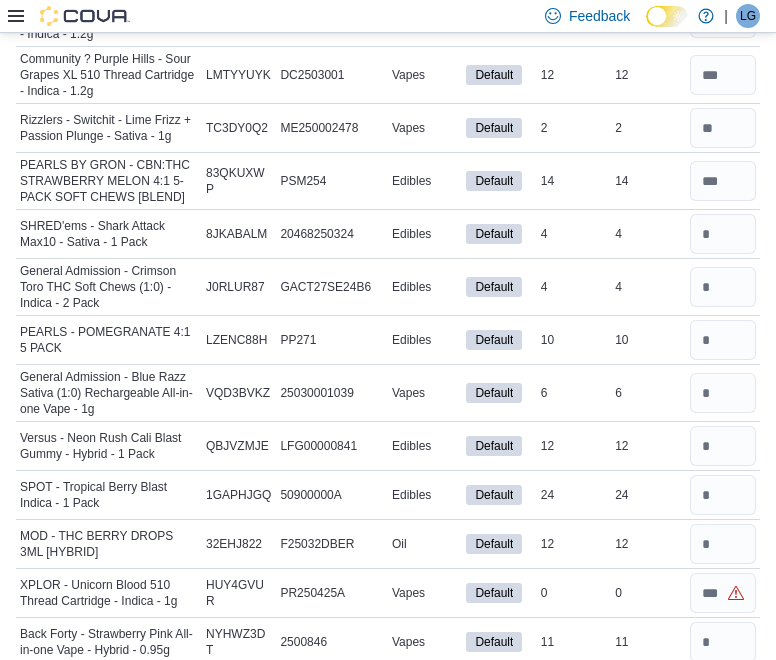 click on "Inventory Counts Count in progress: [CITY] - TOP OIL EDIB VAPE  Count: [CITY] - TOP OIL EDIB VAPE   Cancel Save End Count Refresh Real Time Stock Sorting This table contains 293 rows. Product Name Catalog SKU Package Number Classification Room In Stock Real Time Stock Quantity Drift - Strawberry Lemonade Glitch - Hybrid - 1 Pack Catalog SKU 6N788HHN Package Number 6009608256976 Edibles Default In Stock 10  Real Time Stock 10  LITTI - SLAPPN' BERRY 1G VAPE CARTRIDGE [INDICA] Catalog SKU 6N8V7X5V Package Number VP631431C Vapes Default In Stock 8  Real Time Stock 7  Lune Rise Farms - Farmers' Market Pure Live Resin AIO Max 80+ - Indica - 1g Catalog SKU C533HDNV Package Number FMAIO525003 Vapes Default In Stock 2  Real Time Stock 2  NO FUTURE - THE PURPLE ONE SATIVA THC GUMMY 1 PACK [SATIVA] Catalog SKU 6RVHTQ8L Package Number PRP162 Edibles Default In Stock 48  Real Time Stock 48  Papa's Herb - Sativa Fruit Punch Liquid Diamond Disposable - 1g Catalog SKU 6V4FH3HA Package Number VP25009301 Vapes Default 12" at bounding box center (388, 4502) 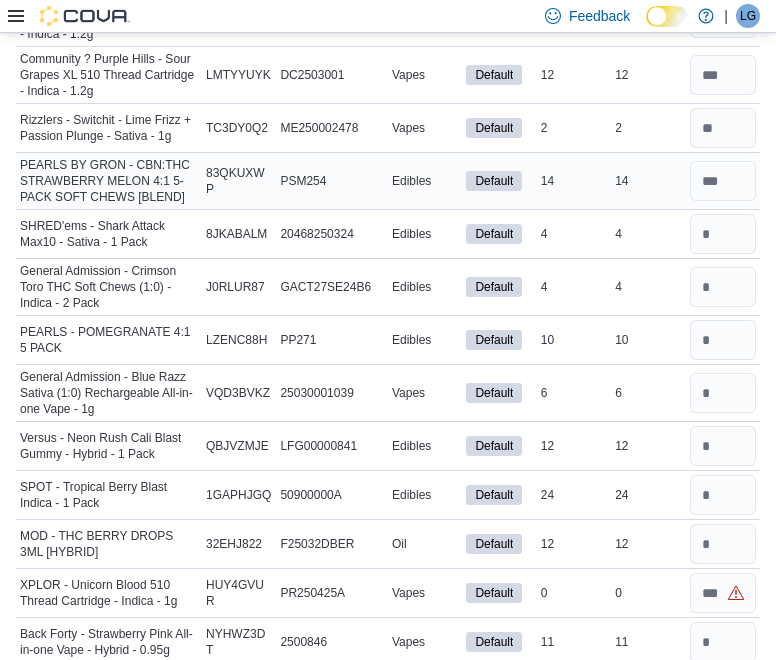 scroll, scrollTop: 3714, scrollLeft: 0, axis: vertical 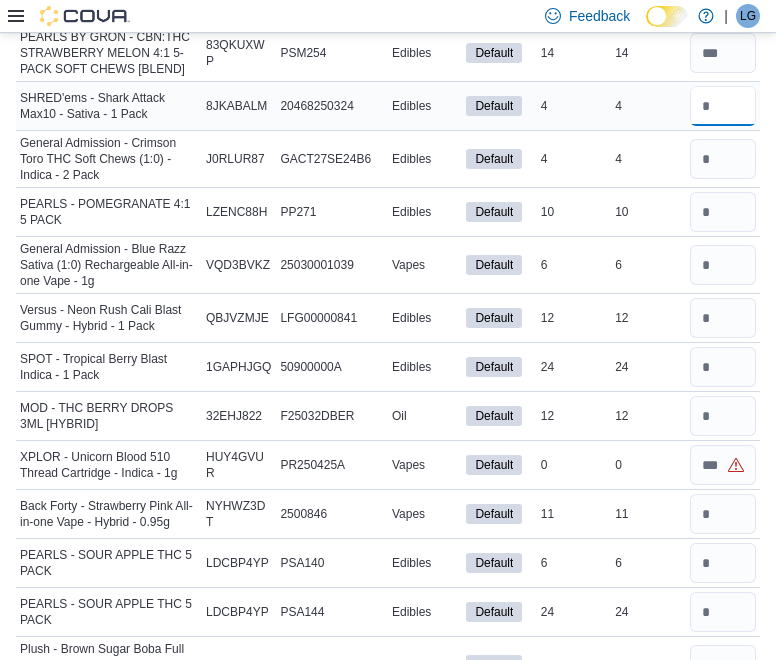 click at bounding box center (723, 106) 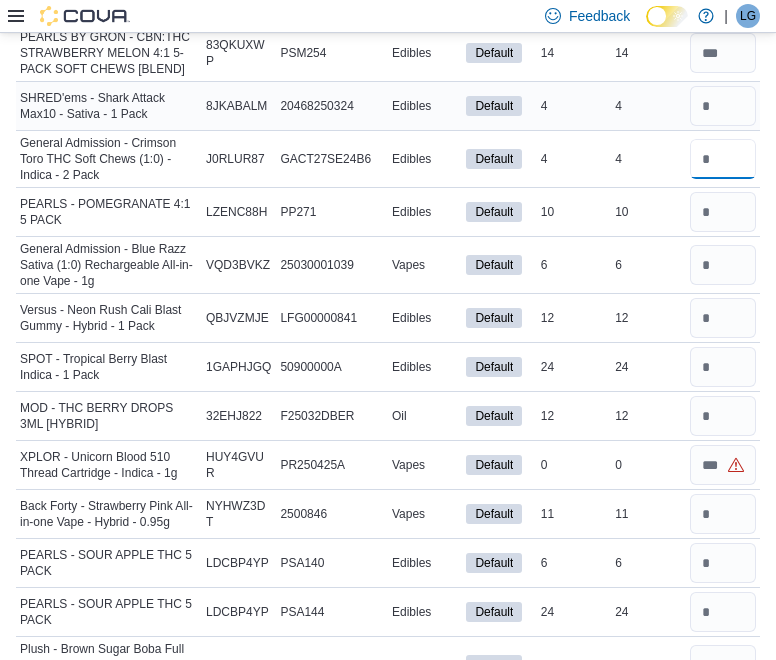 type 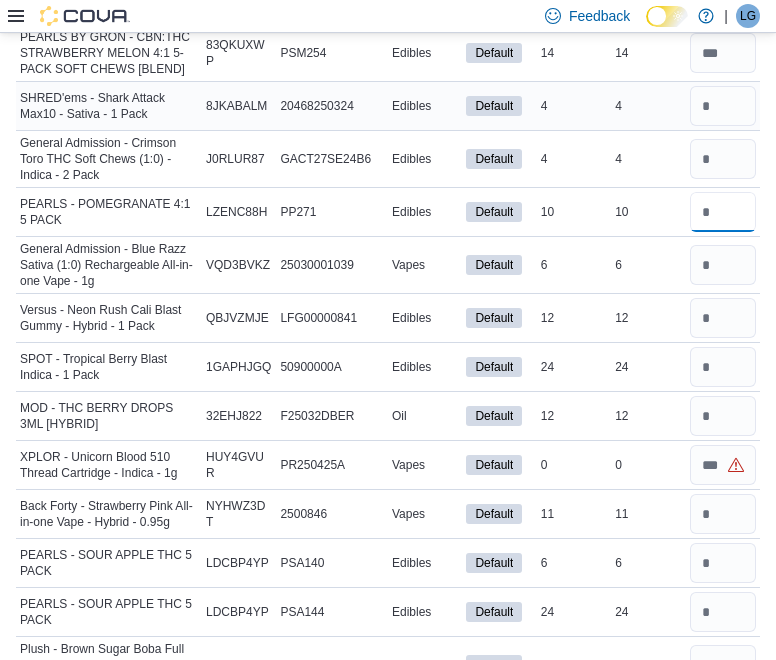 type 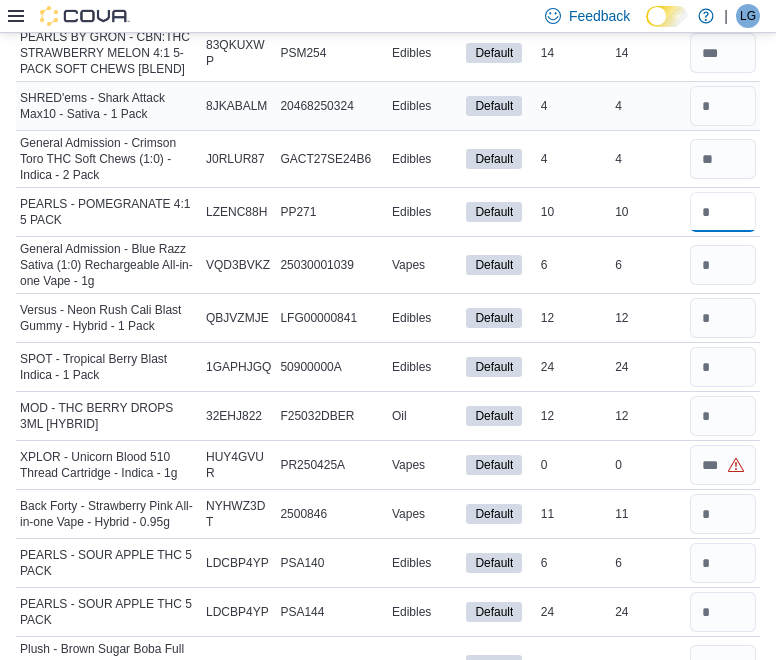 type on "**" 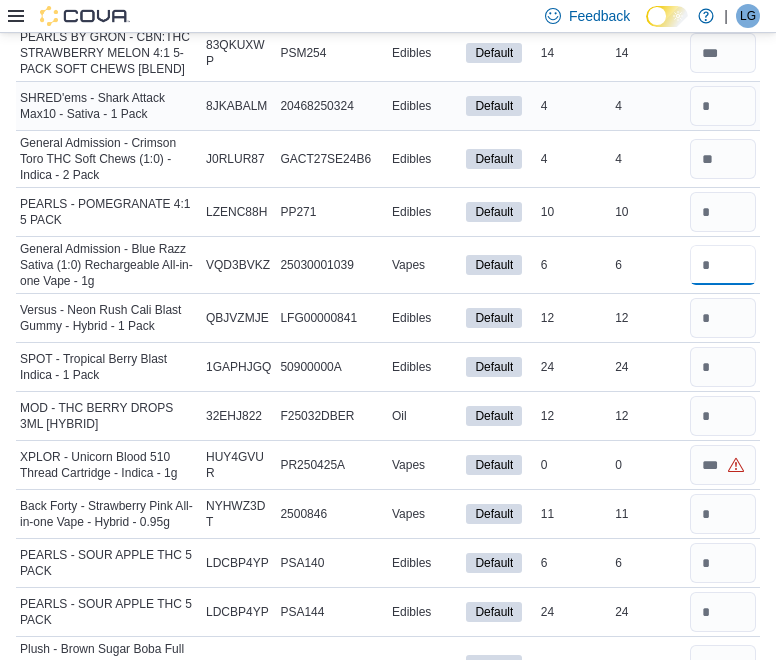 type 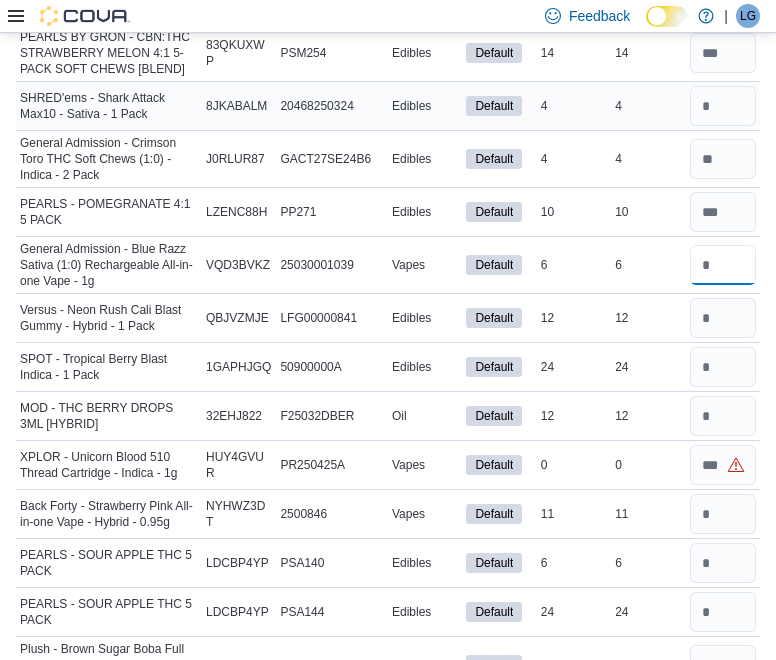 type on "*" 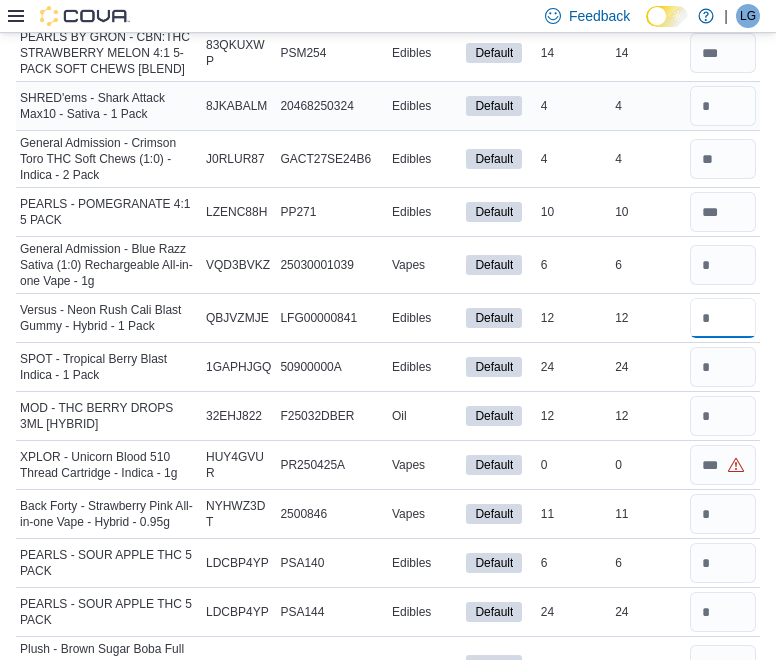 type 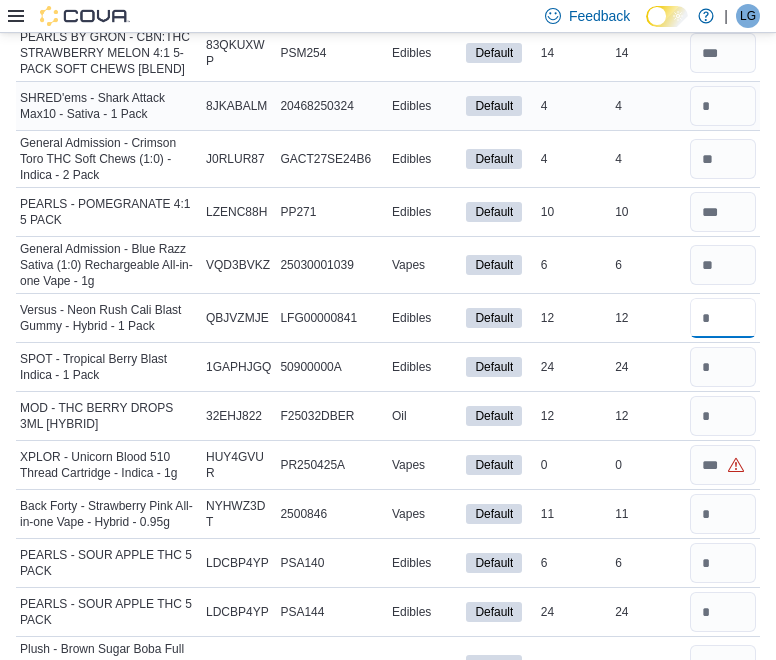 type on "**" 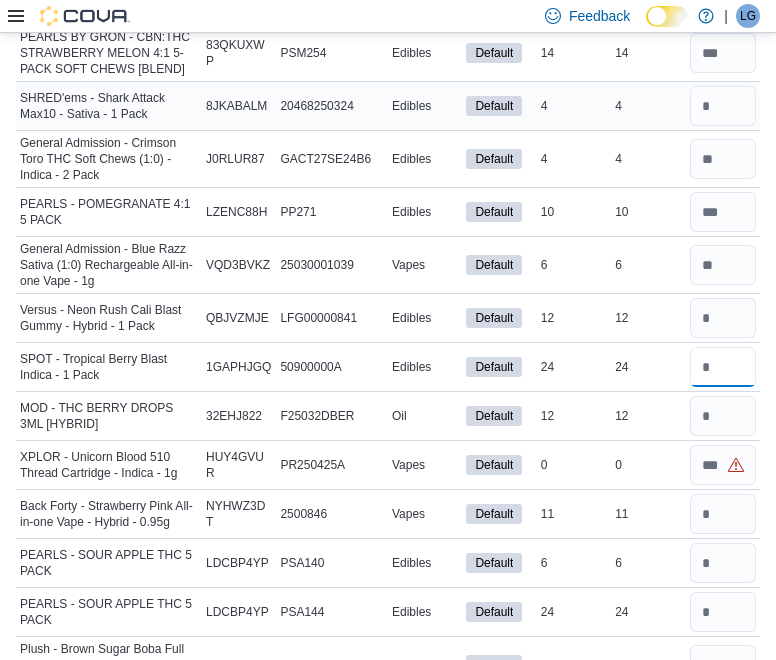 type 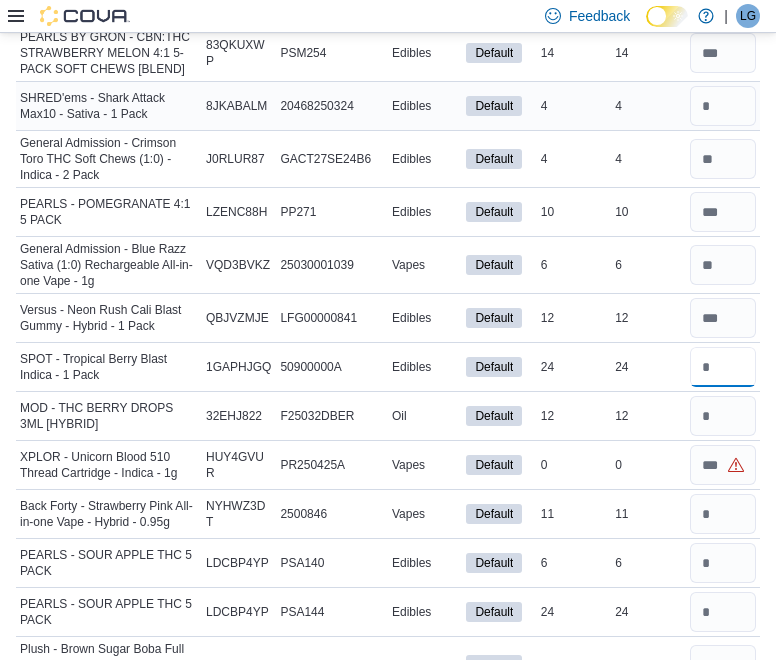 type on "**" 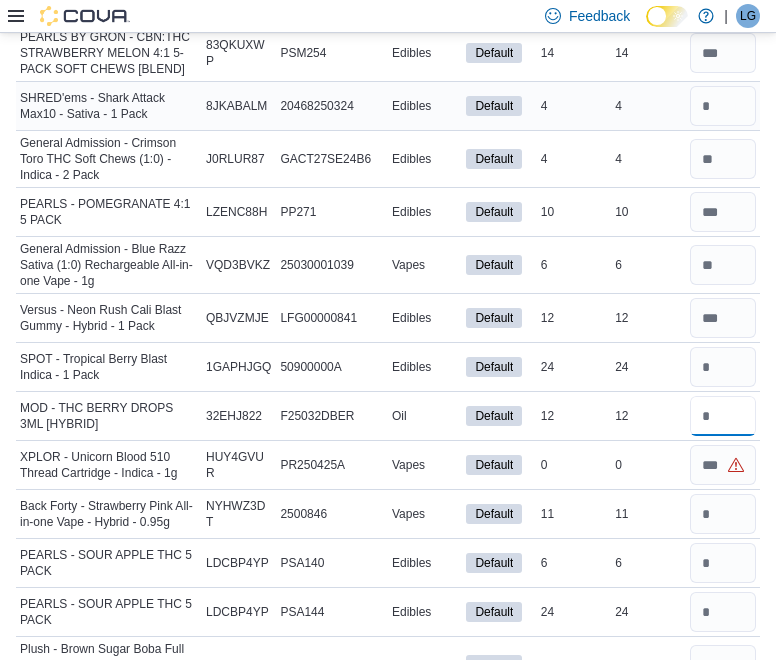 type 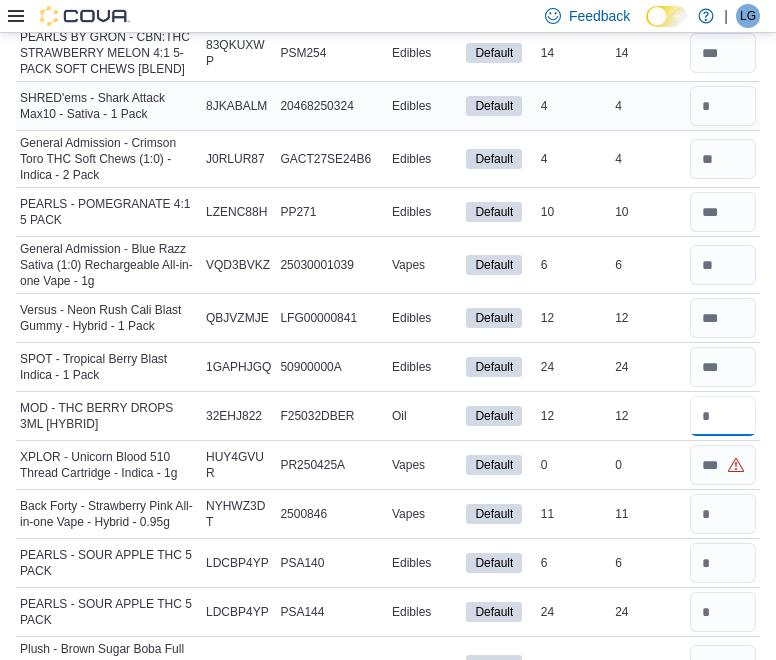 type on "**" 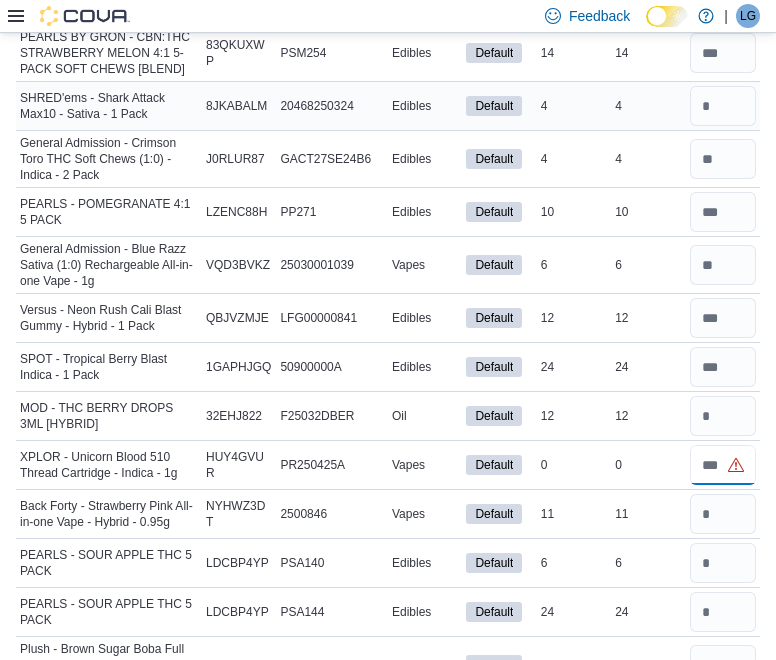 type 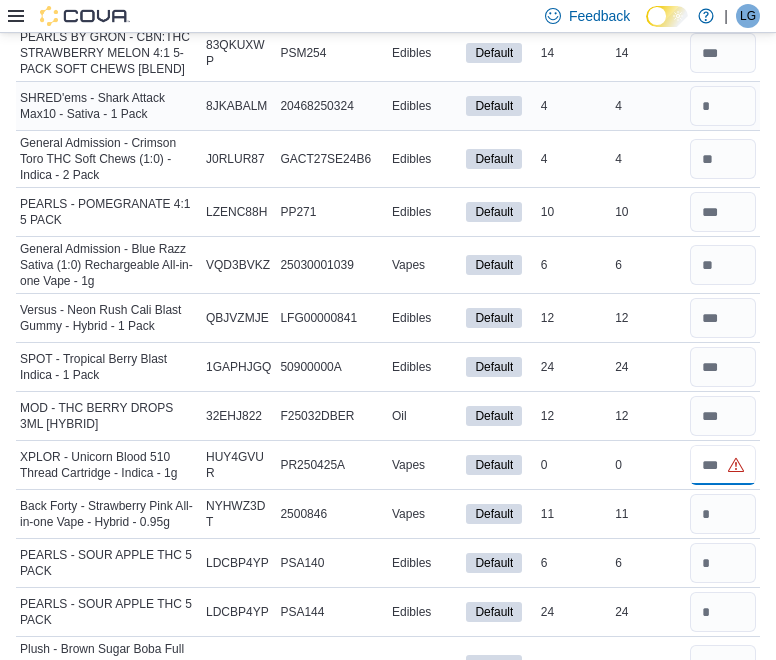 type on "*" 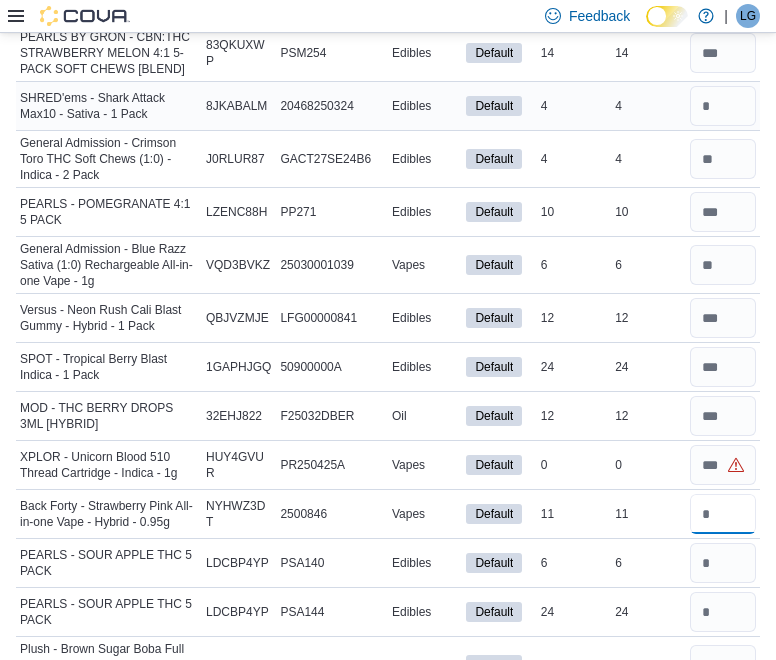 type 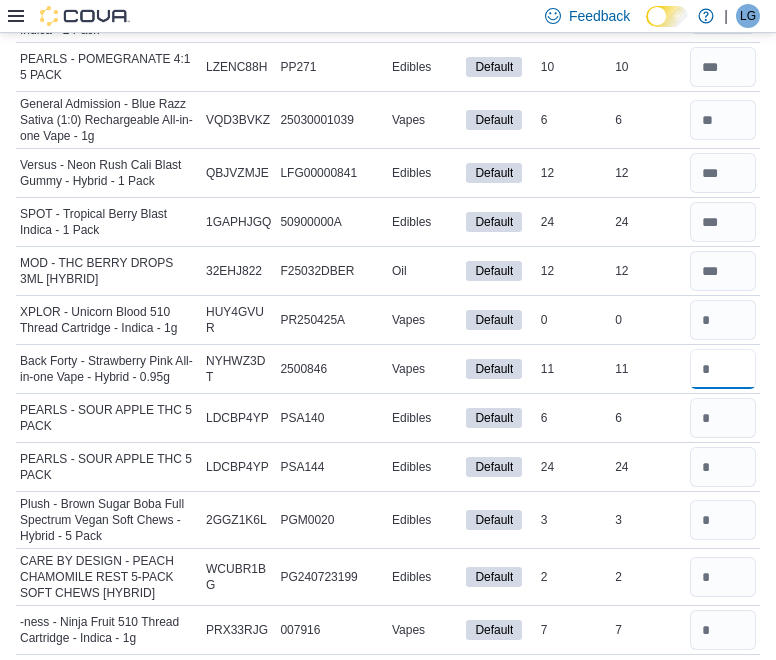 scroll, scrollTop: 3858, scrollLeft: 0, axis: vertical 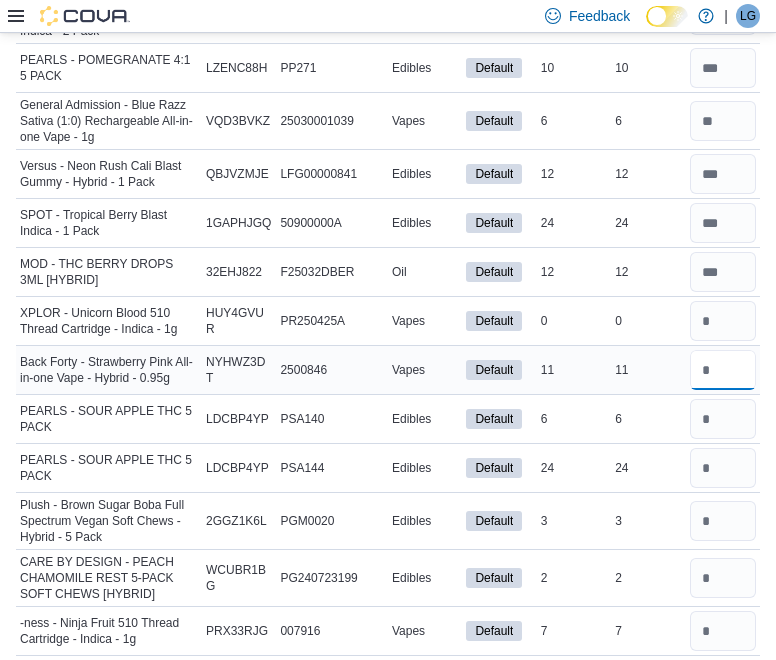 click at bounding box center [723, 370] 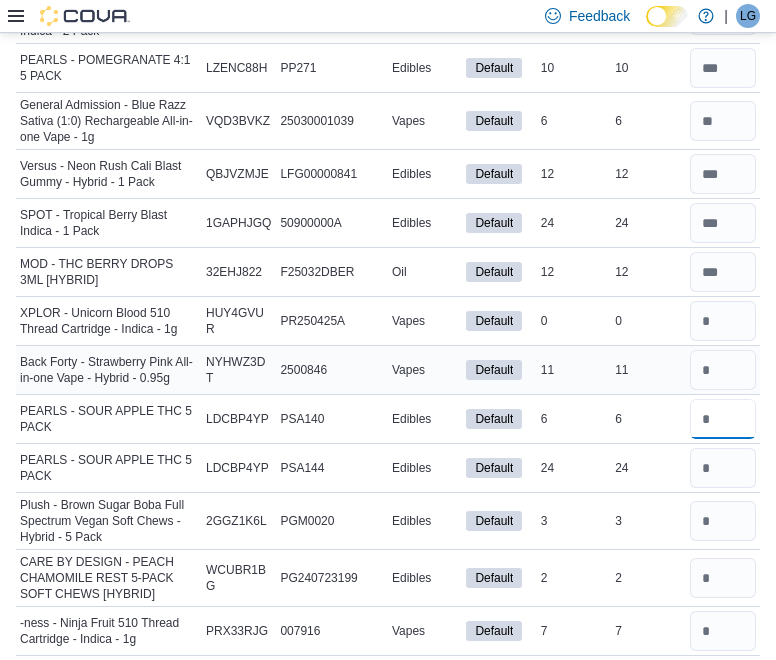 type 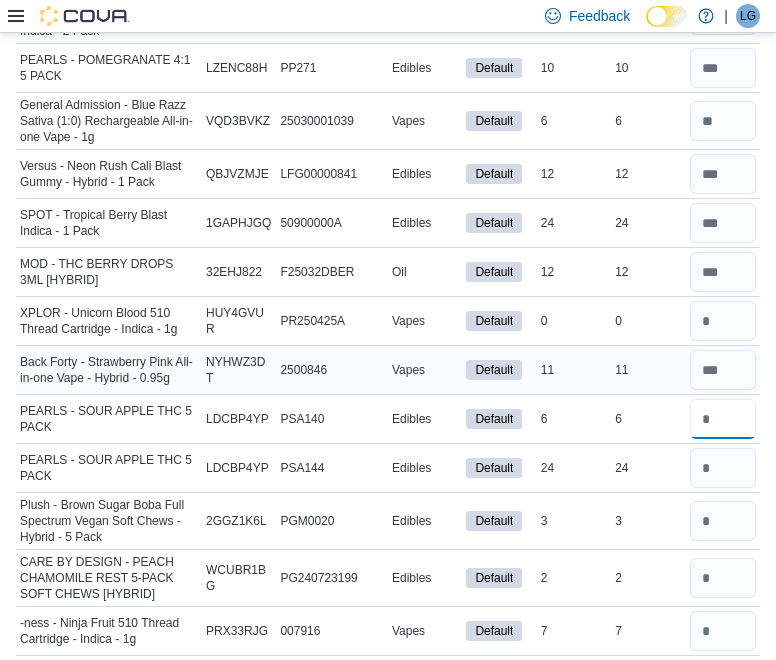 type on "*" 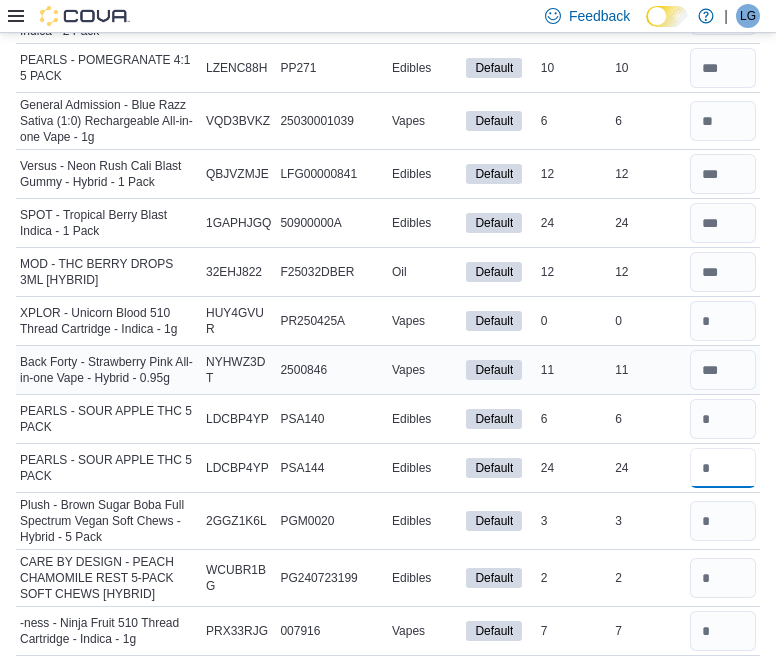 type 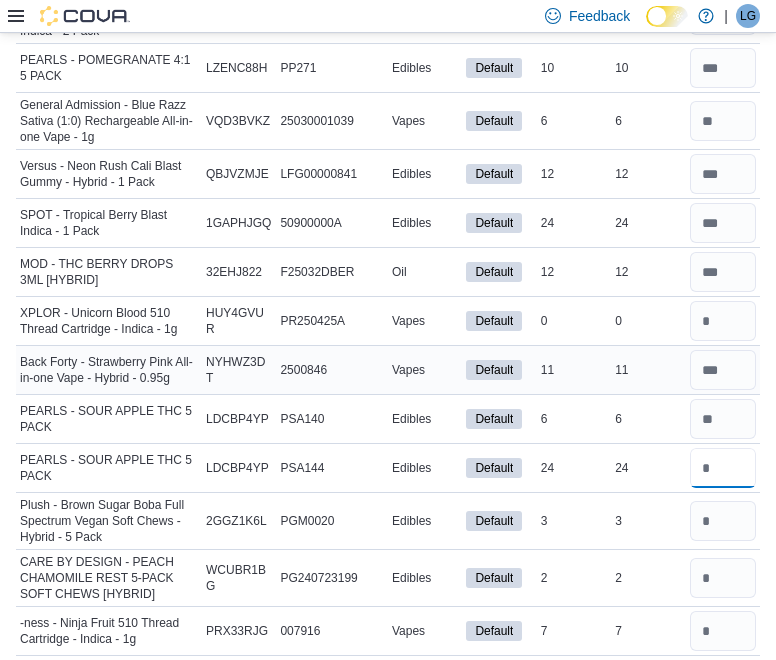 type on "**" 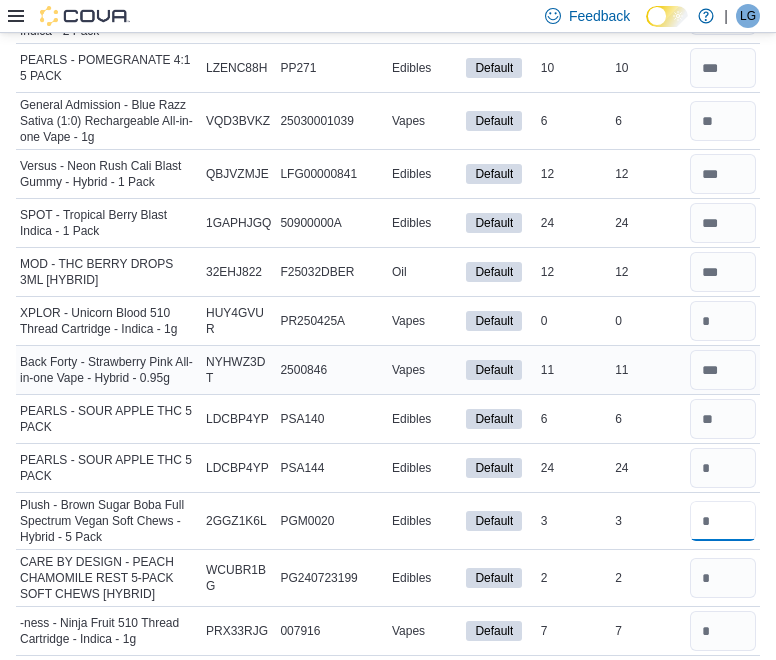 type 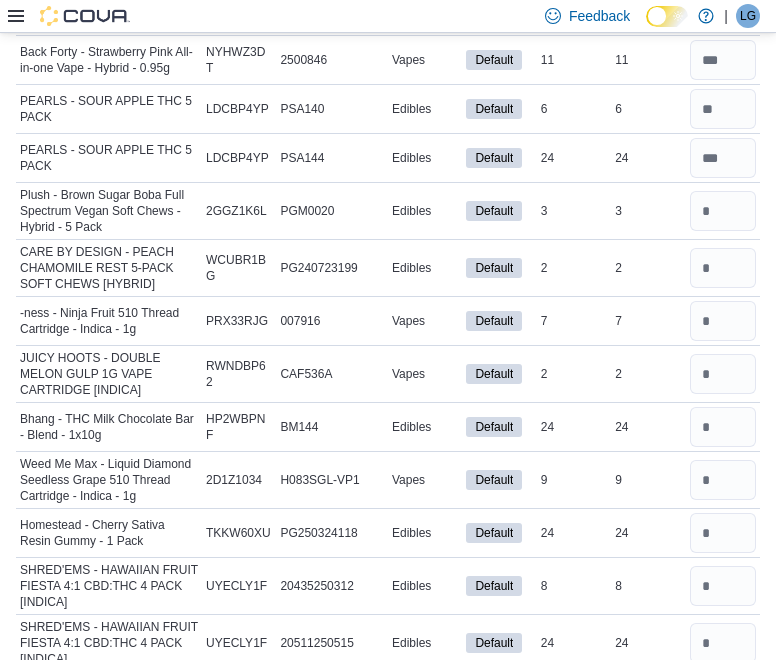 scroll, scrollTop: 4171, scrollLeft: 0, axis: vertical 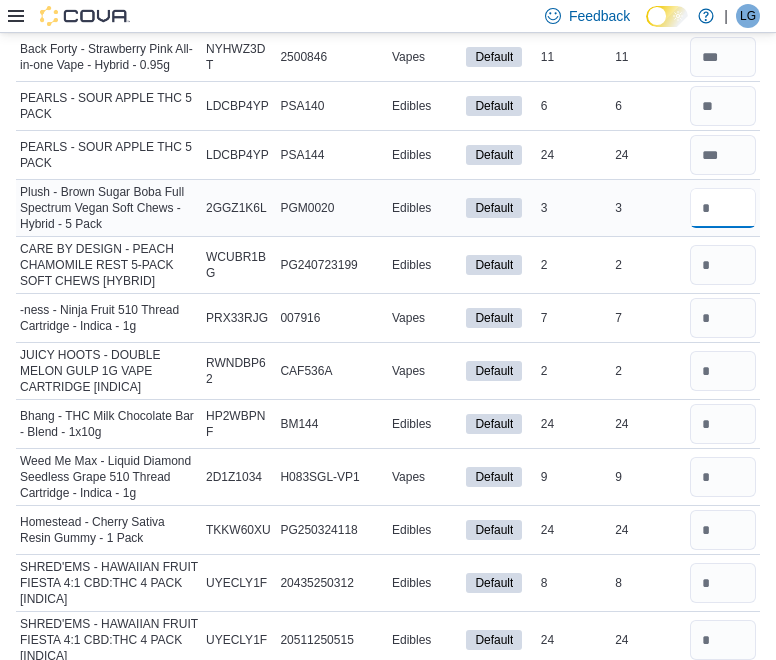 click at bounding box center [723, 208] 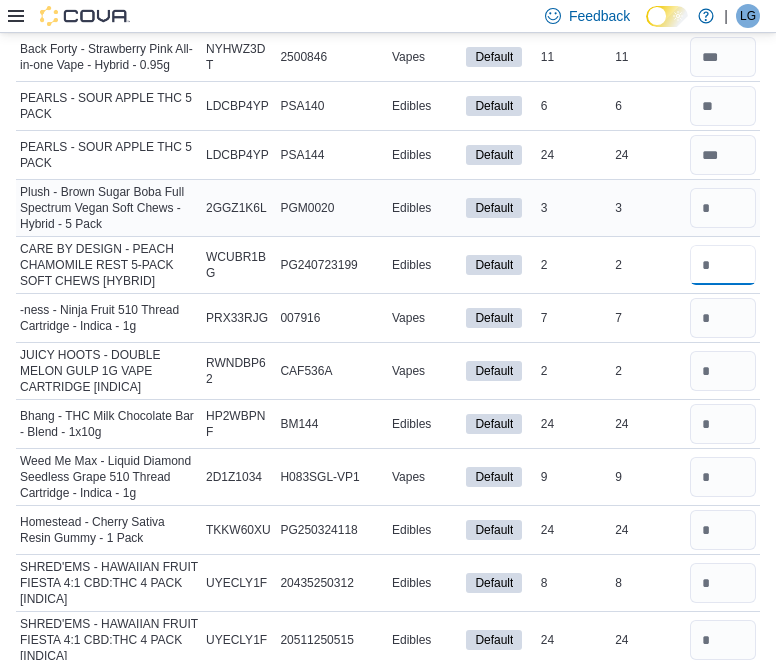 type 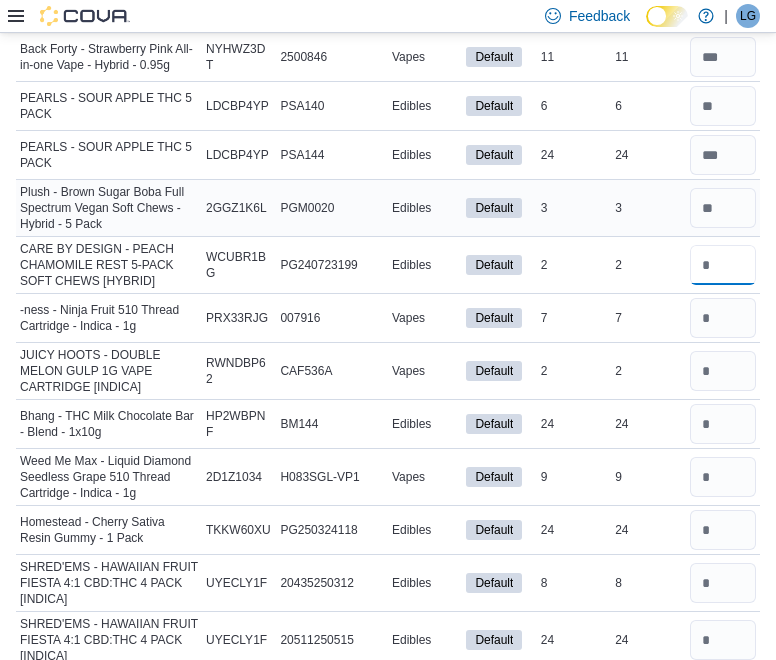 type on "*" 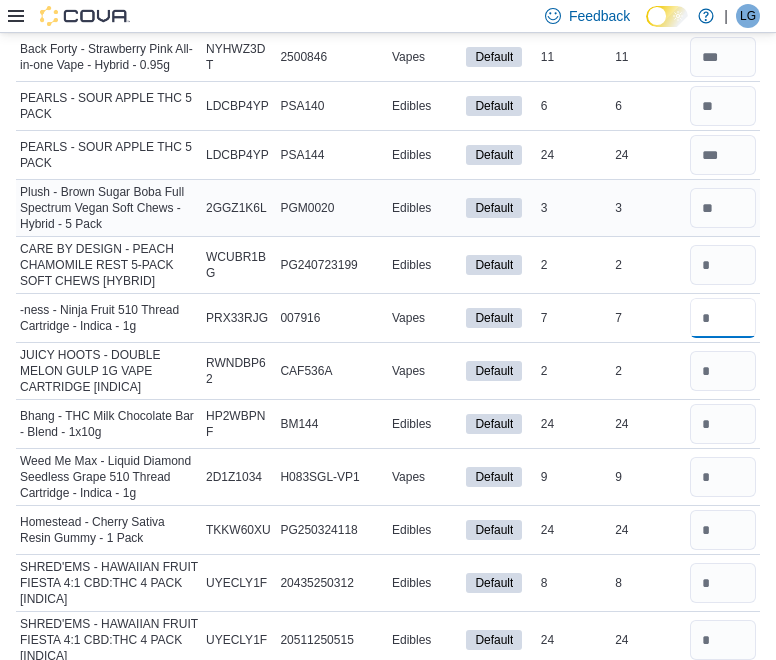 type 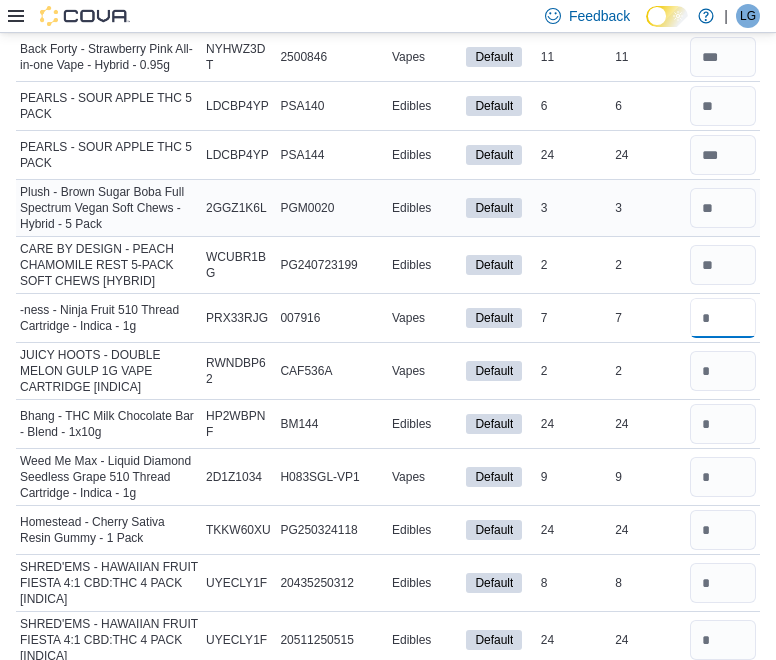 type on "*" 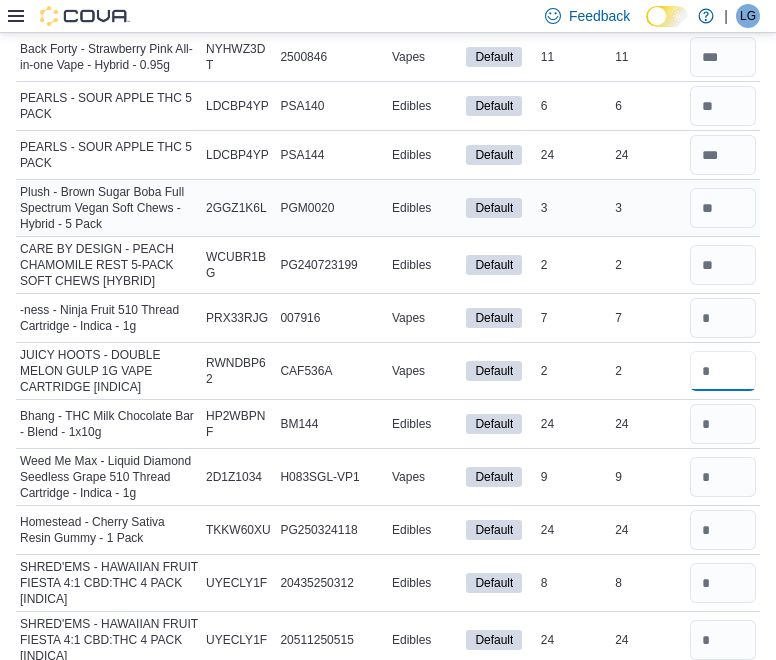 type 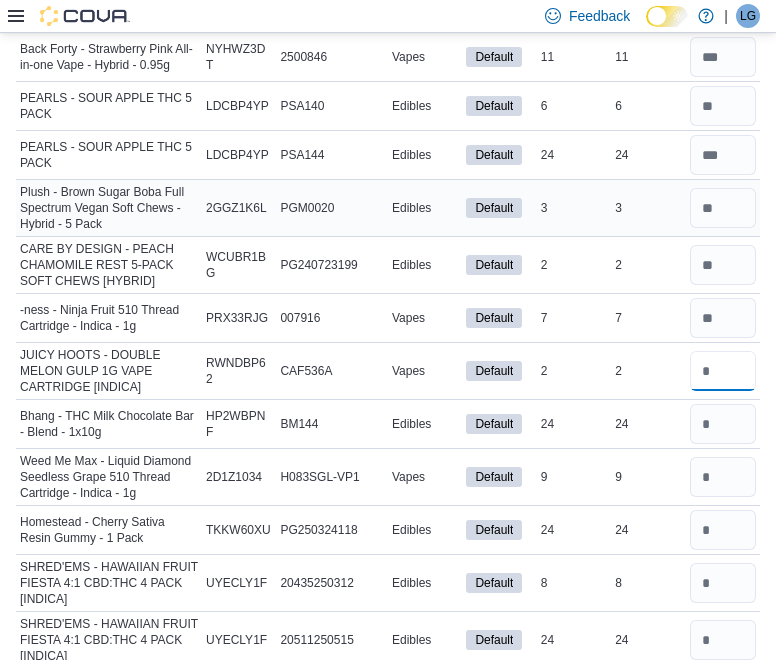 type on "*" 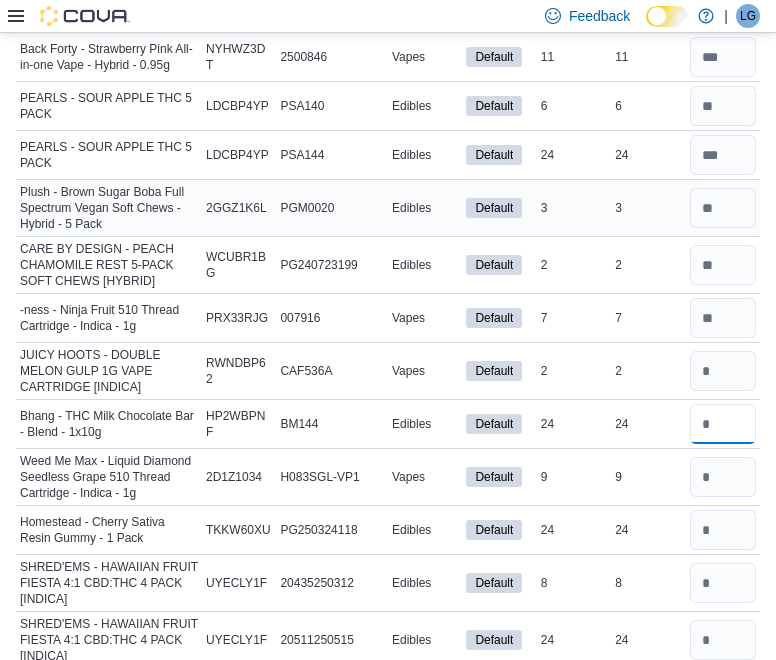 type 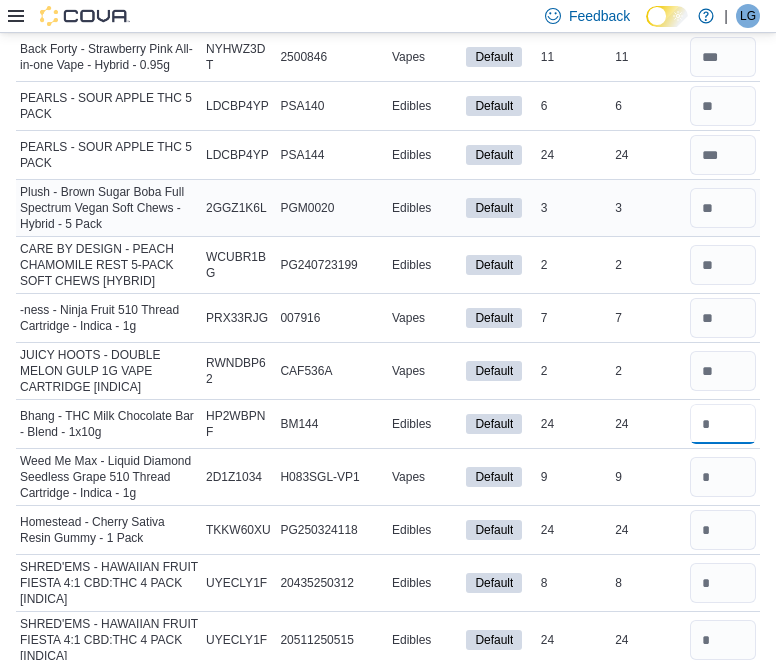 type on "**" 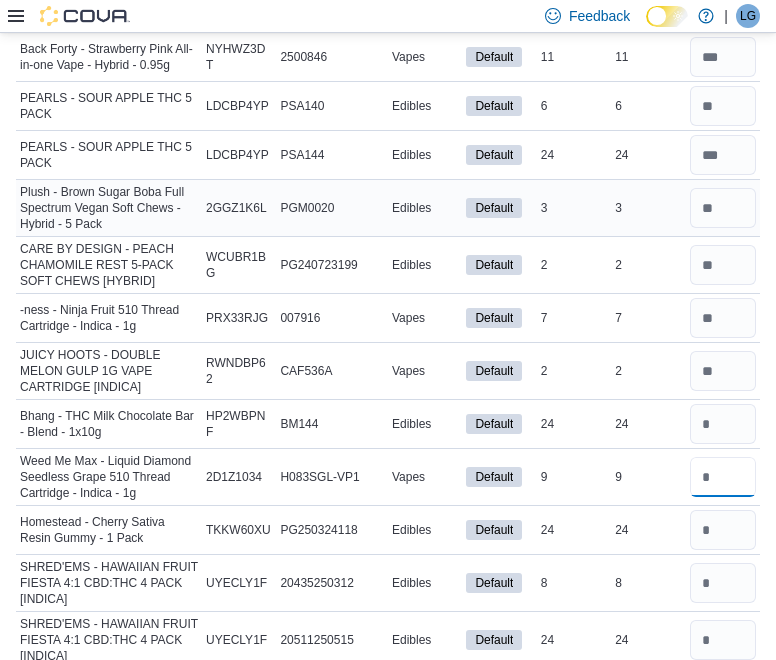 type 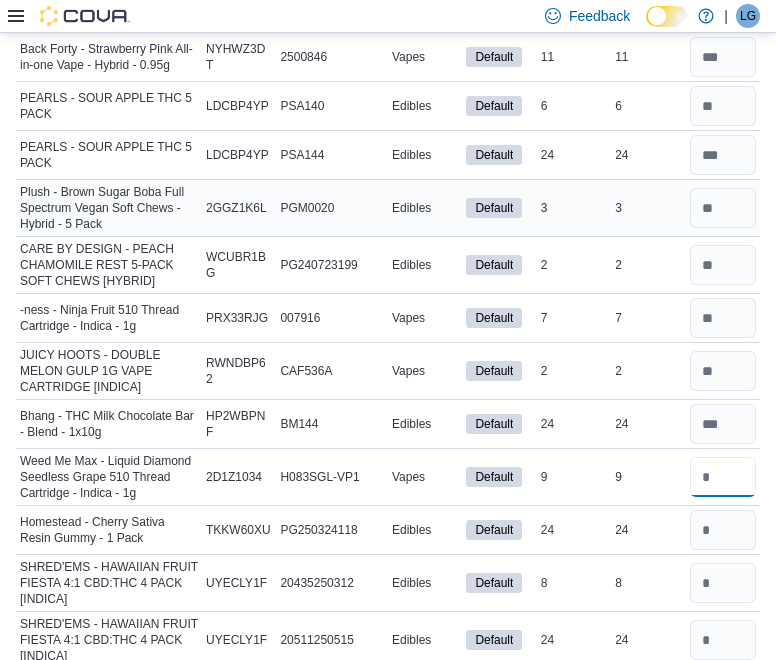 type on "*" 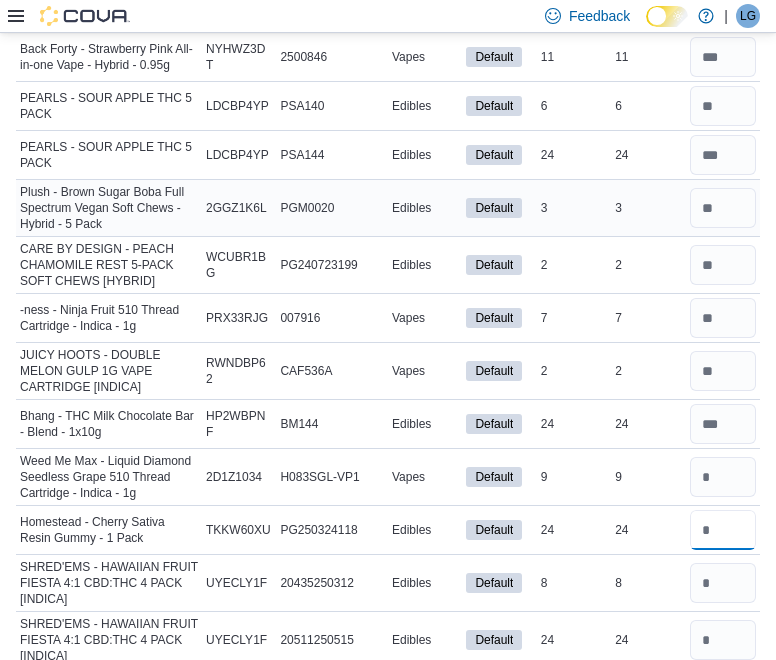 type 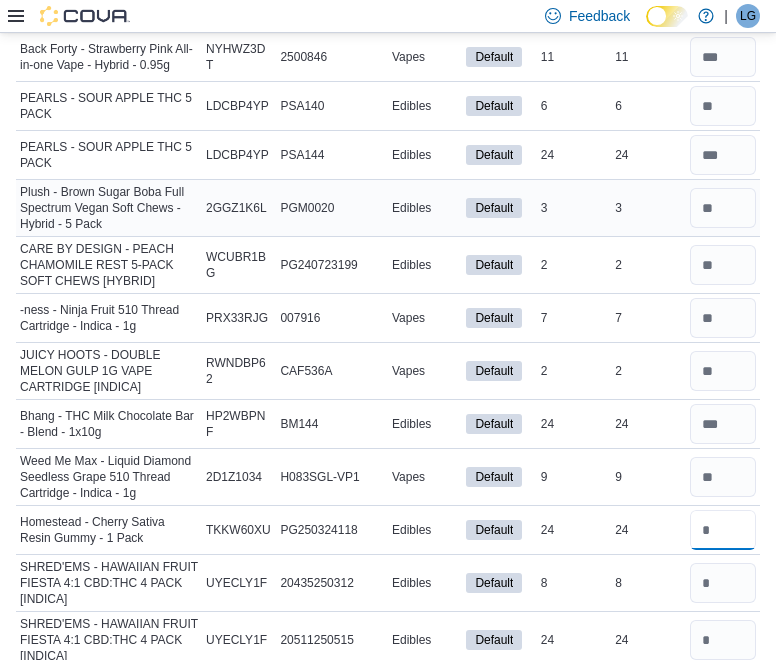 type on "**" 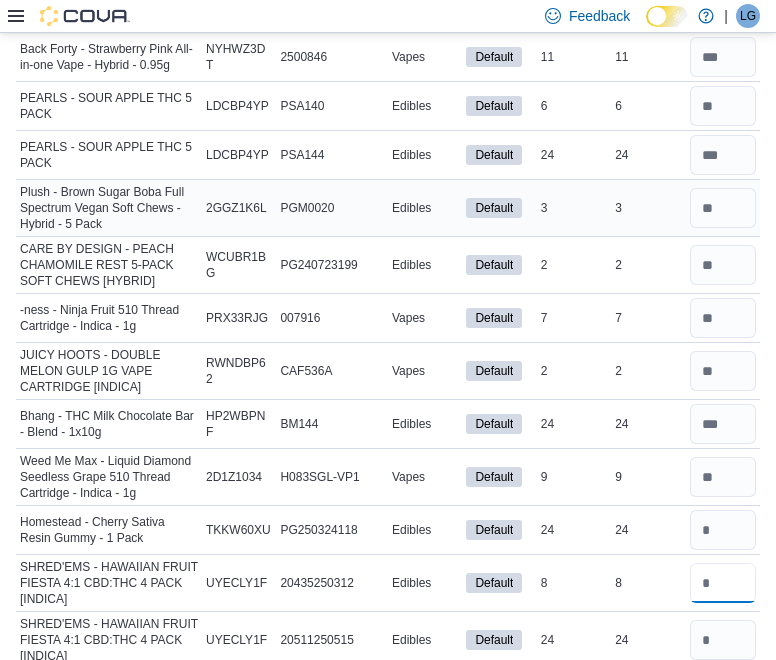 type 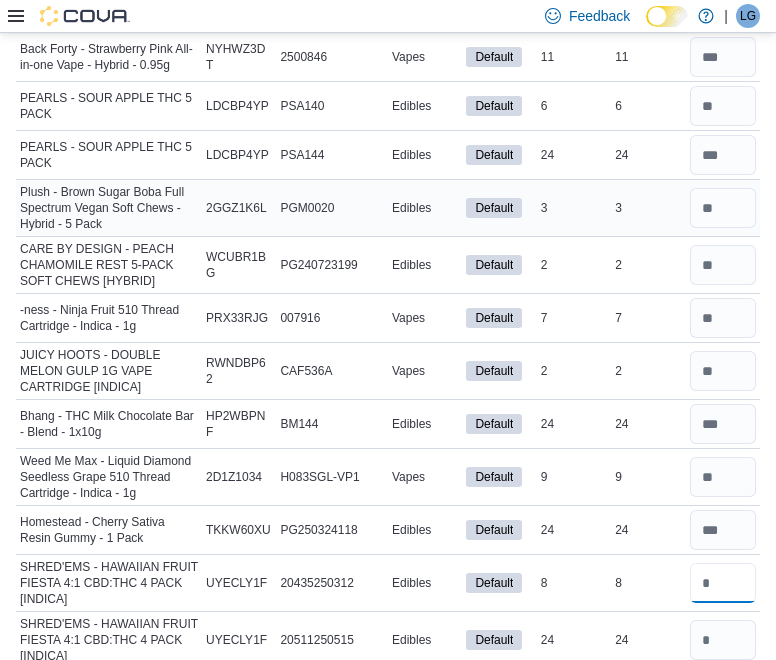 scroll, scrollTop: 4527, scrollLeft: 0, axis: vertical 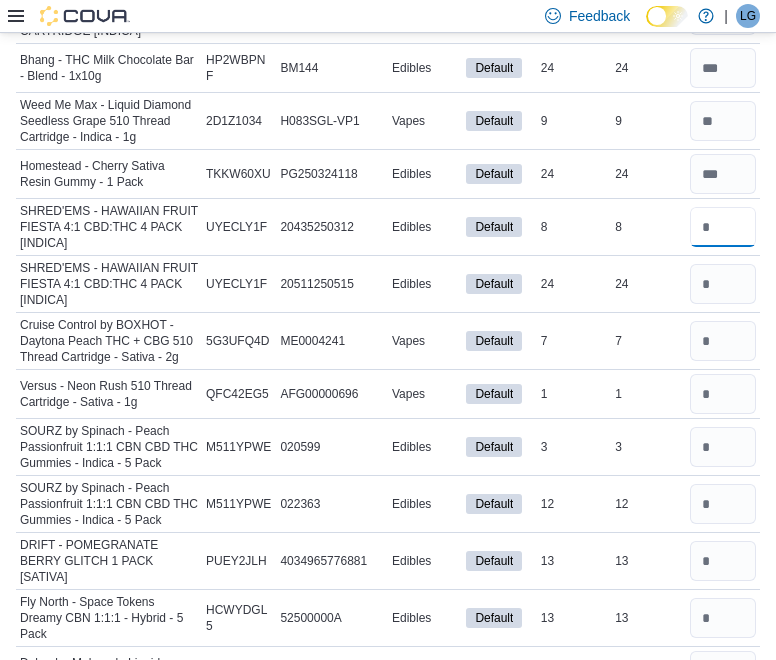 type on "*" 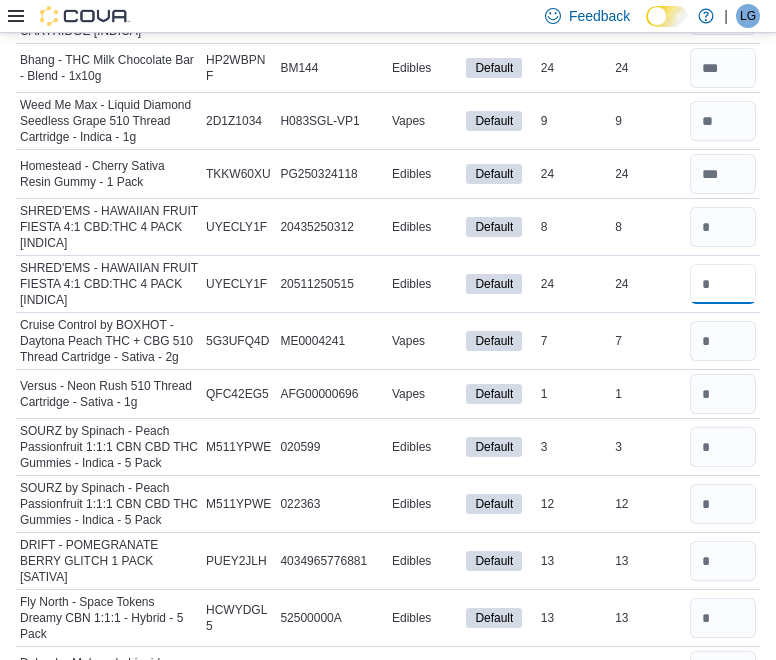 type 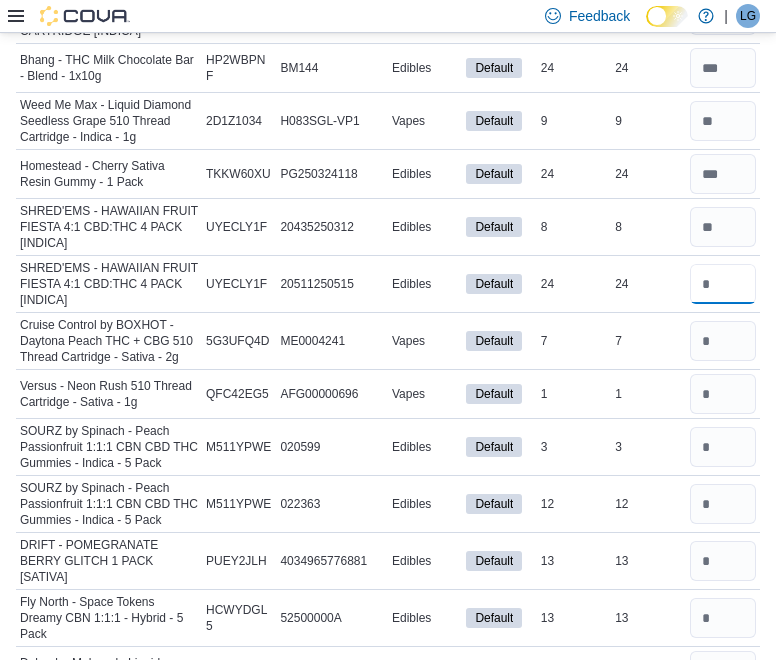 type on "**" 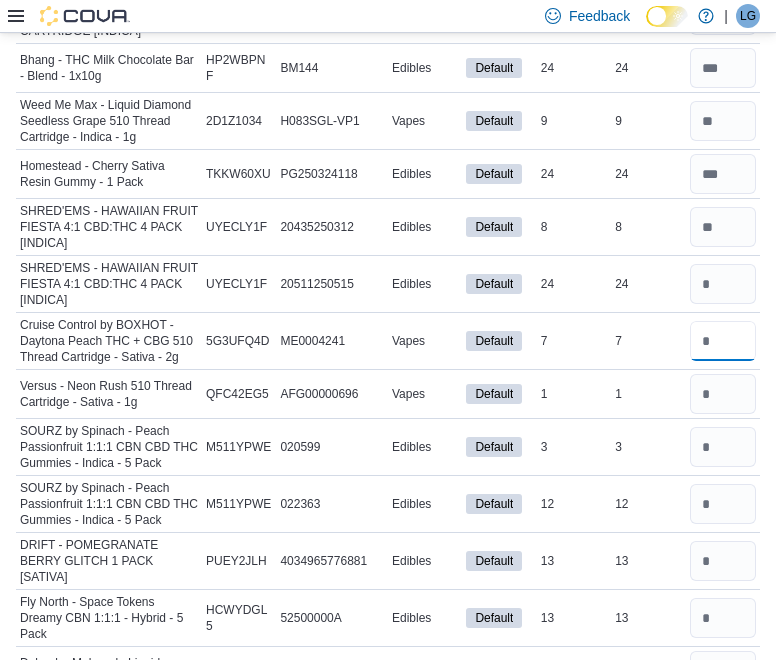 type 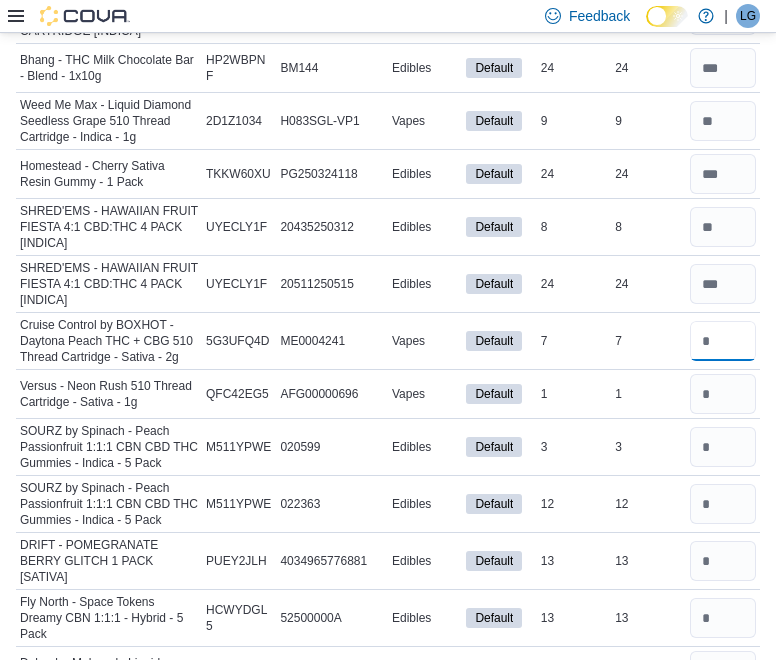 type on "*" 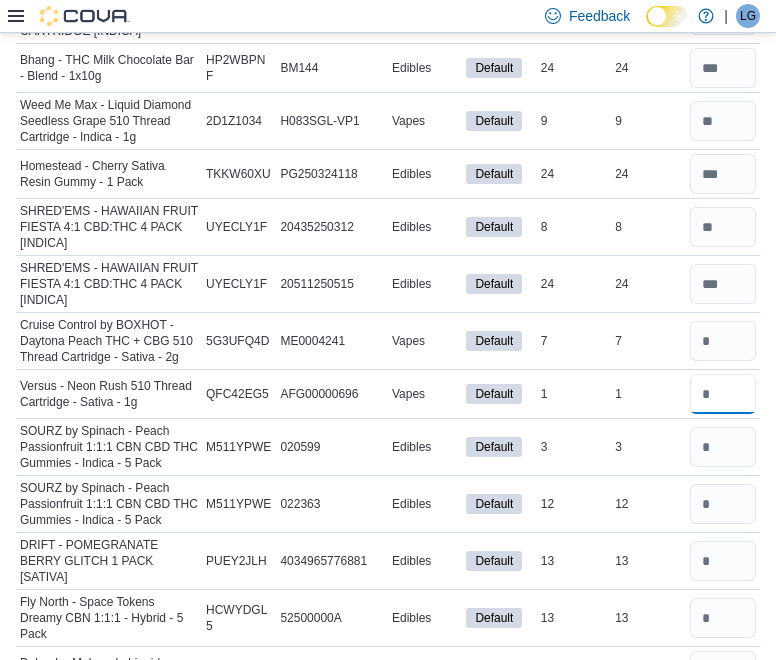 type 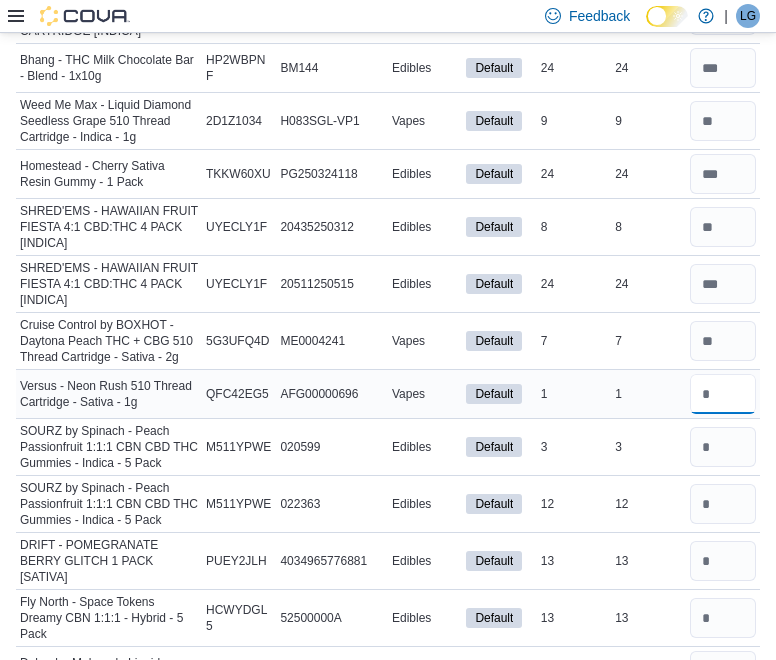 click at bounding box center (723, 394) 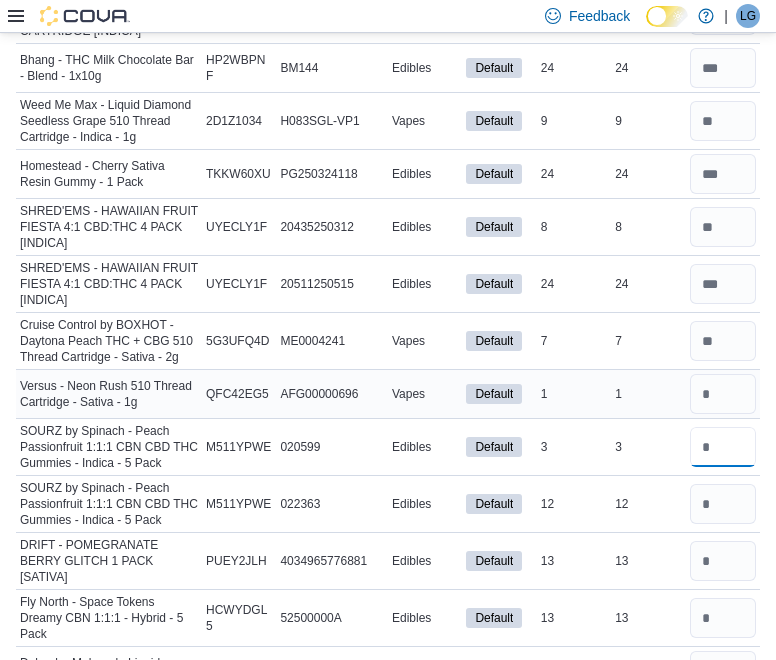 type 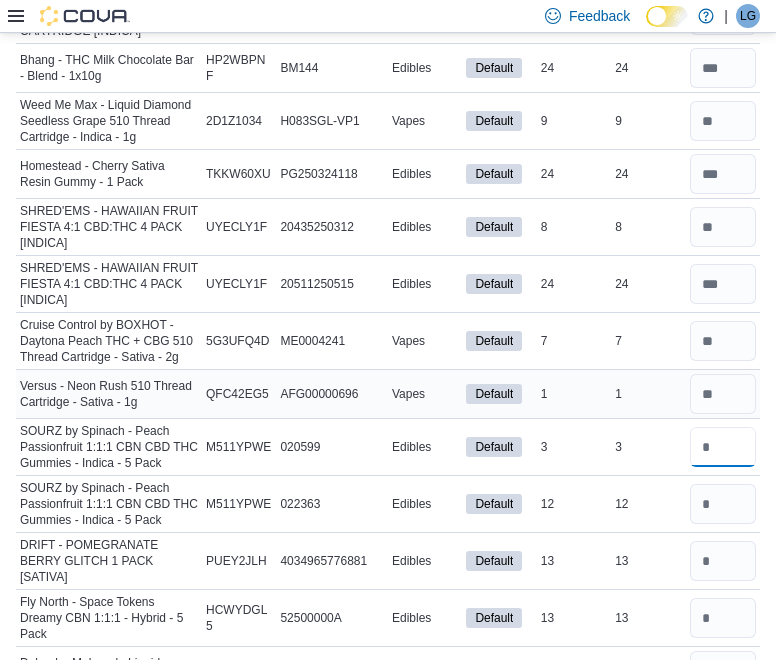 type on "*" 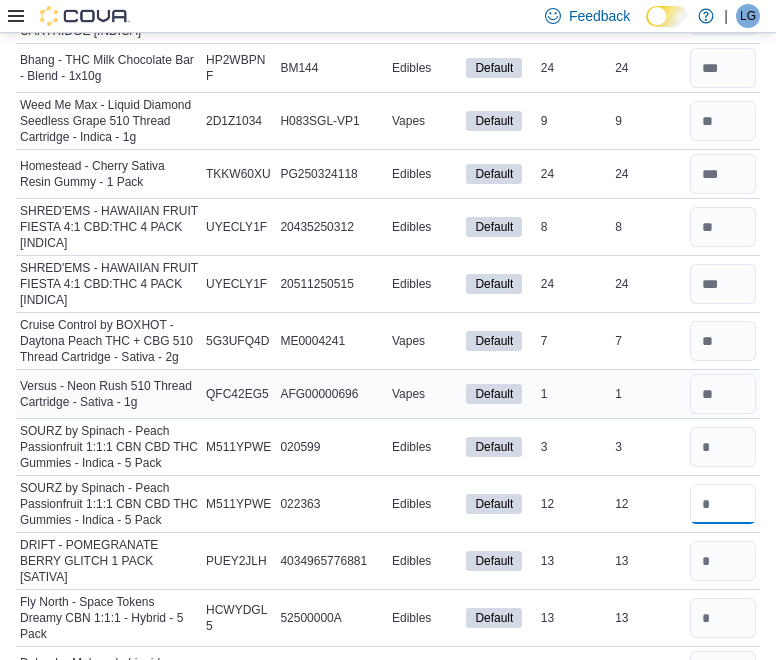 type 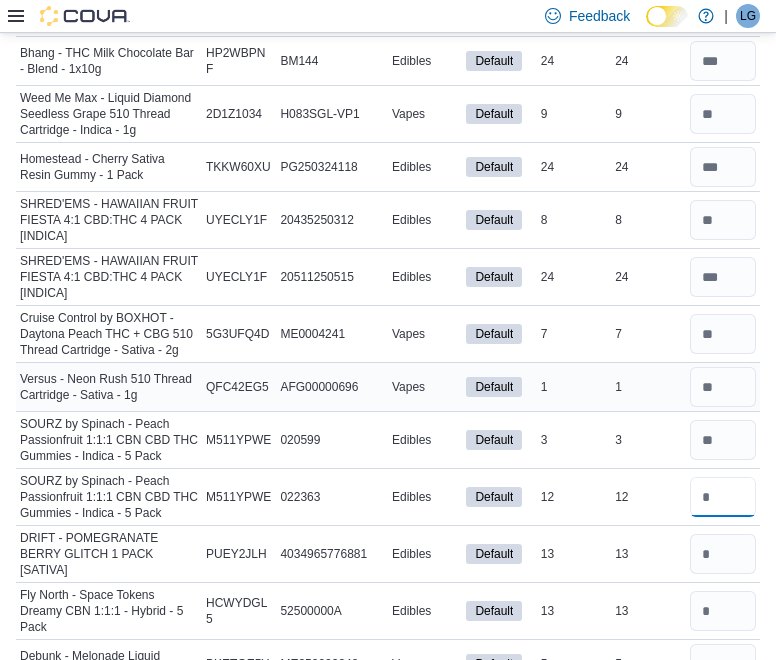 type on "**" 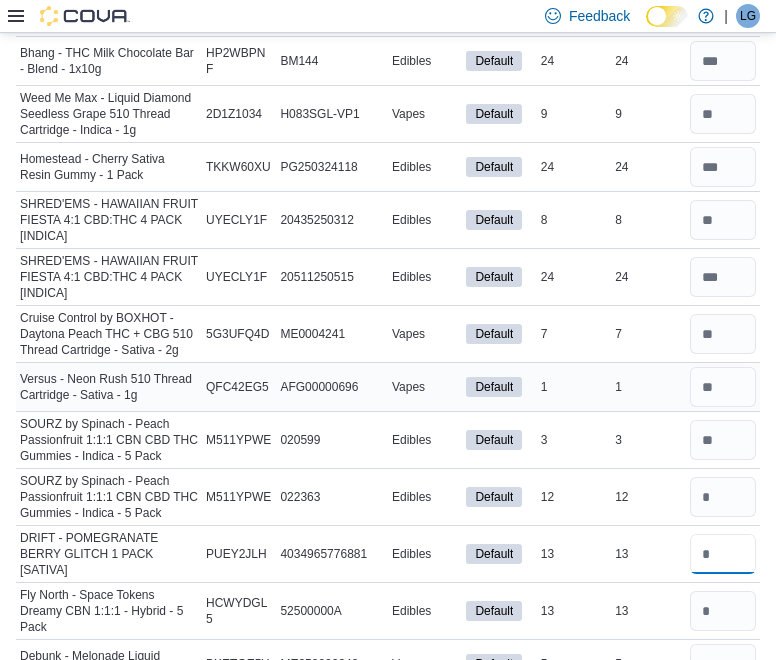 type 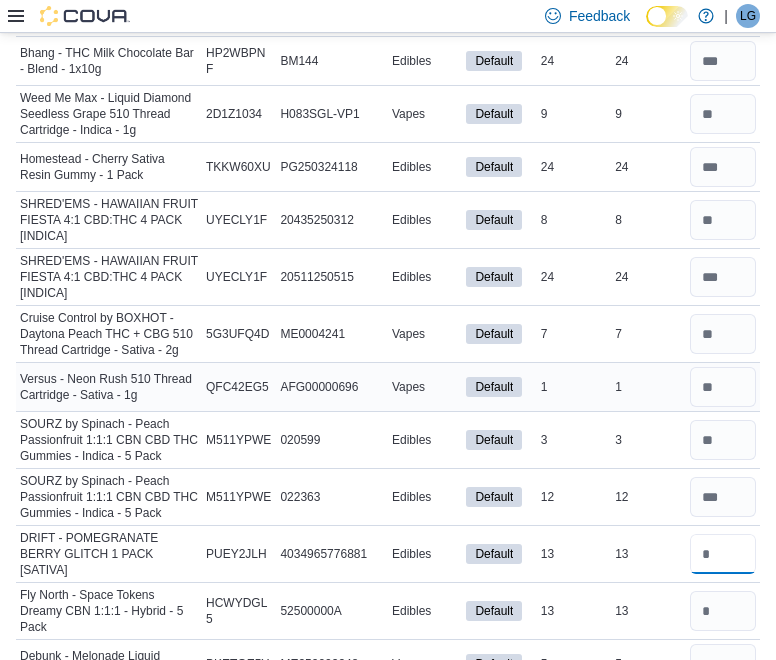 scroll, scrollTop: 4909, scrollLeft: 0, axis: vertical 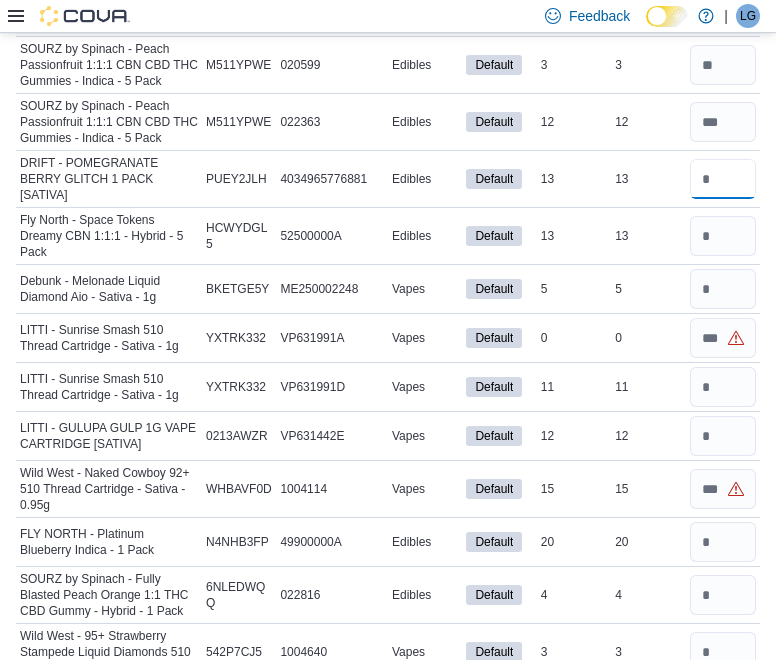 type on "*" 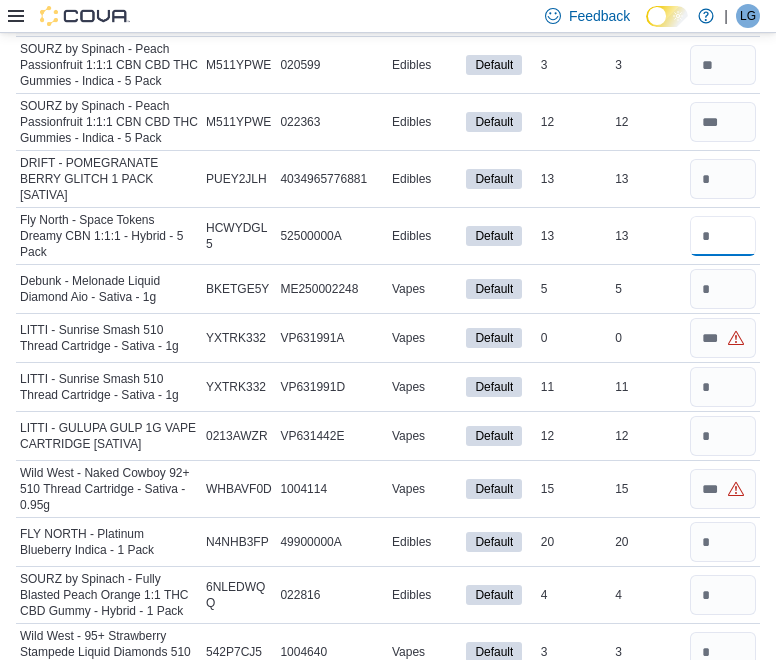 type on "*" 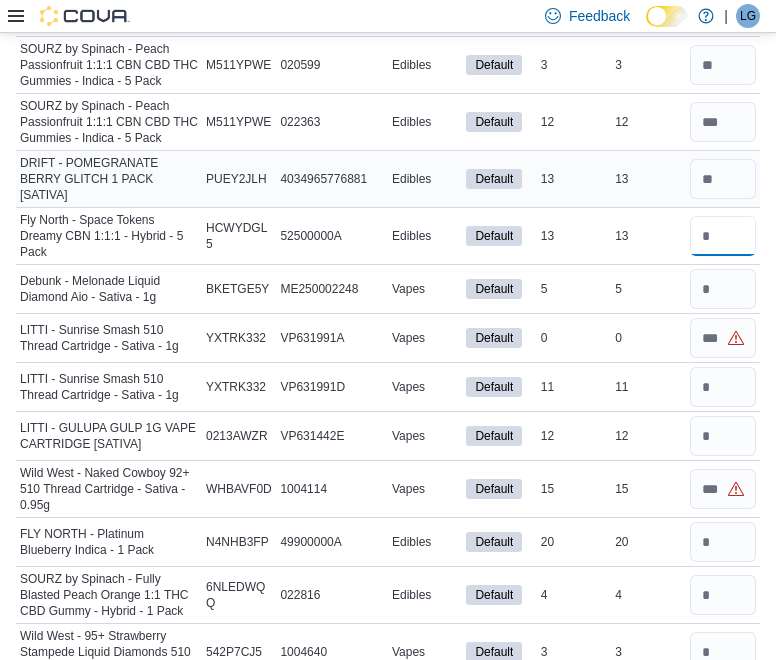 type on "*" 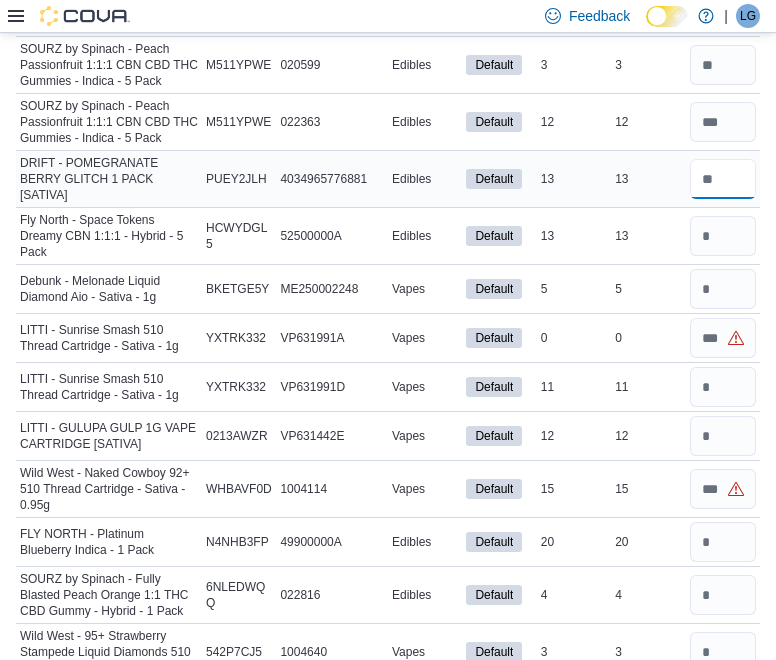 click at bounding box center (723, 179) 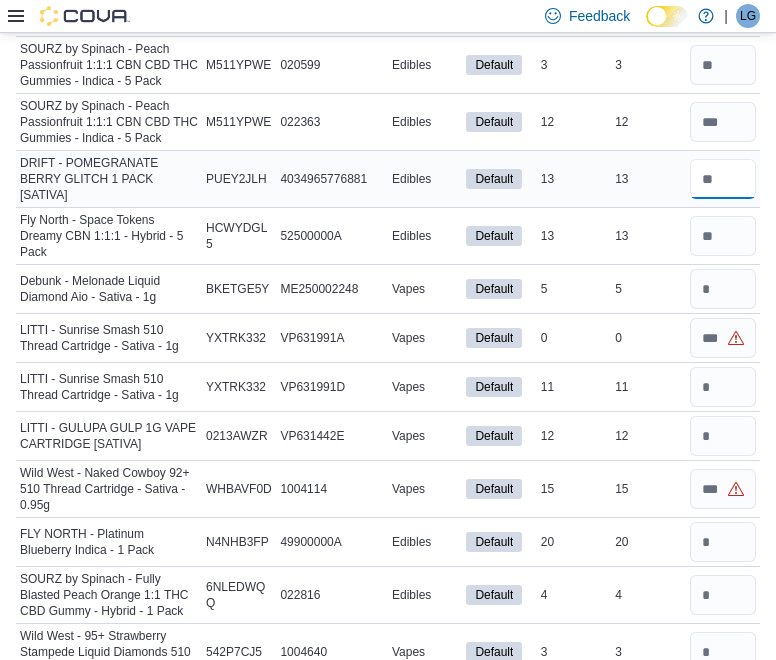 type on "**" 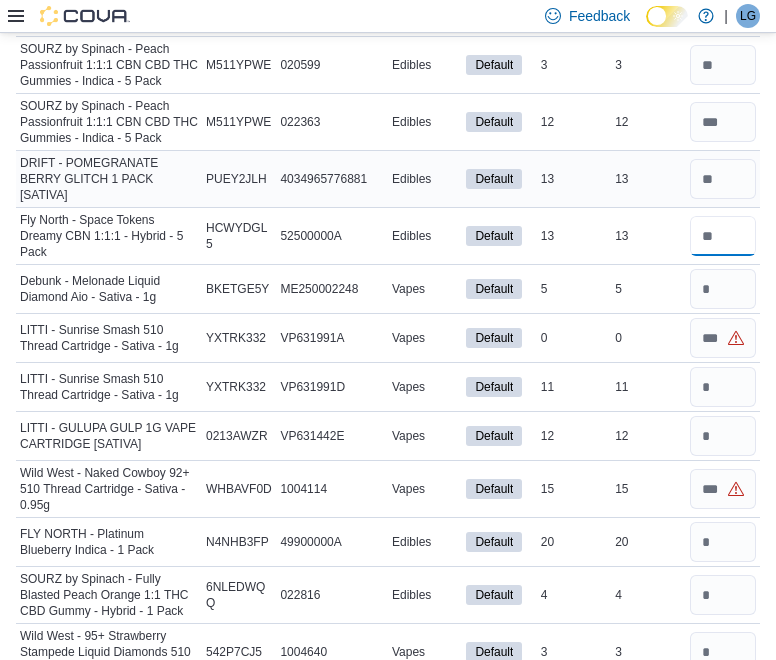 type 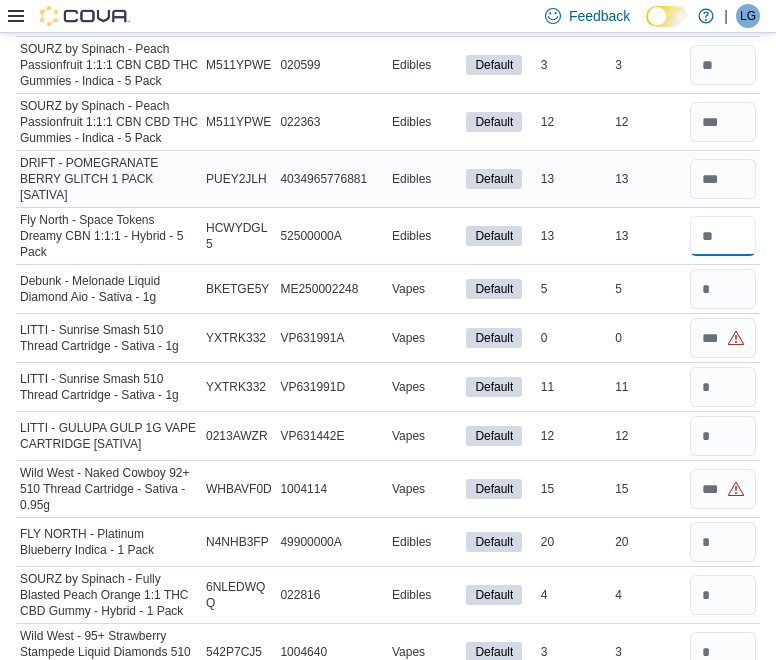 type on "**" 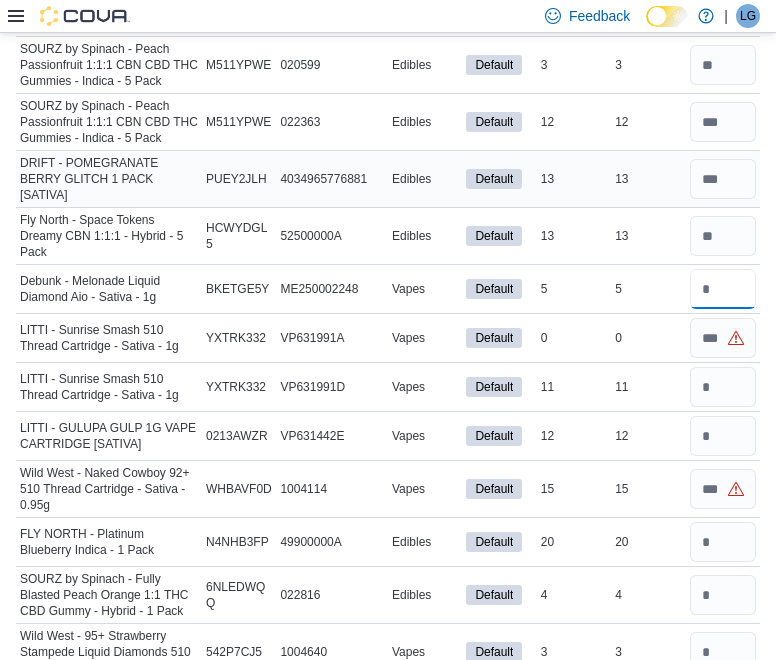 type 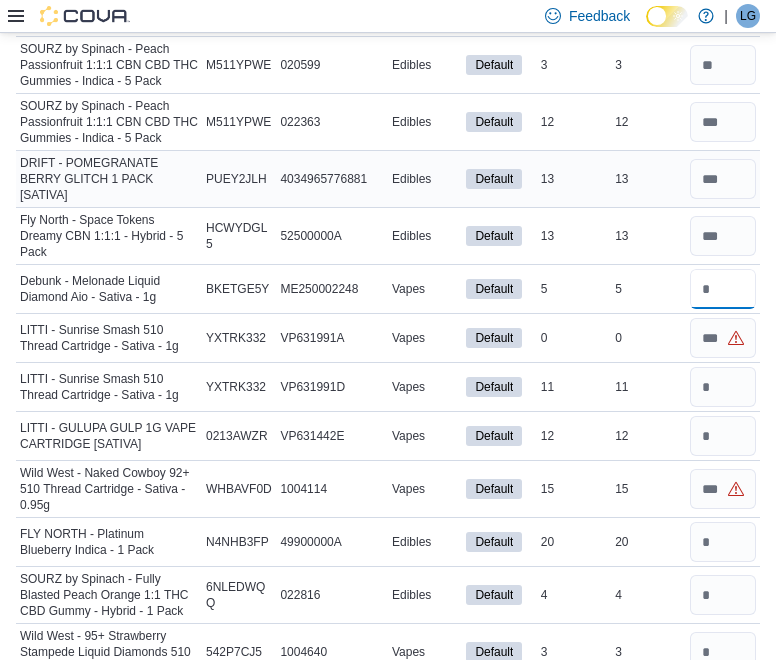 type on "*" 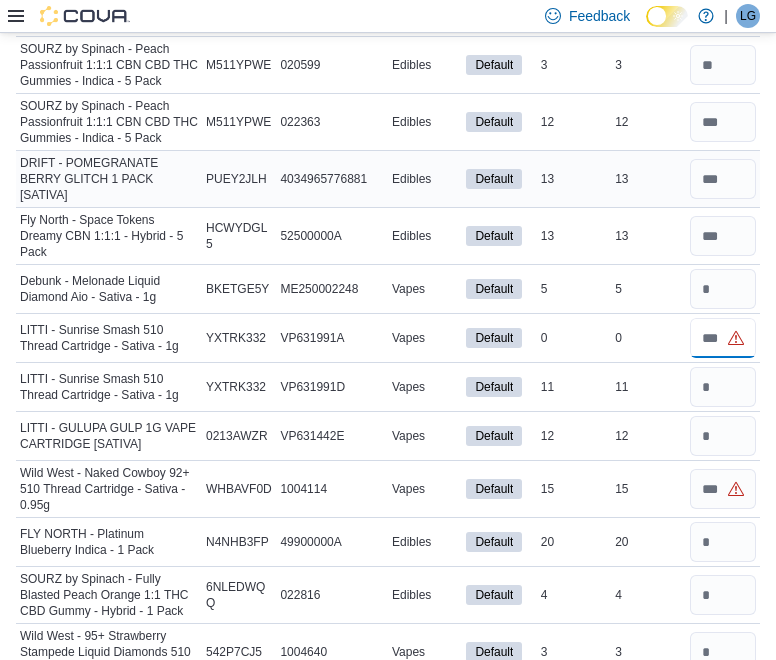 type 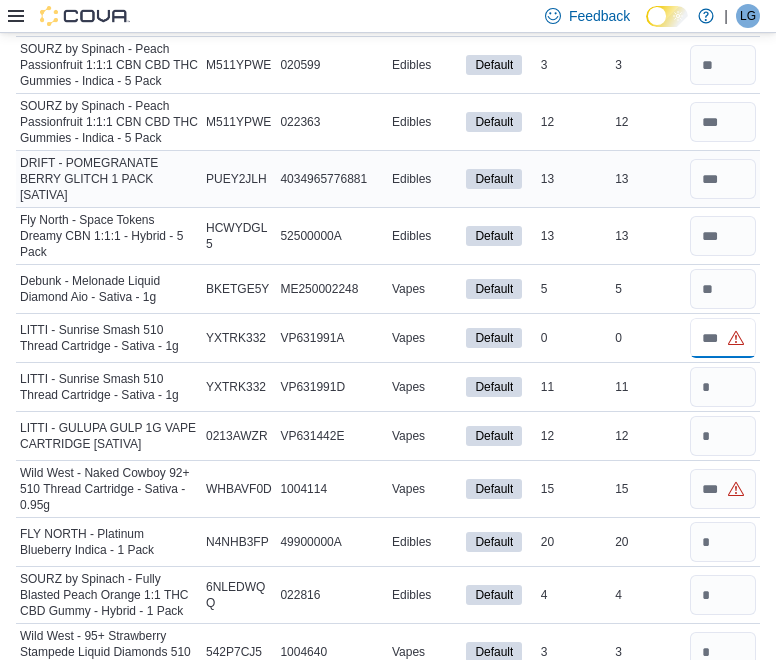 type on "*" 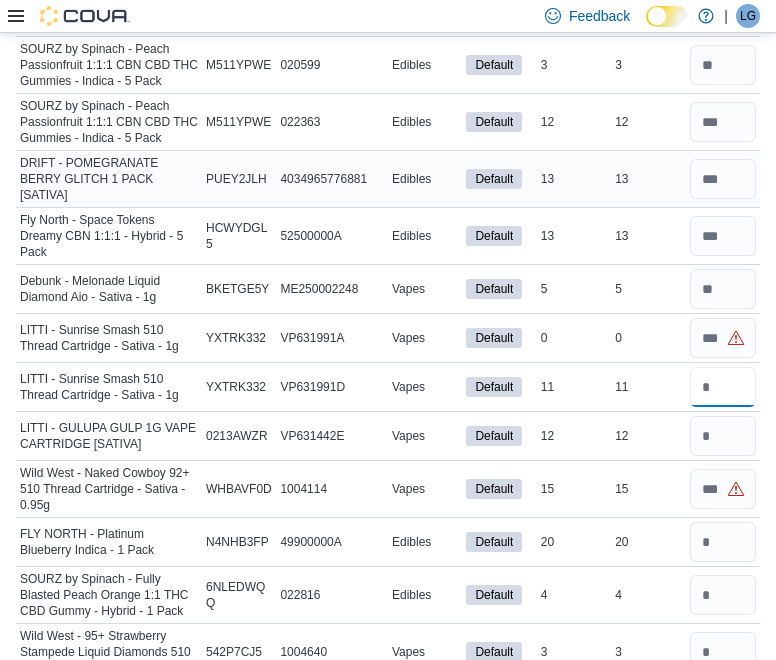 type 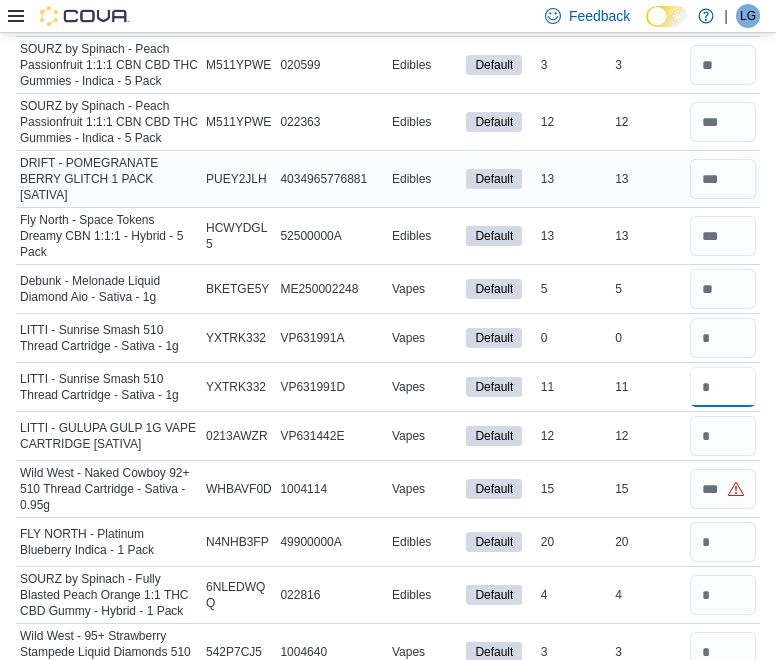 type on "**" 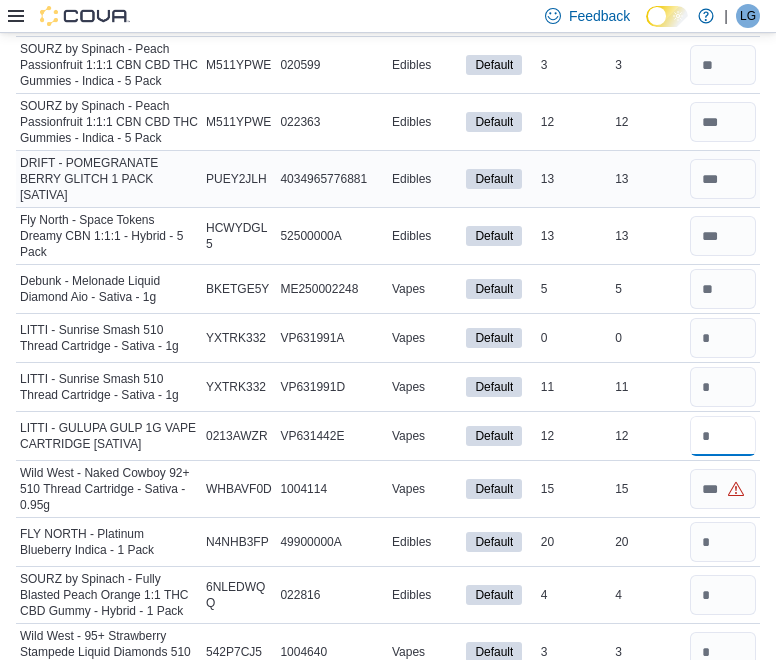 type 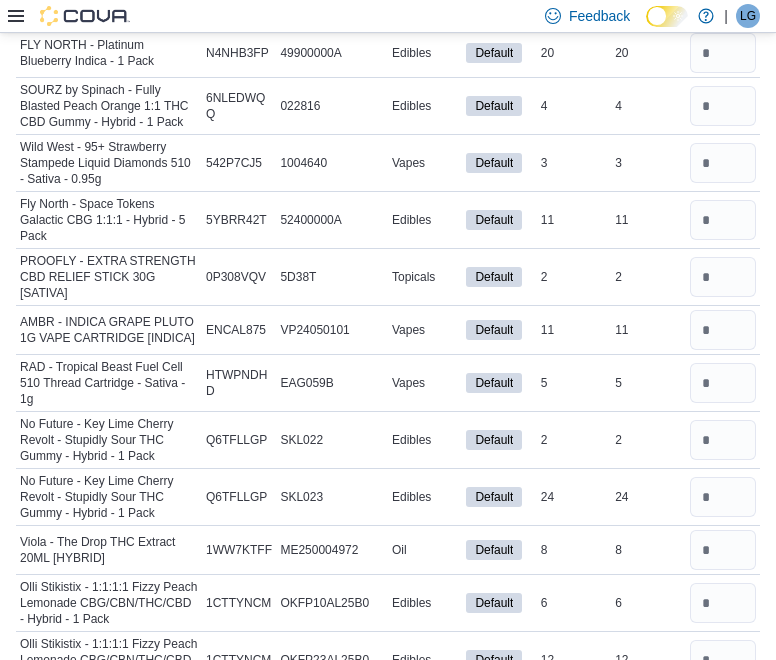 scroll, scrollTop: 5396, scrollLeft: 0, axis: vertical 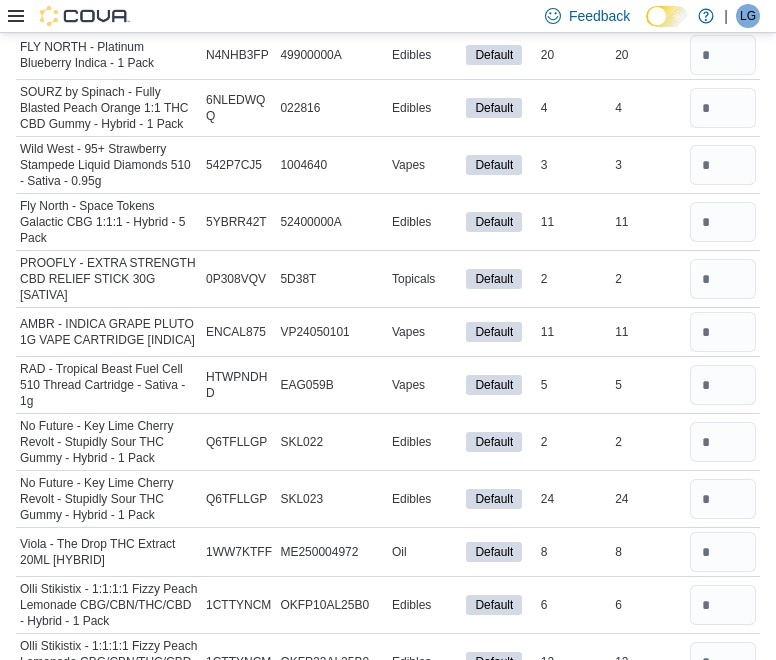 type on "**" 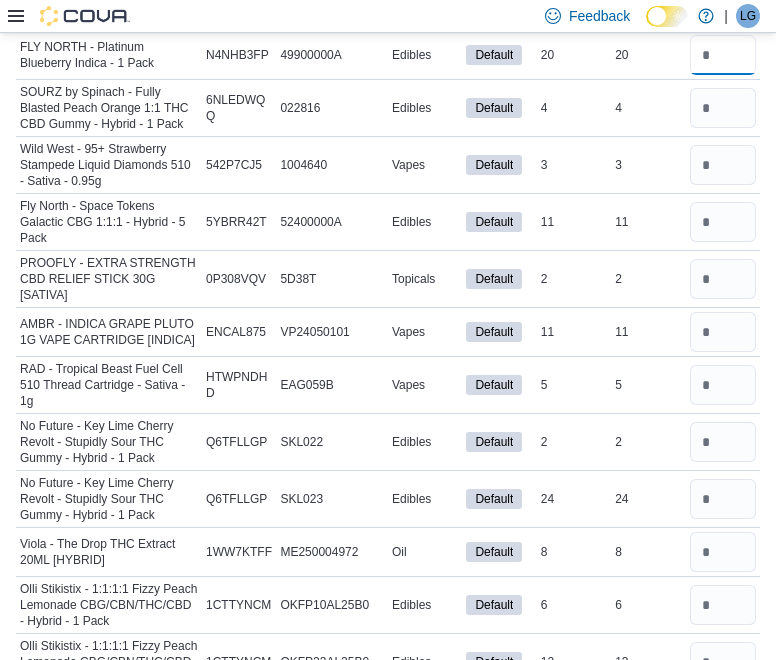 type 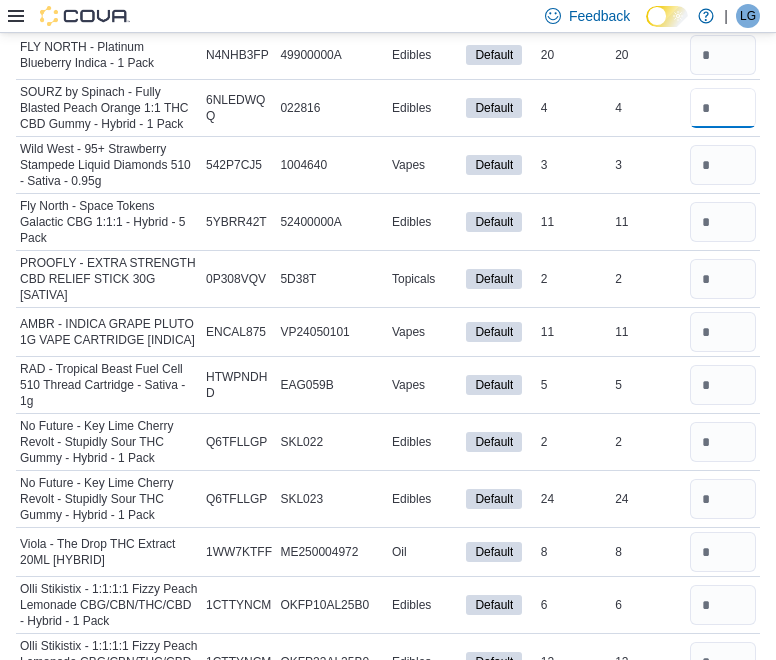 type 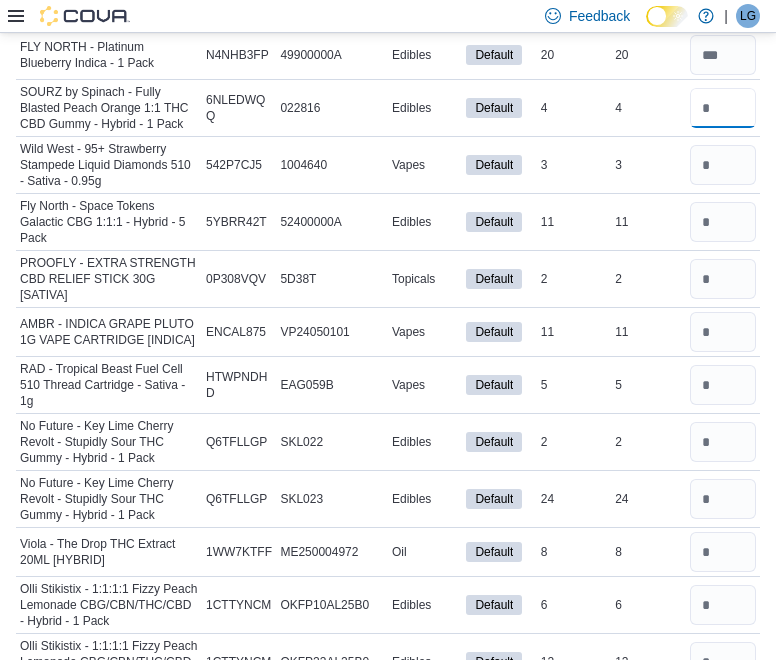 type on "*" 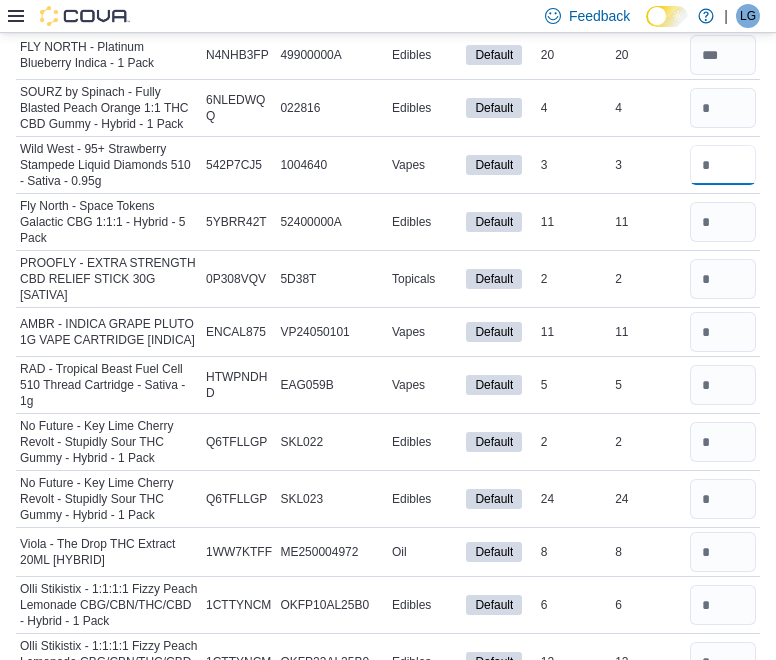 type 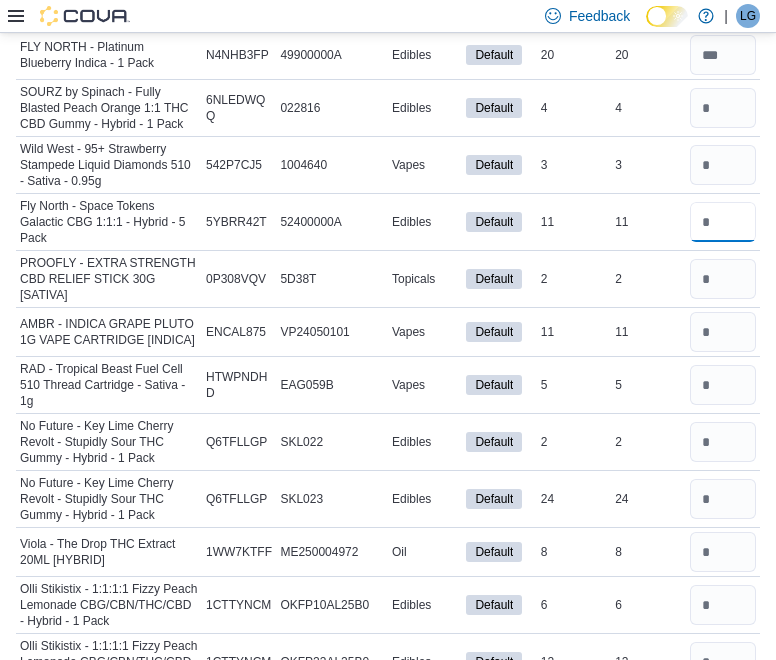 type 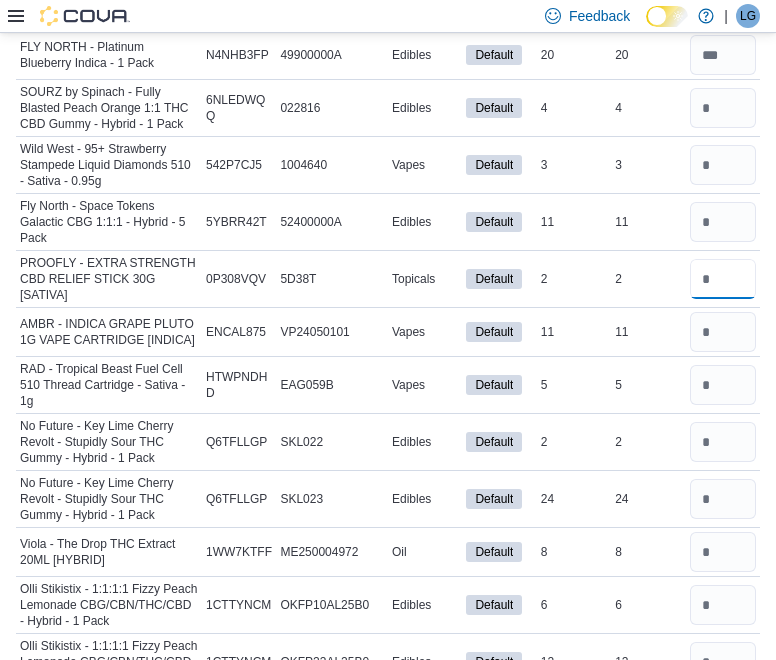 type 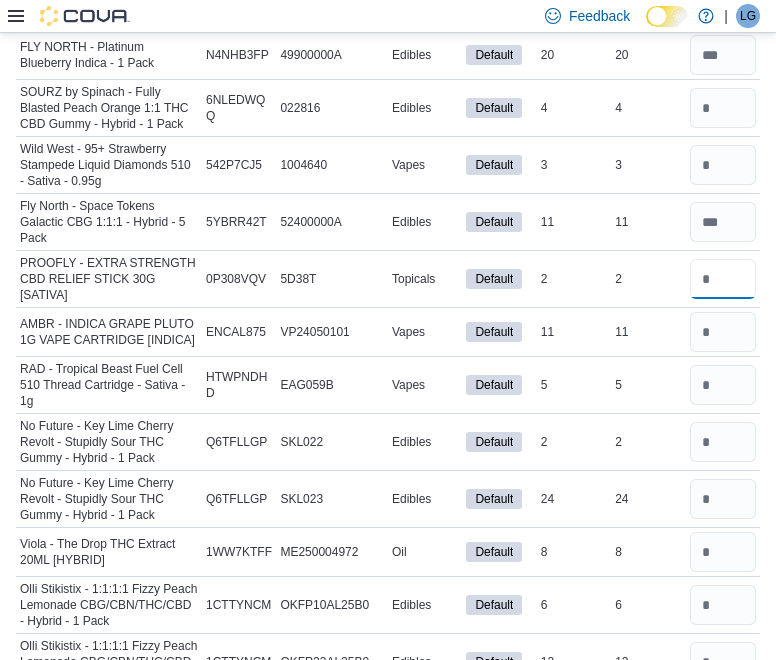 type on "*" 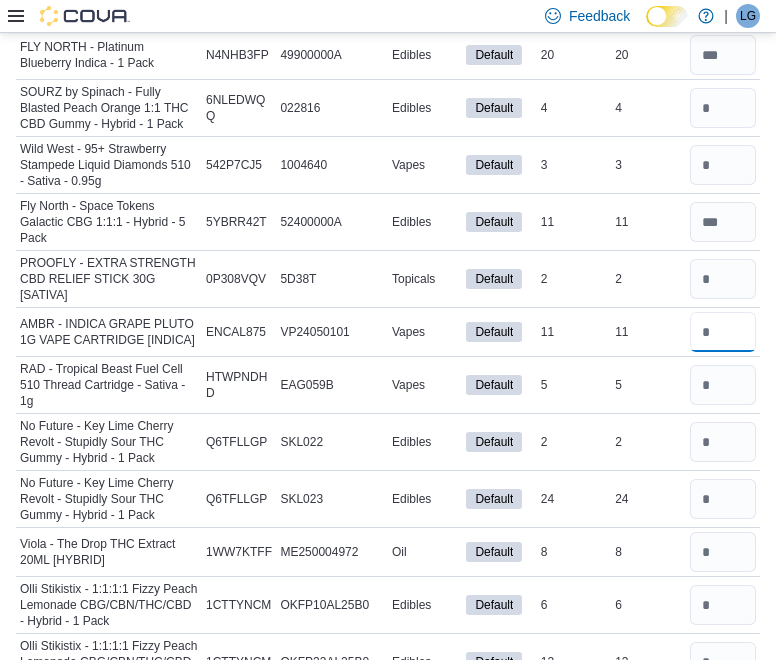 type 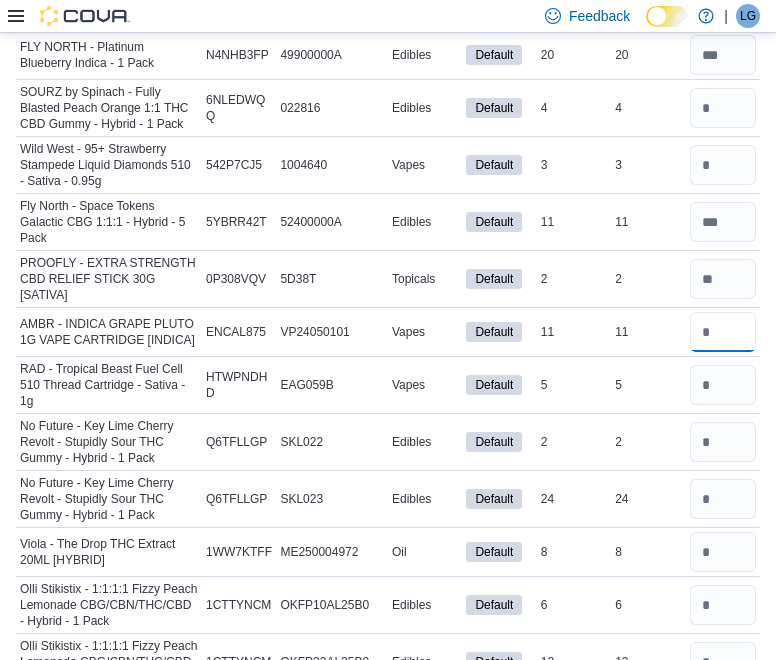 type on "**" 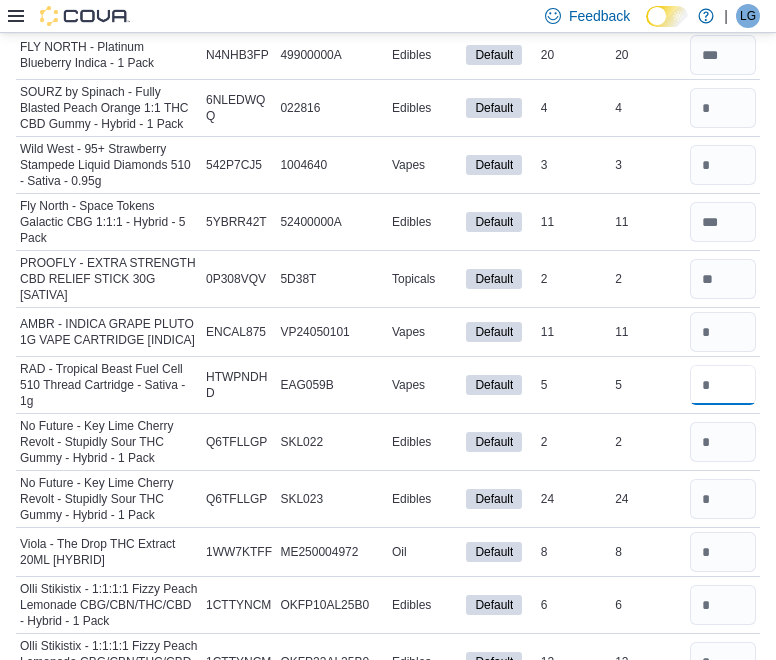 type 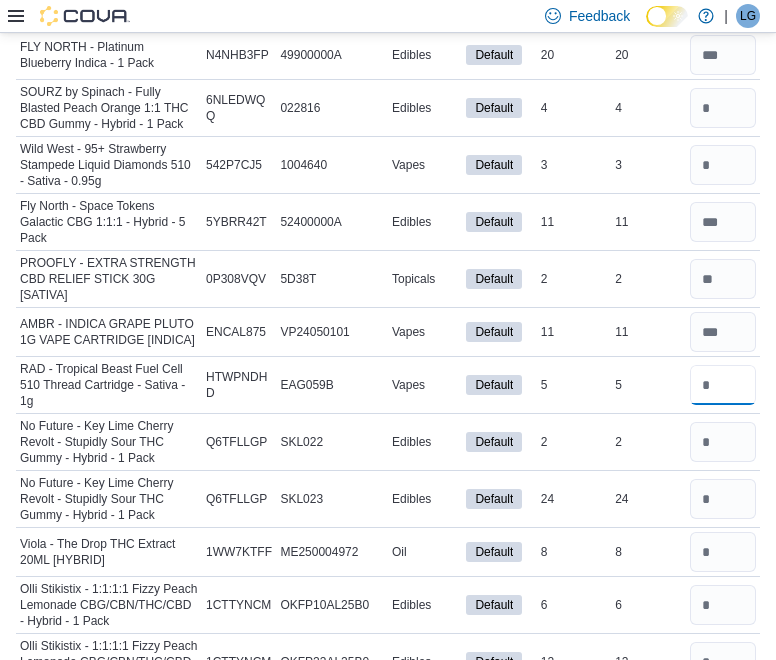type on "*" 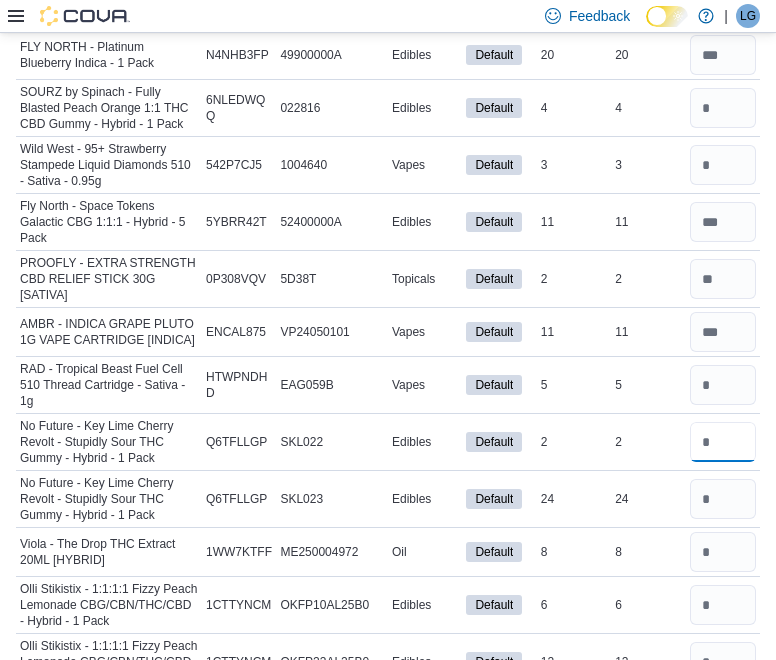 type 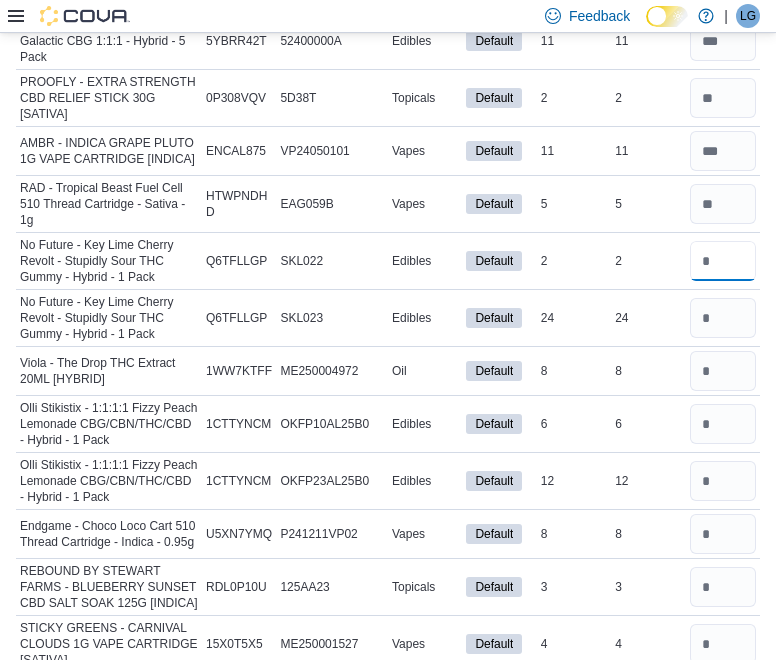 scroll, scrollTop: 5601, scrollLeft: 0, axis: vertical 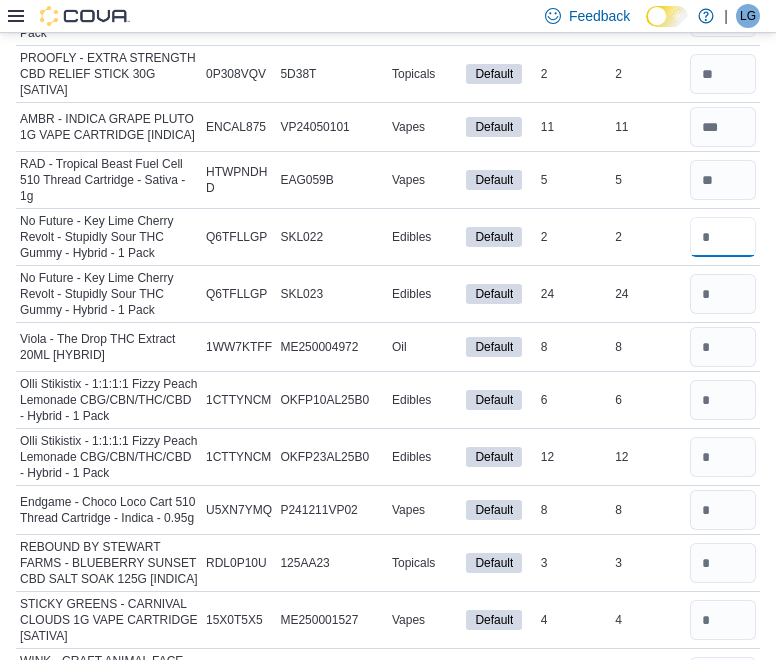 type on "*" 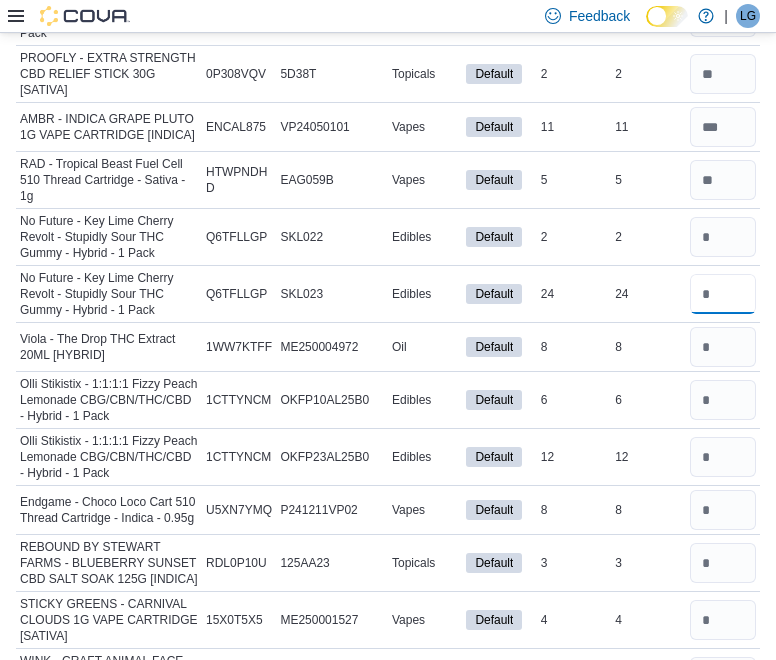 type 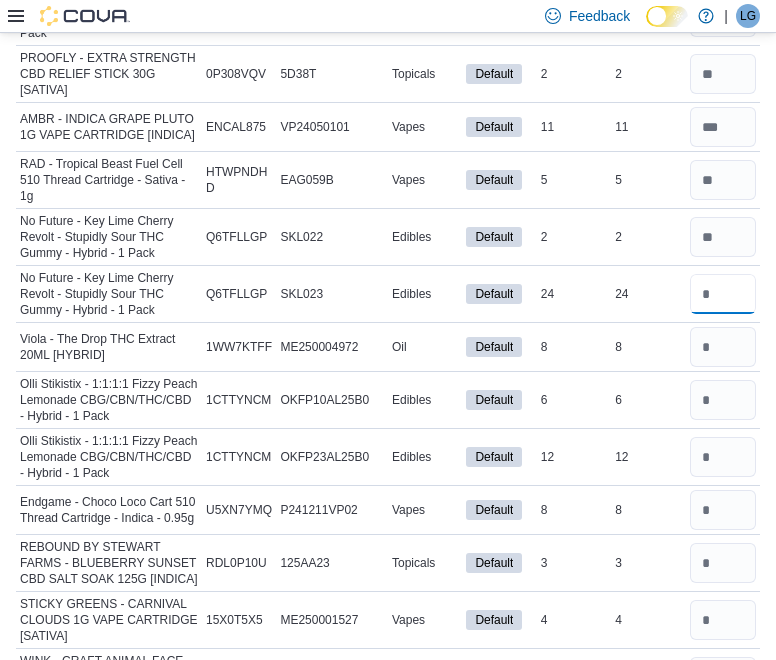 type on "**" 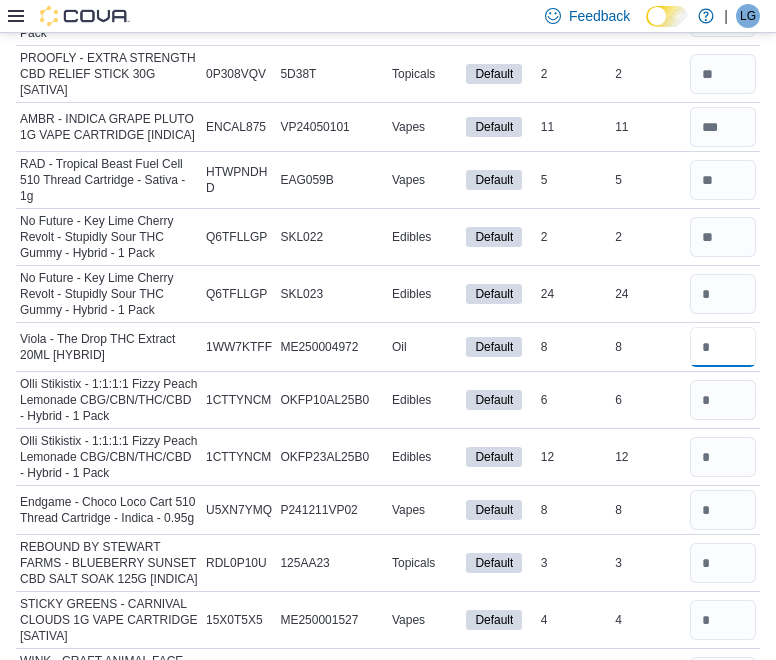 type 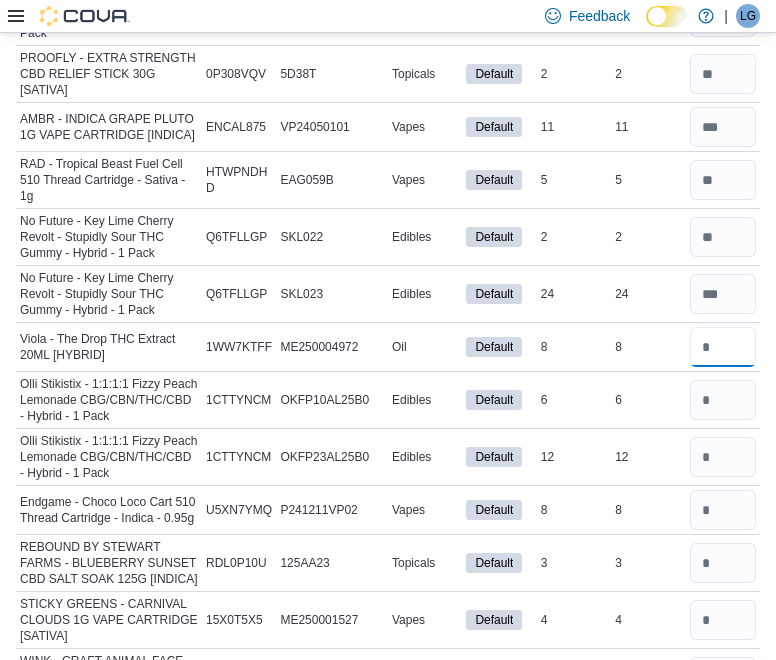 type on "*" 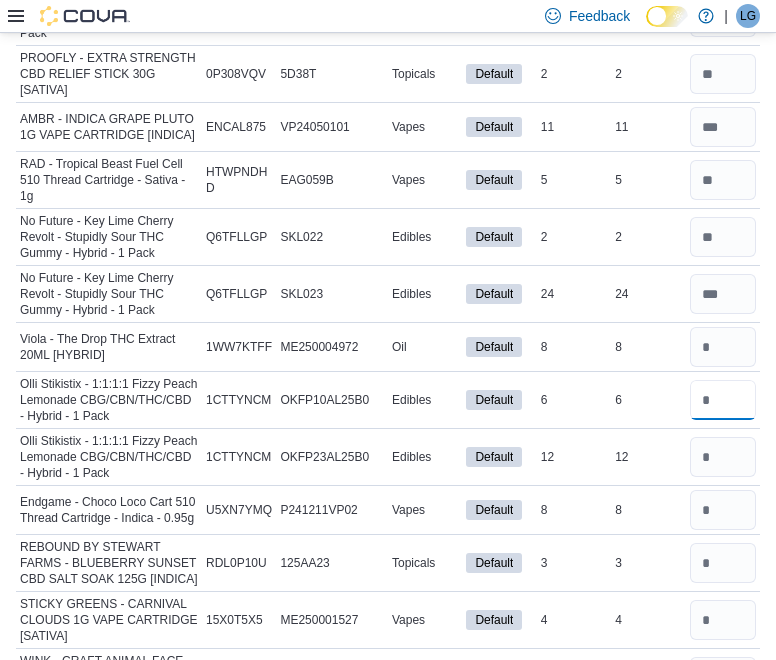 type 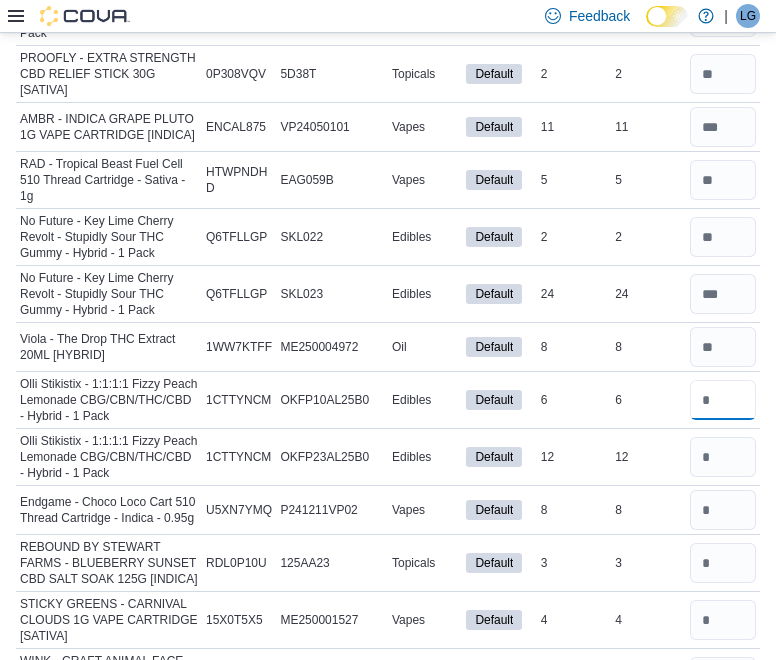 type on "*" 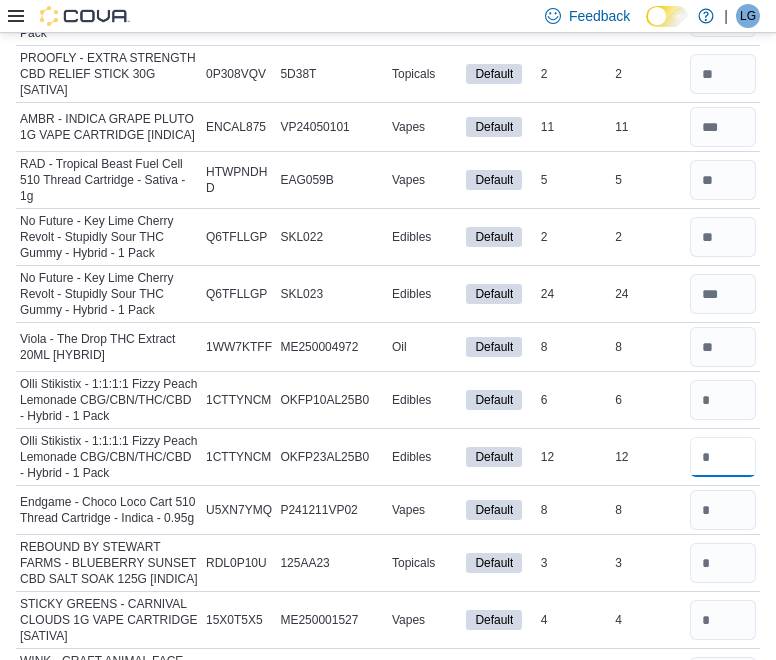 type 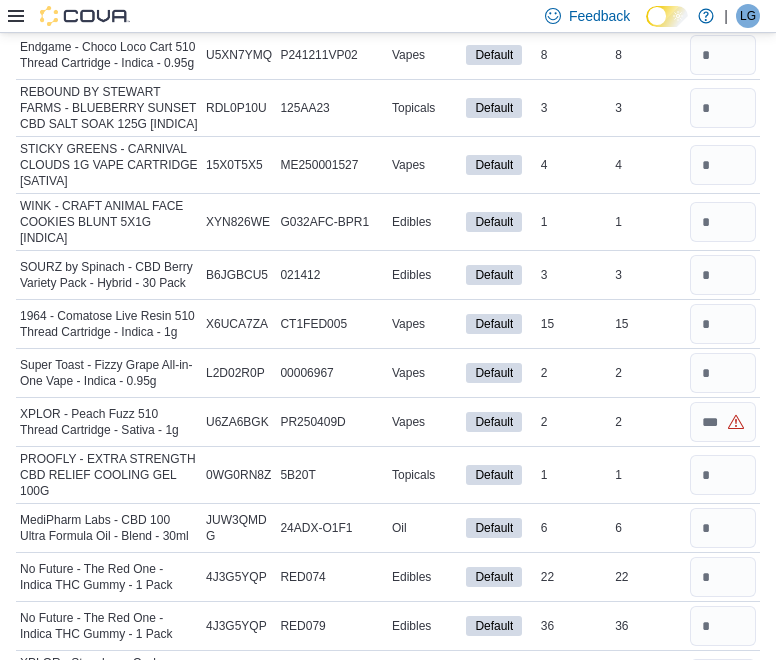 scroll, scrollTop: 6055, scrollLeft: 0, axis: vertical 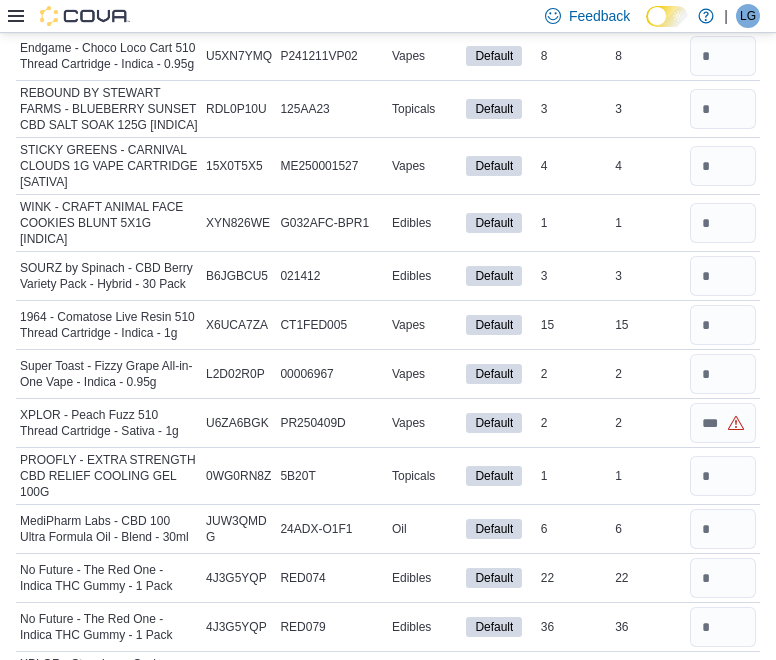 click at bounding box center (723, 3) 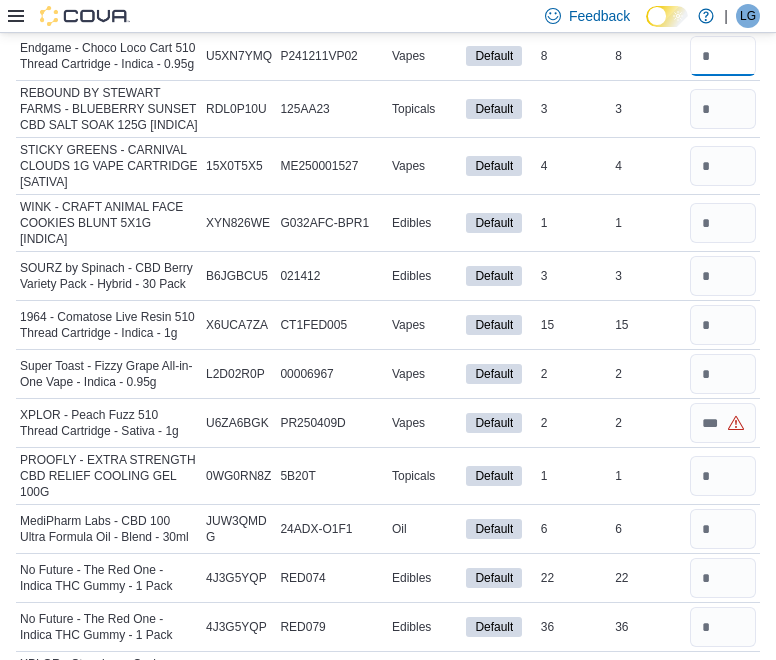 type 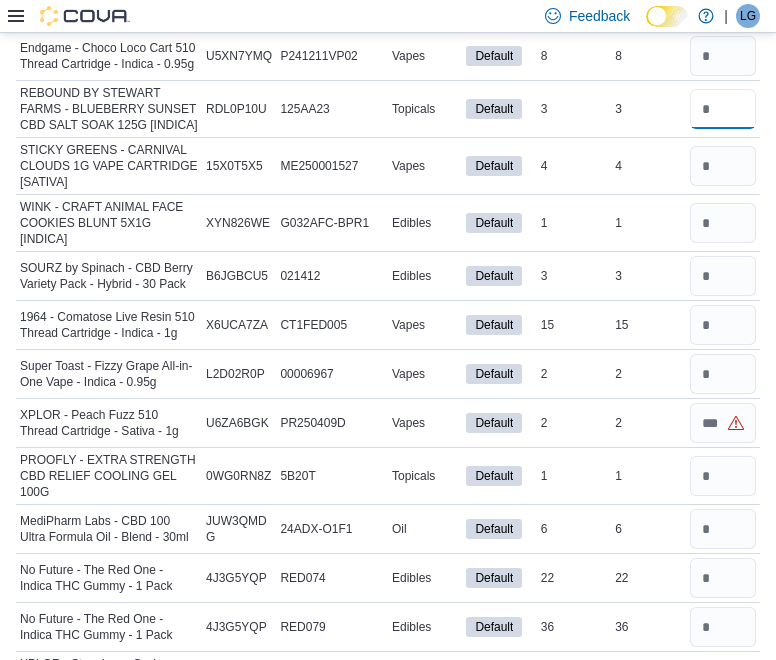 type 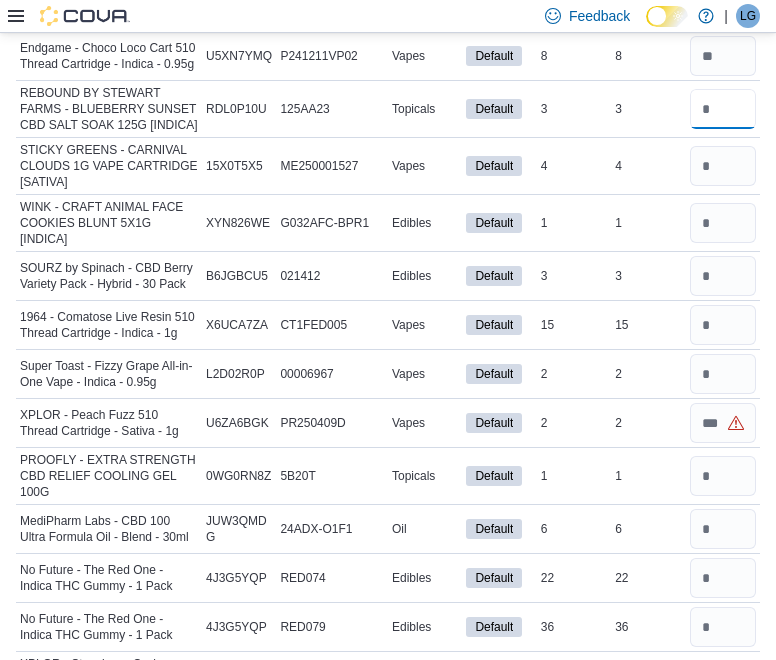type on "*" 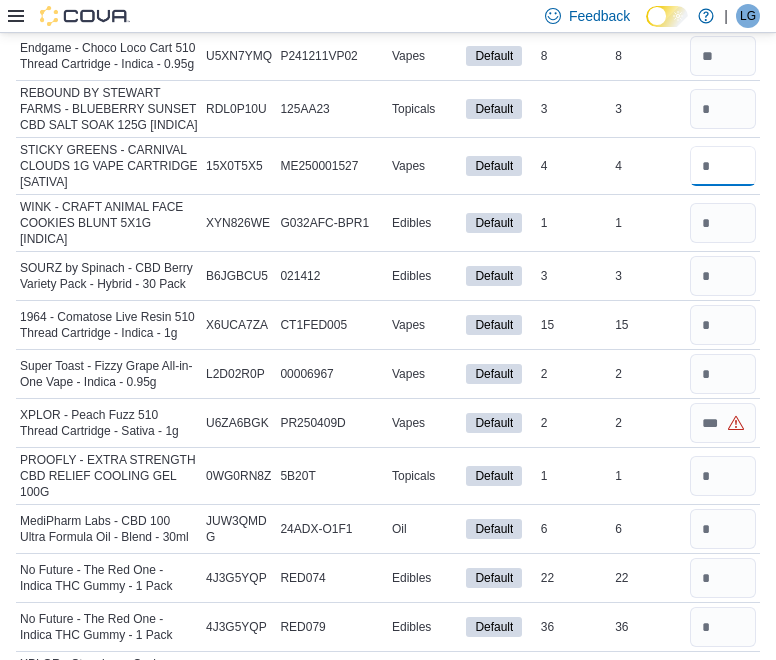 type 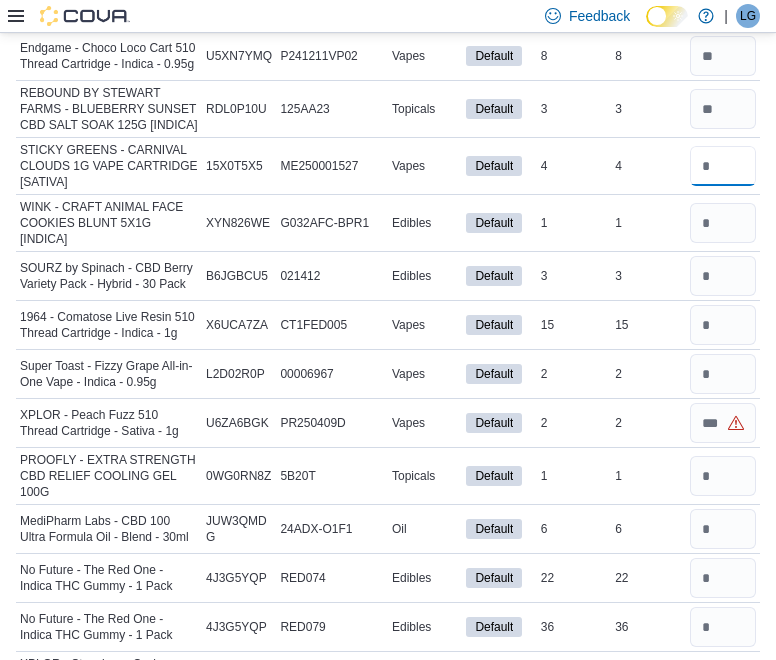 type on "*" 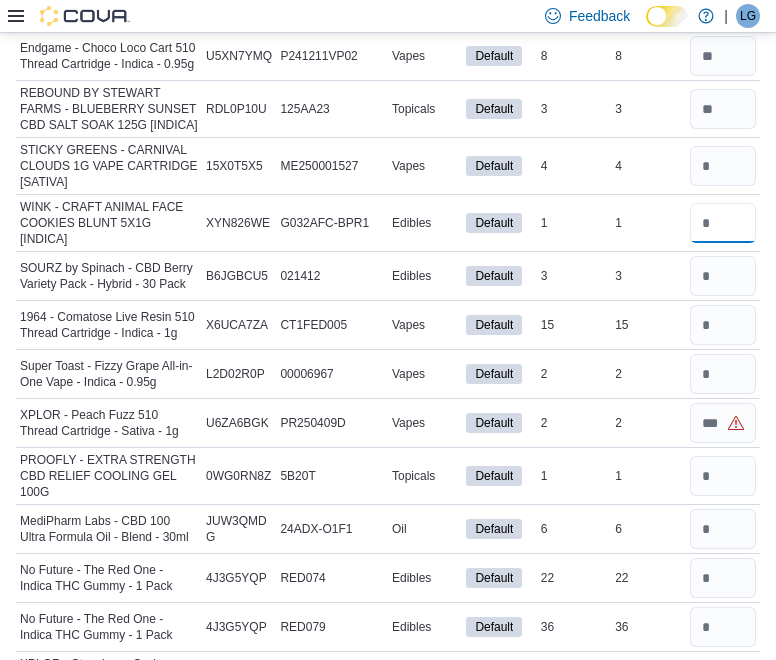 type 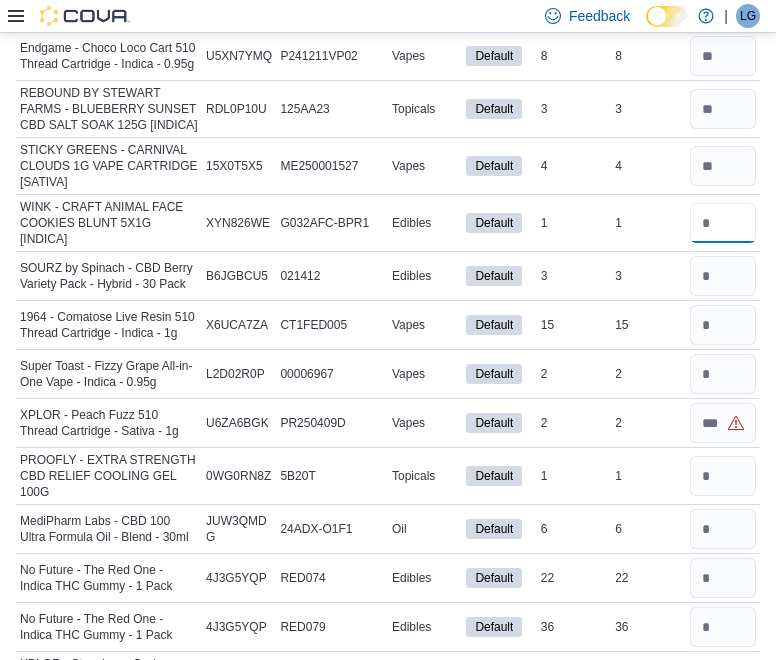 type on "*" 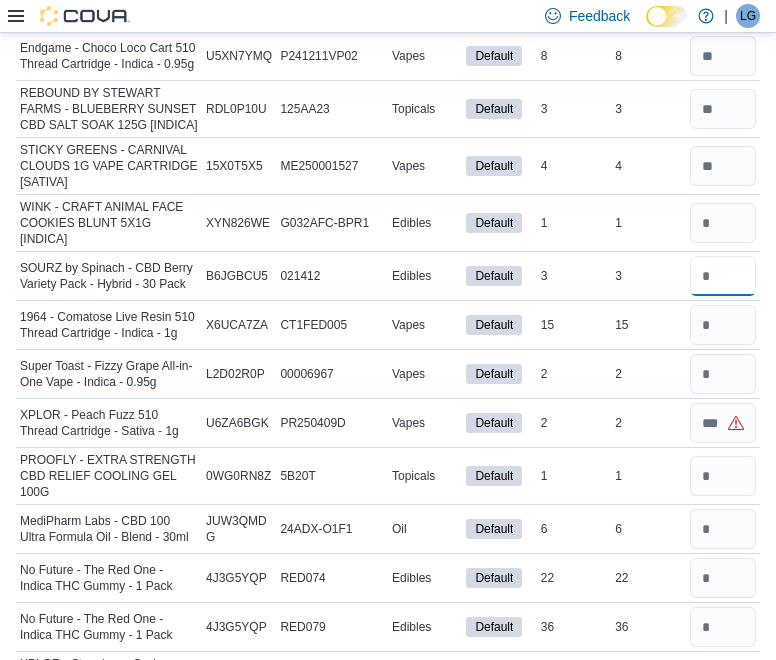 type 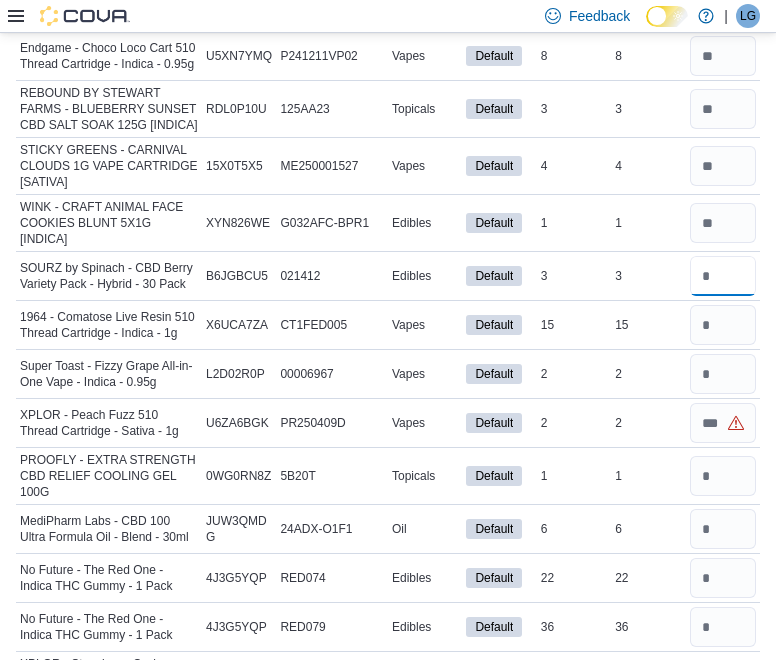 type on "*" 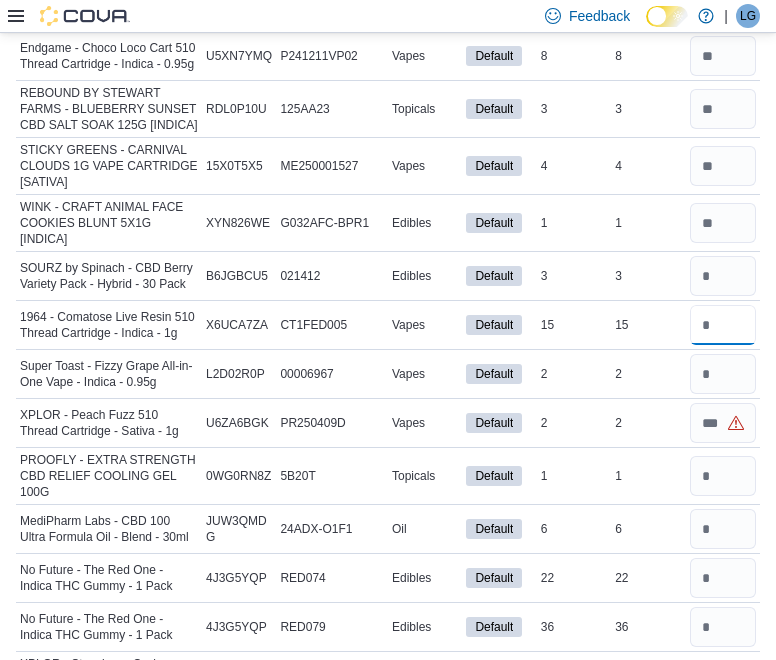 type 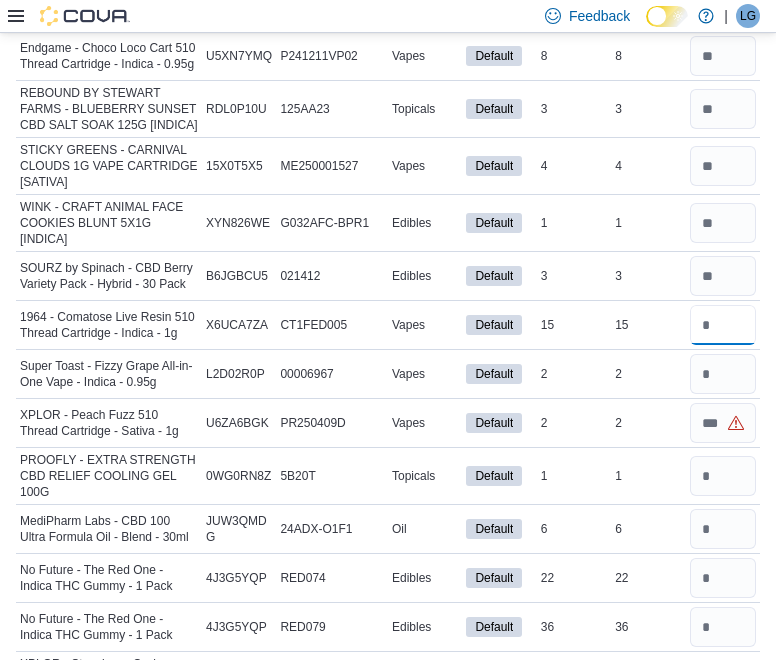 type on "**" 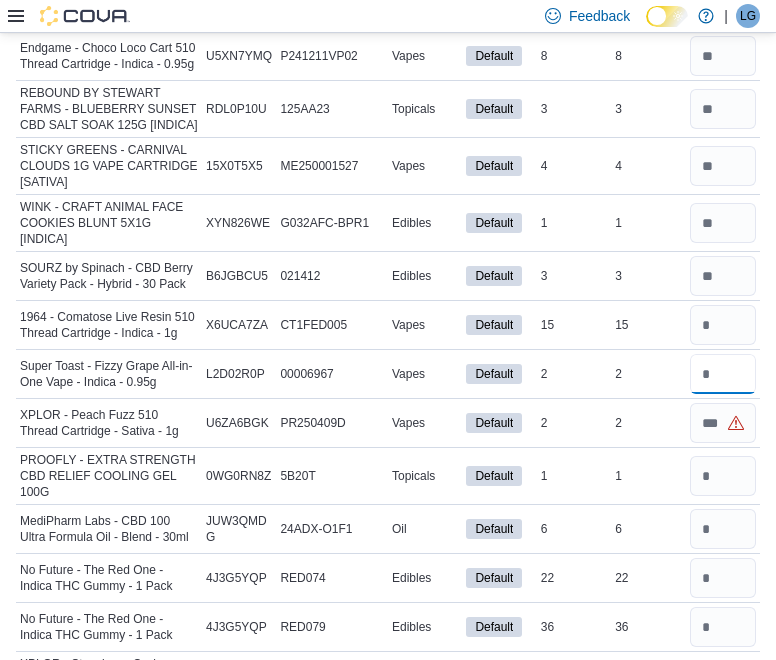 type 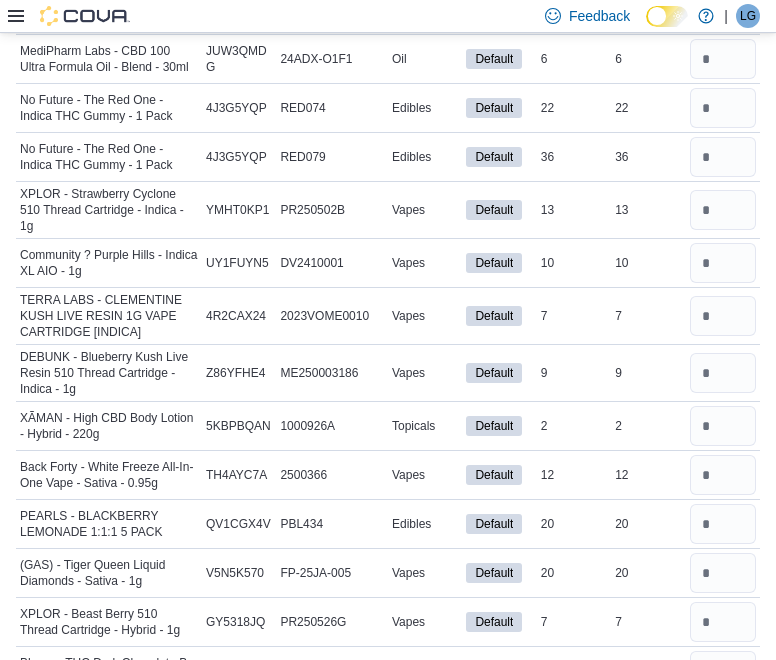 scroll, scrollTop: 6528, scrollLeft: 0, axis: vertical 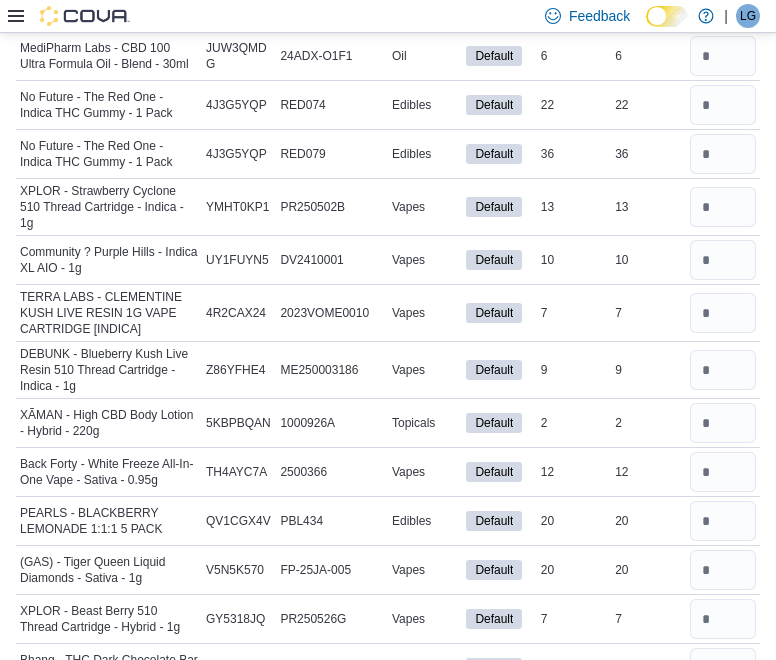 click at bounding box center [723, -99] 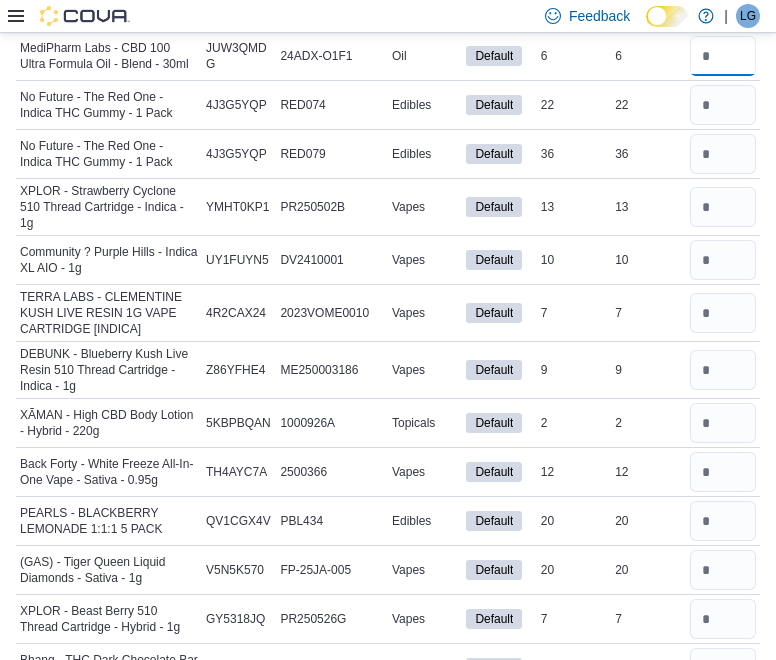type 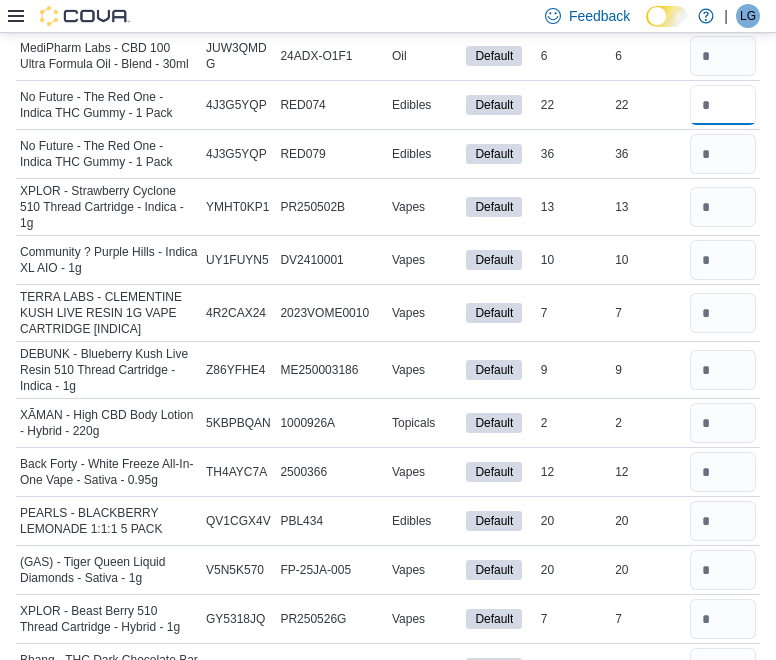 type 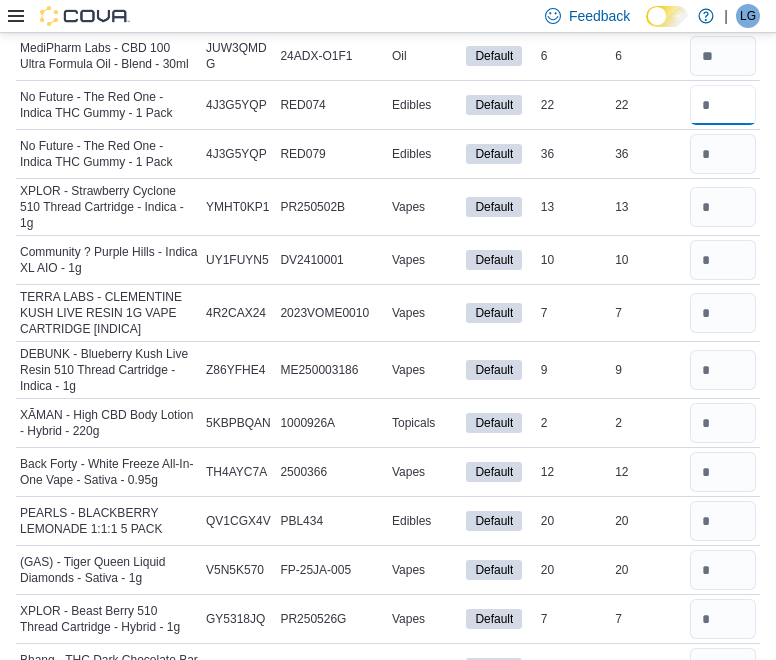 type on "**" 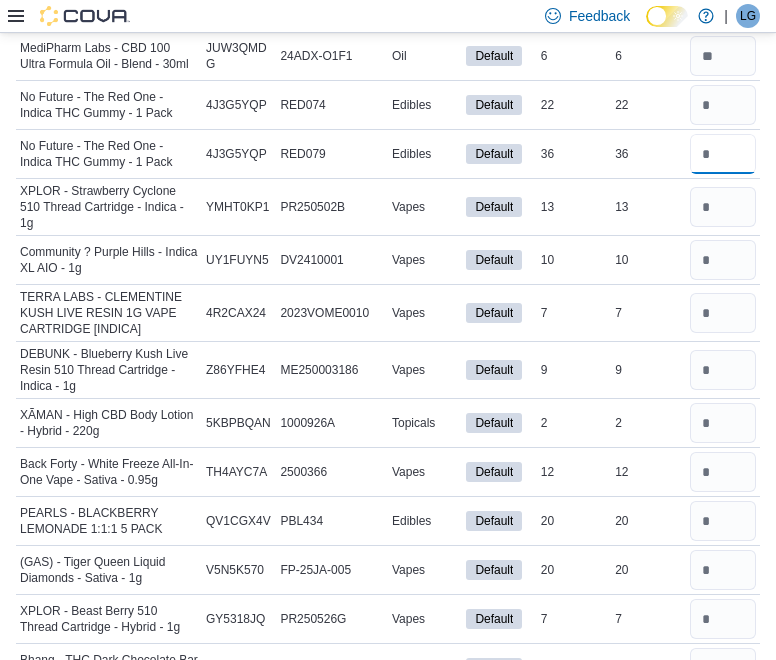 type 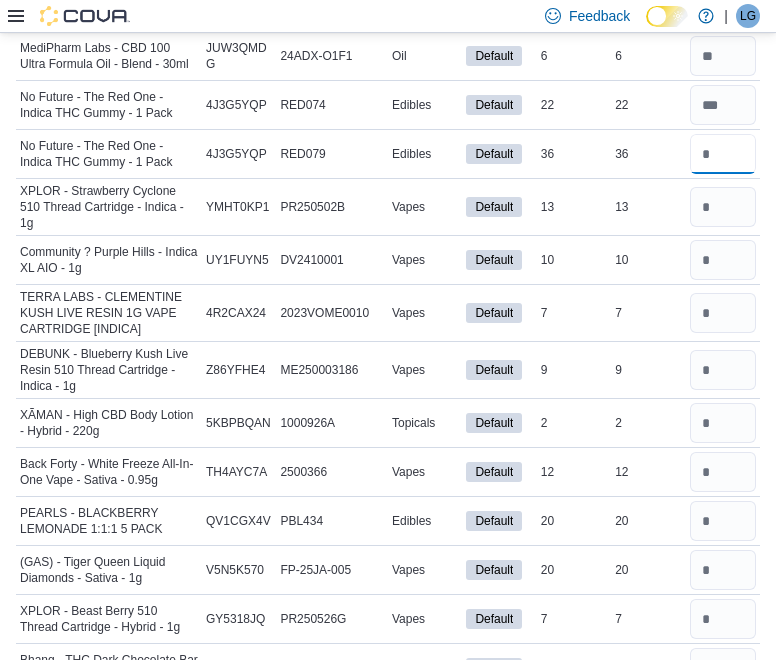 type on "**" 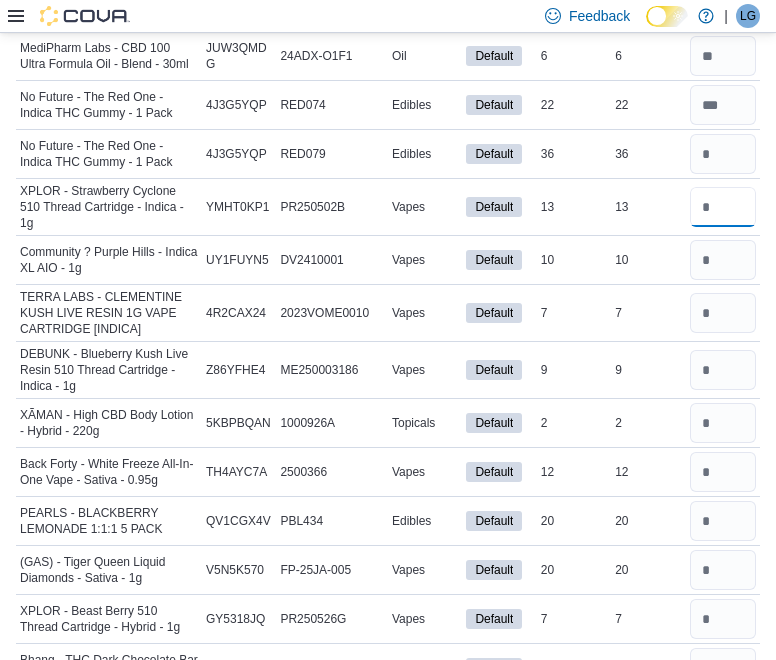 type 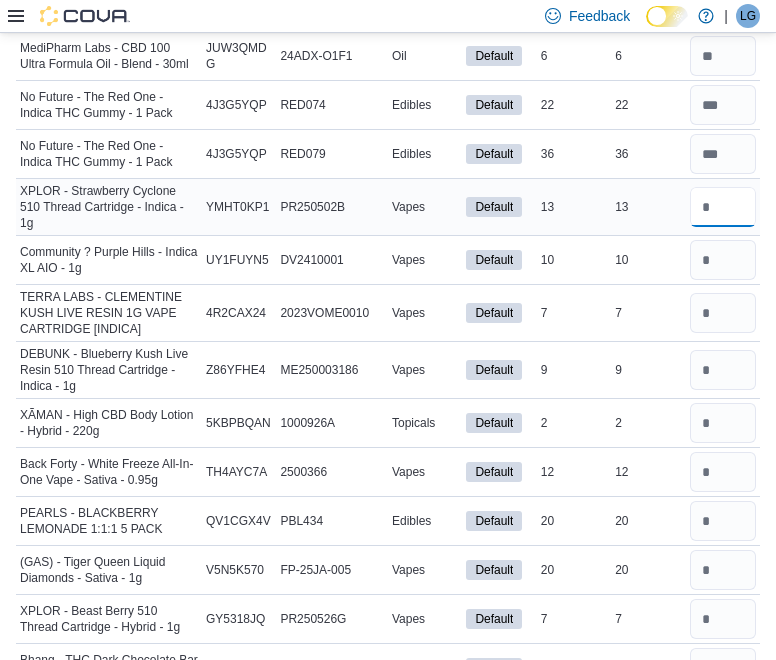 type on "**" 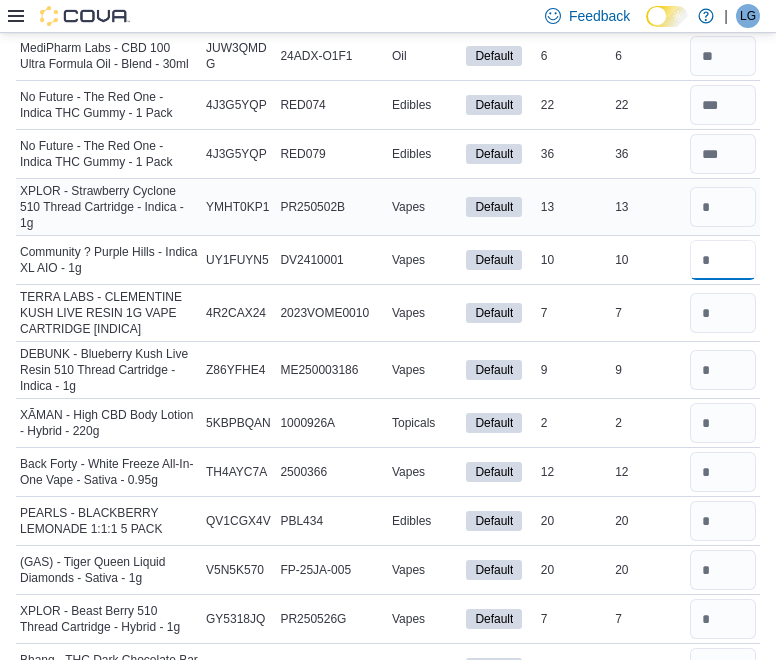 type on "*" 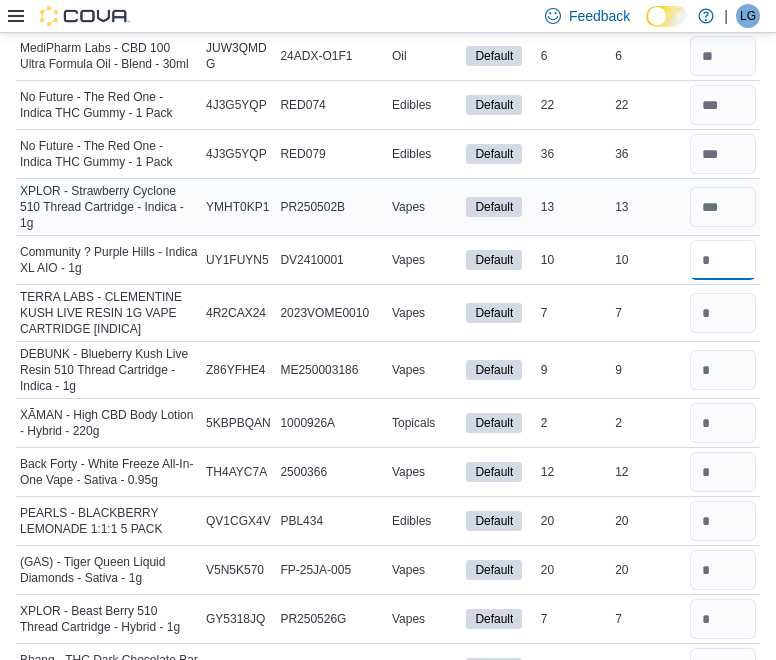 type on "**" 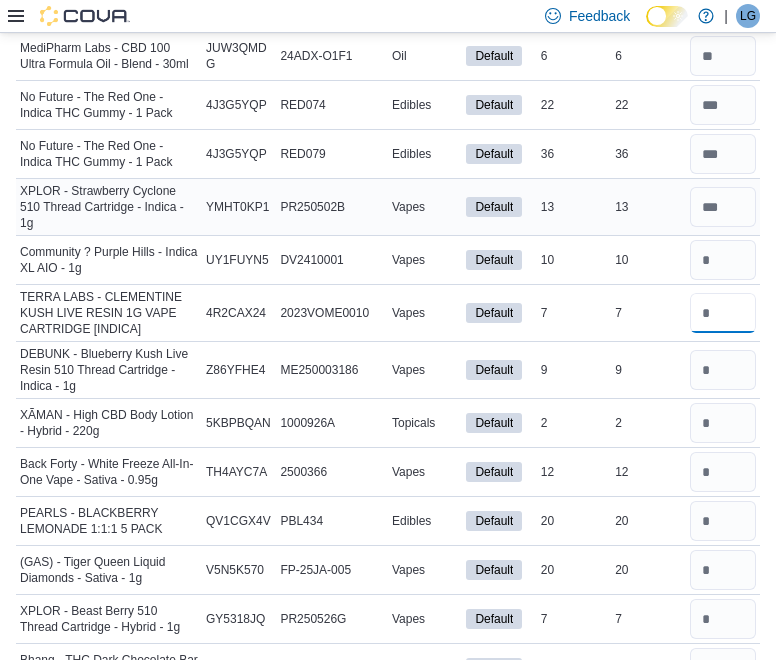type 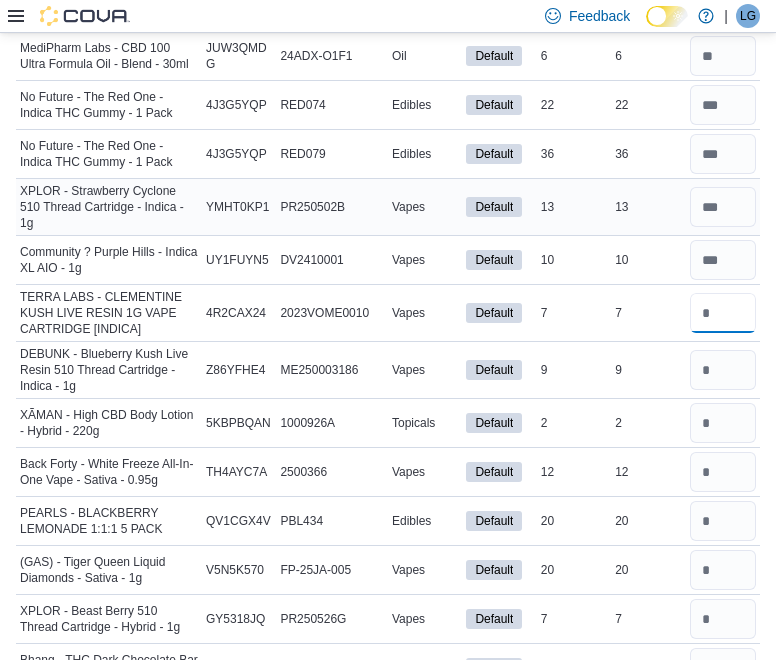 type on "*" 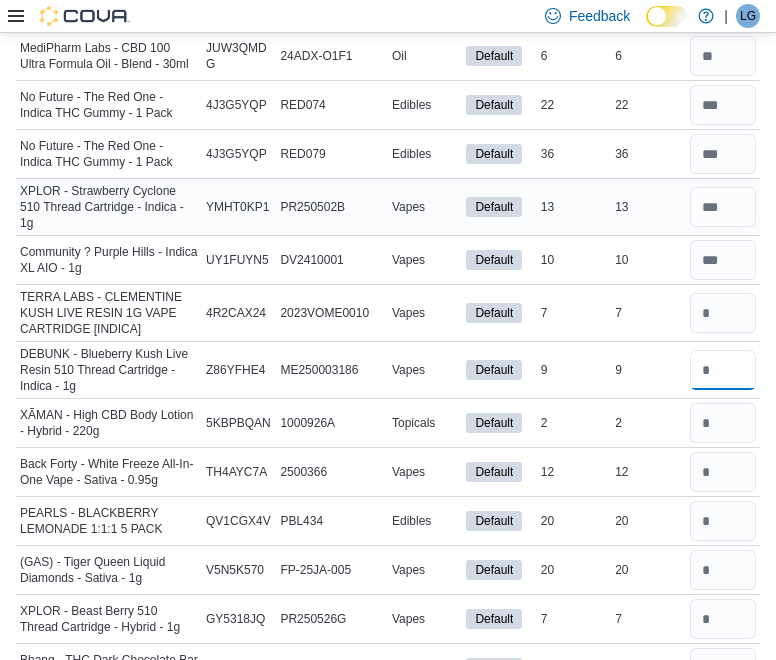 type 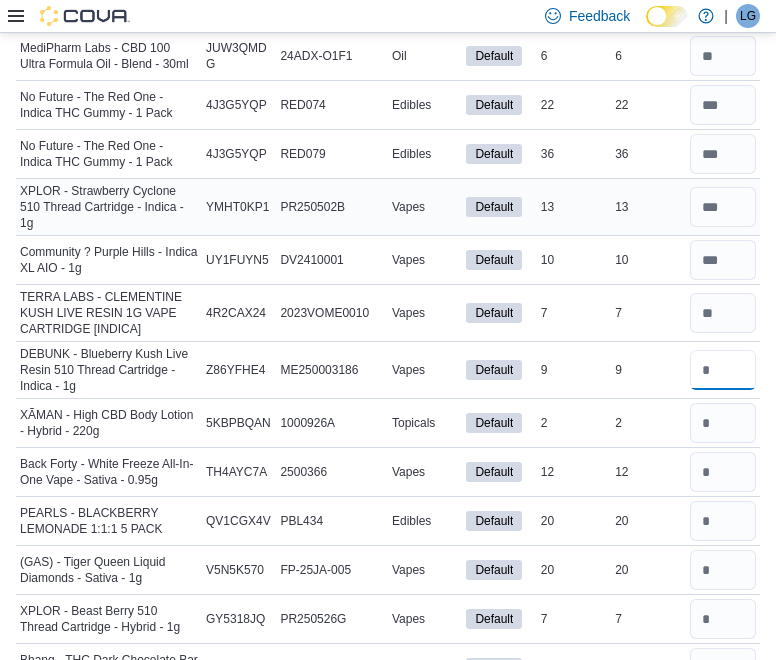 type on "*" 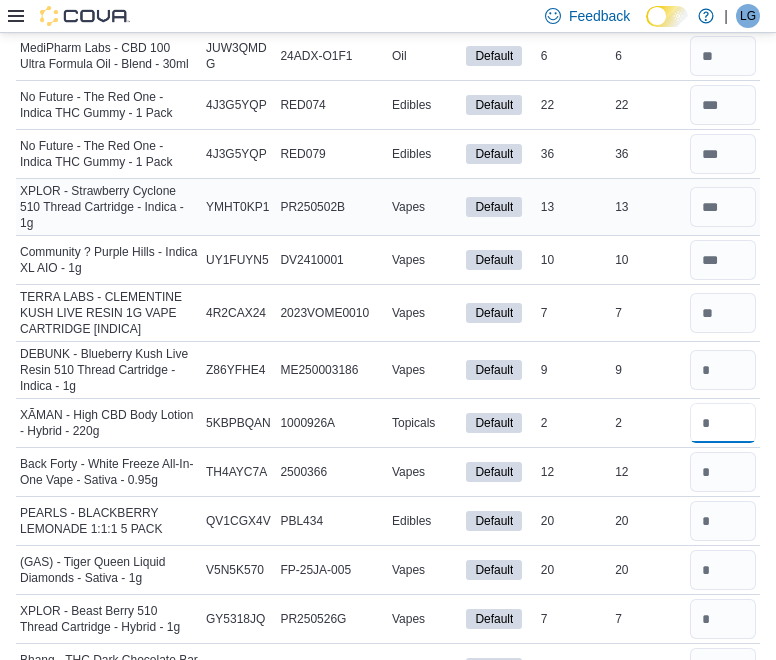 type 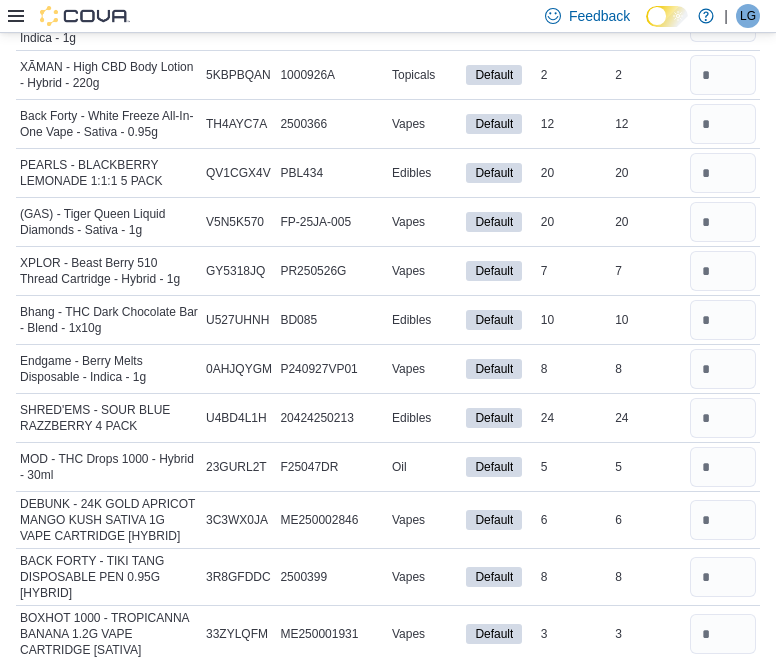 scroll, scrollTop: 6875, scrollLeft: 0, axis: vertical 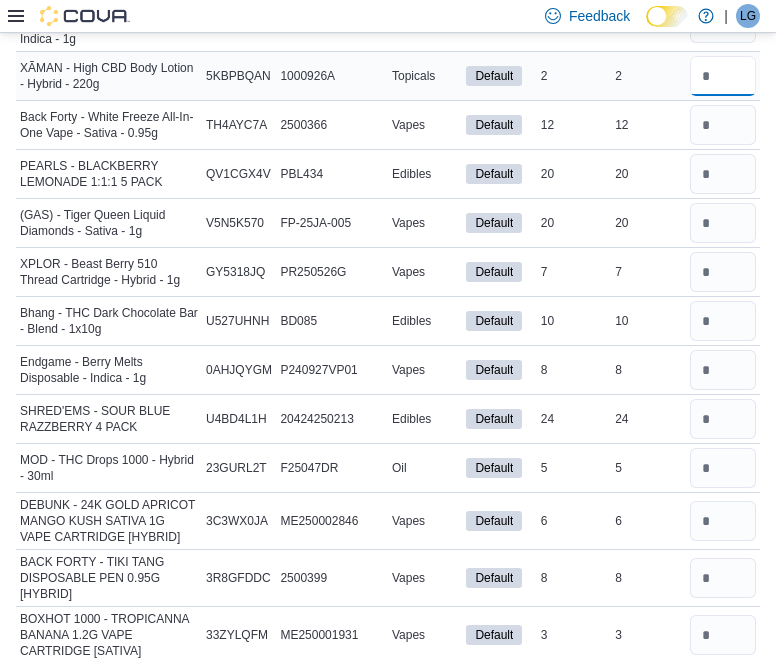 click at bounding box center [723, 76] 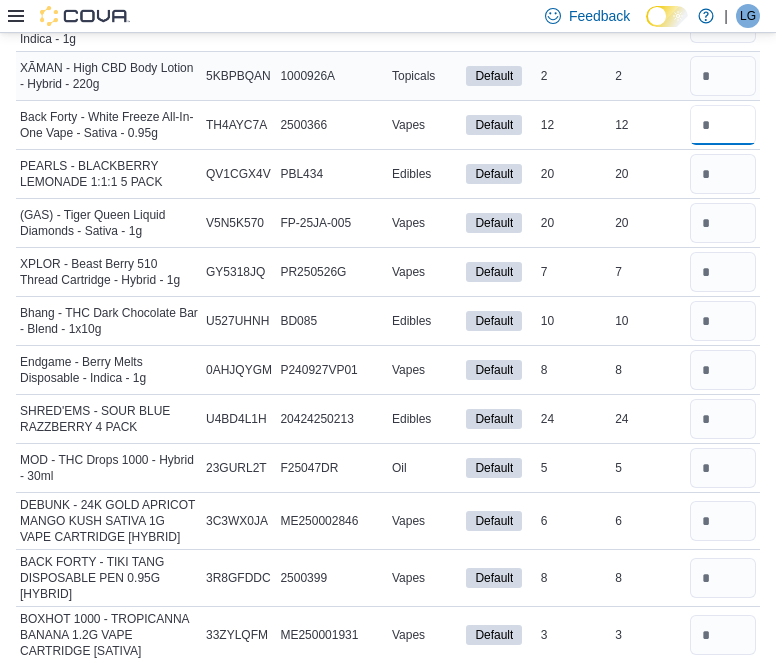 type 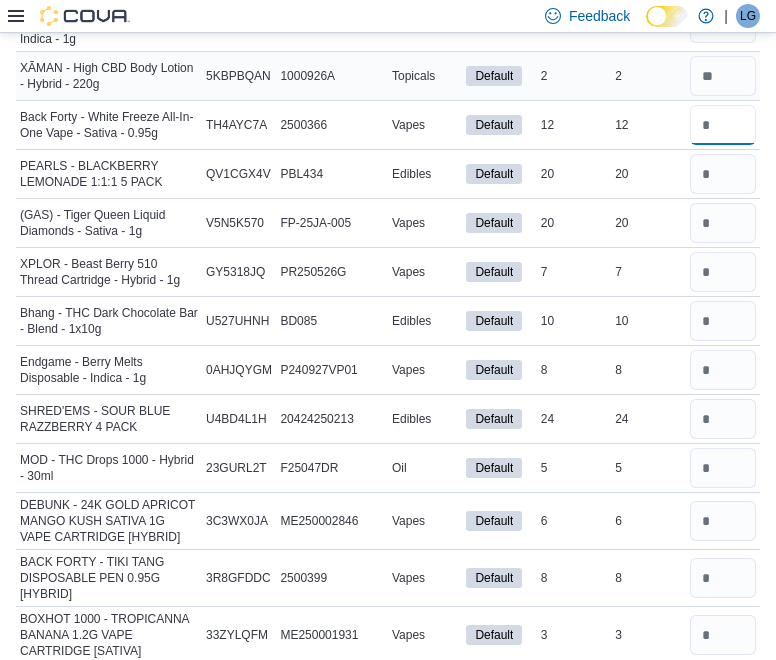 type on "**" 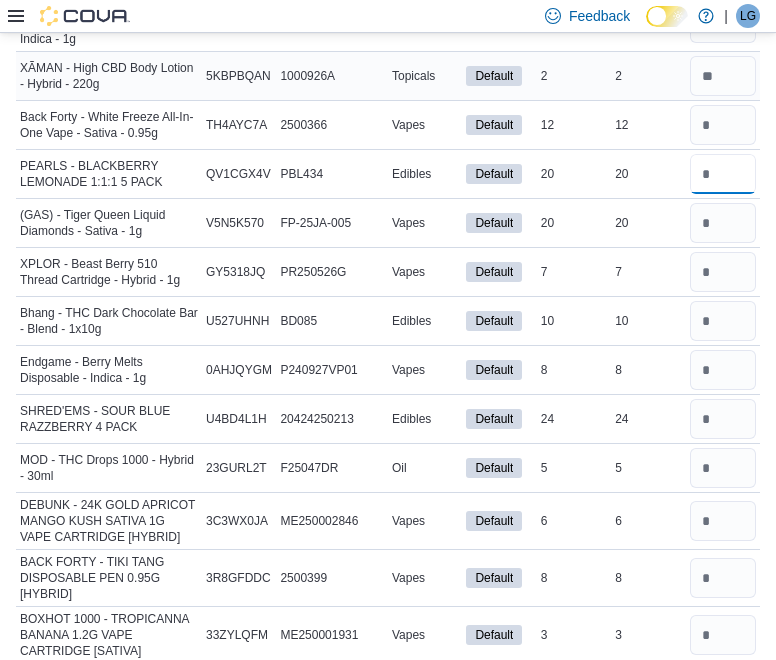type 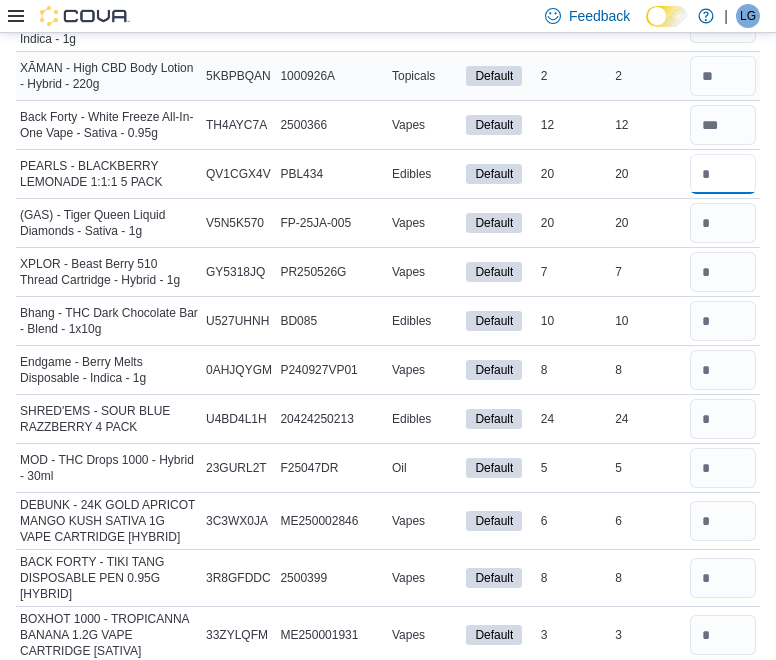 type on "**" 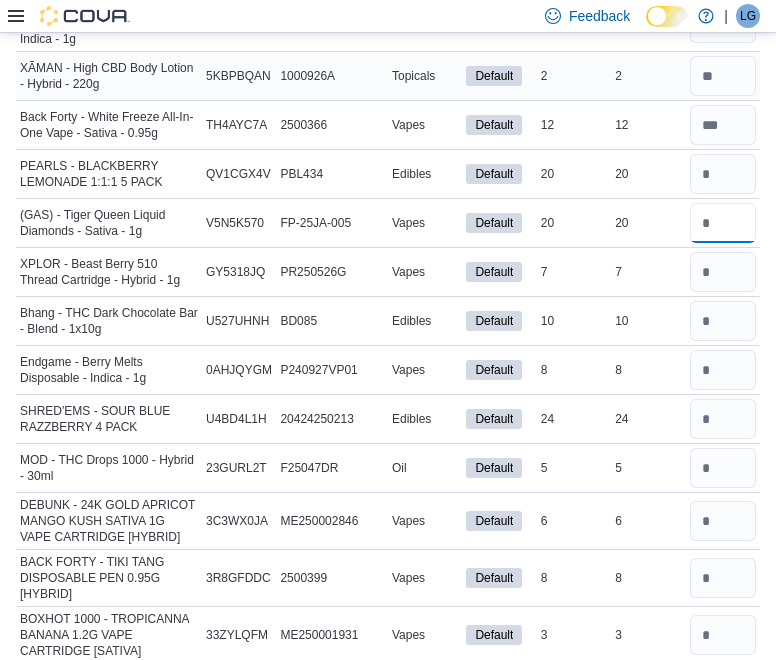 type 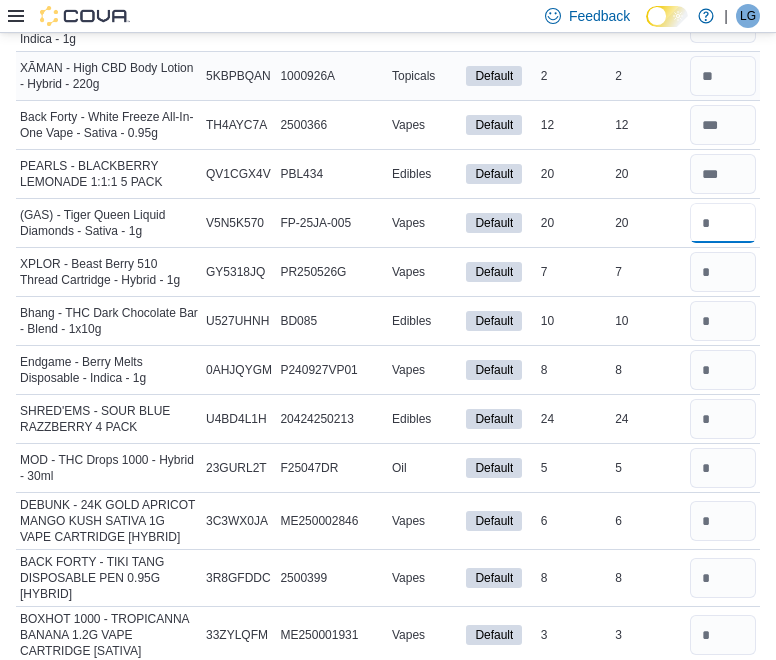 type on "**" 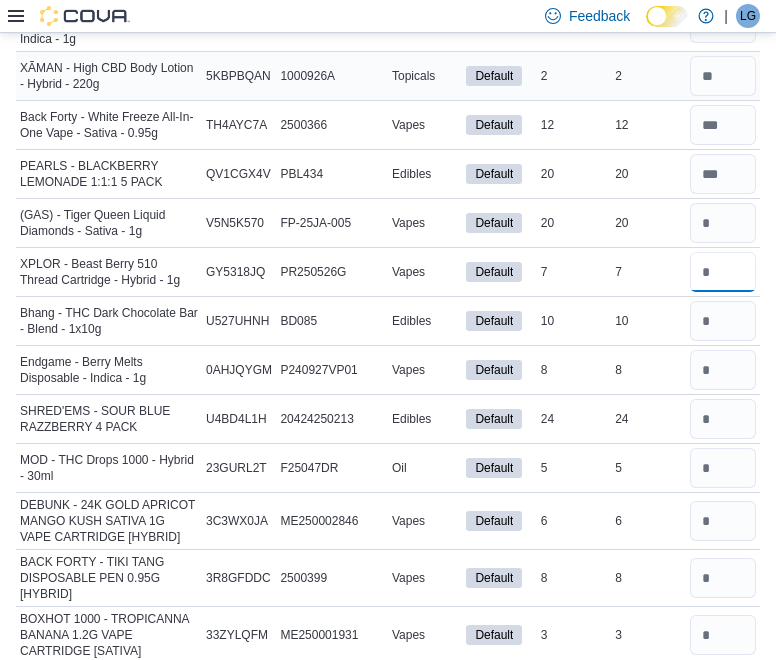 type 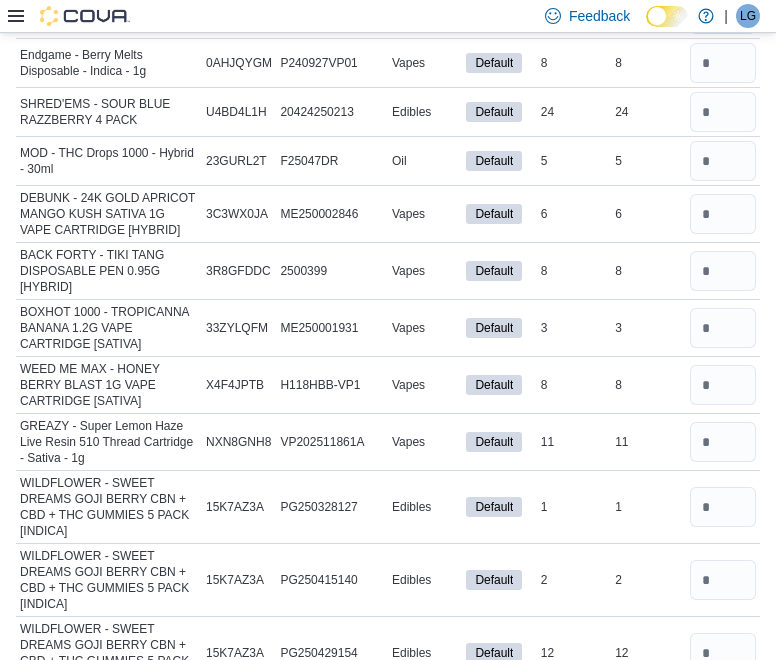 scroll, scrollTop: 7181, scrollLeft: 0, axis: vertical 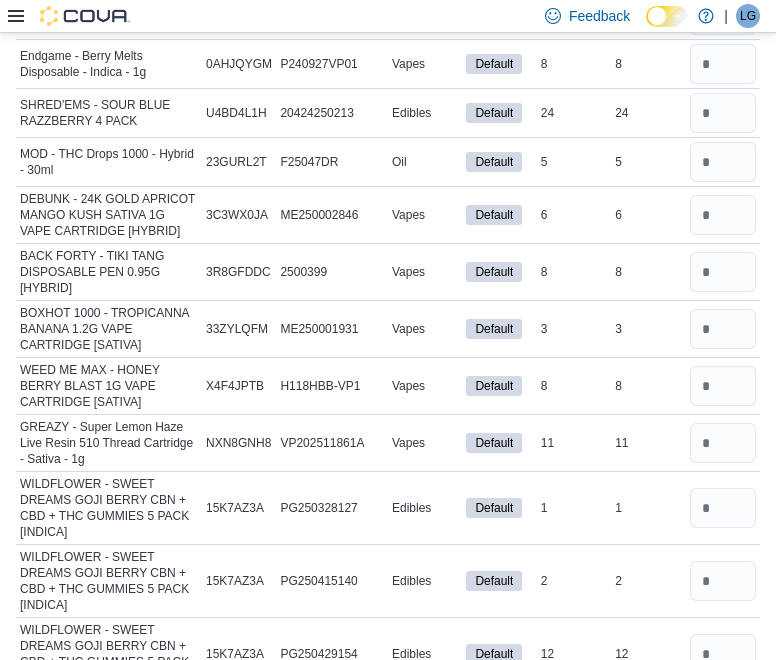 type on "*" 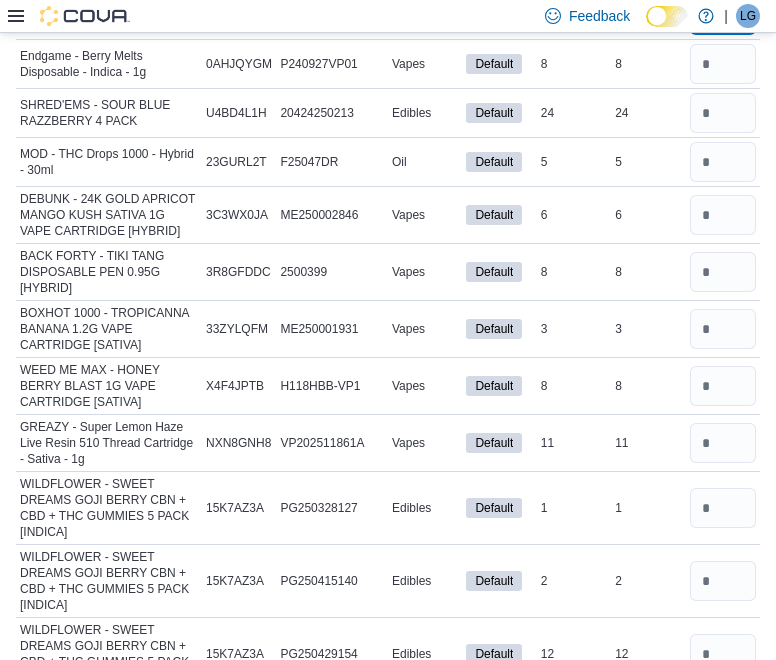 type 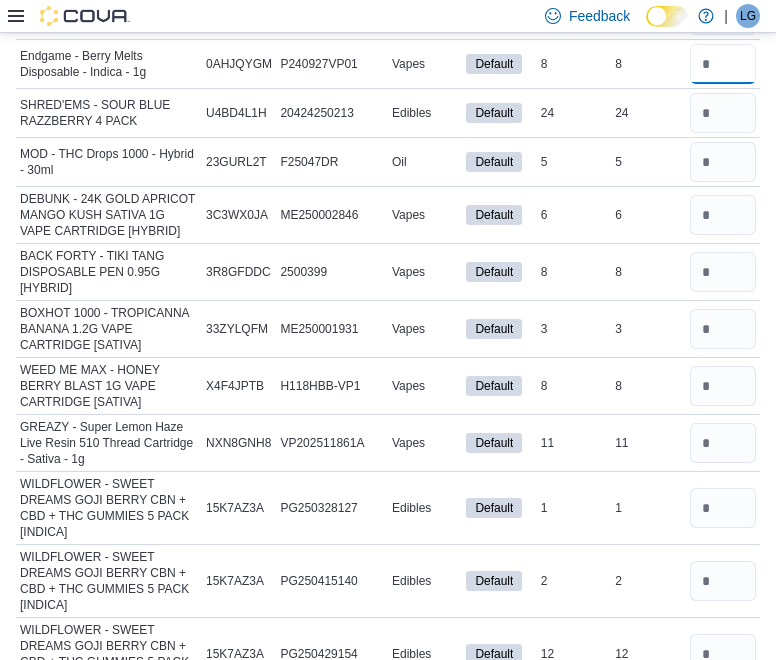 type 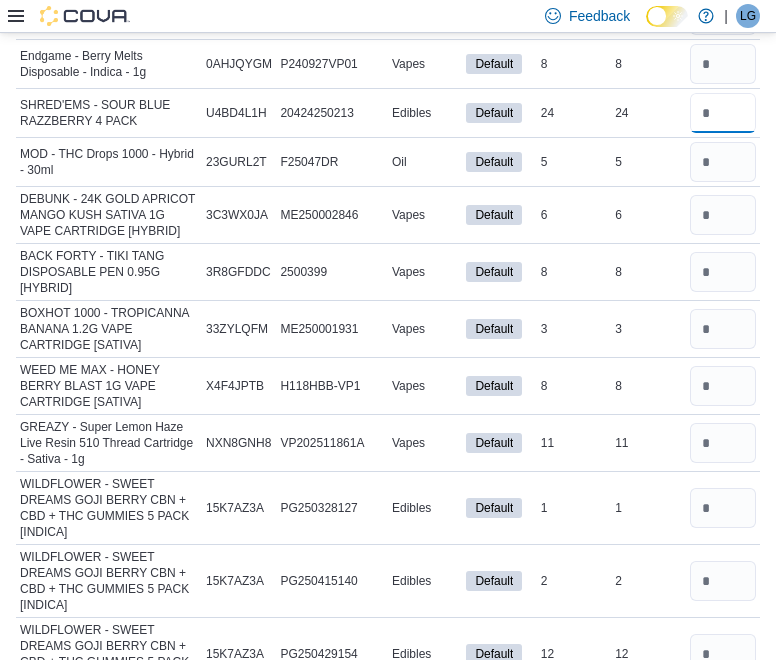 type 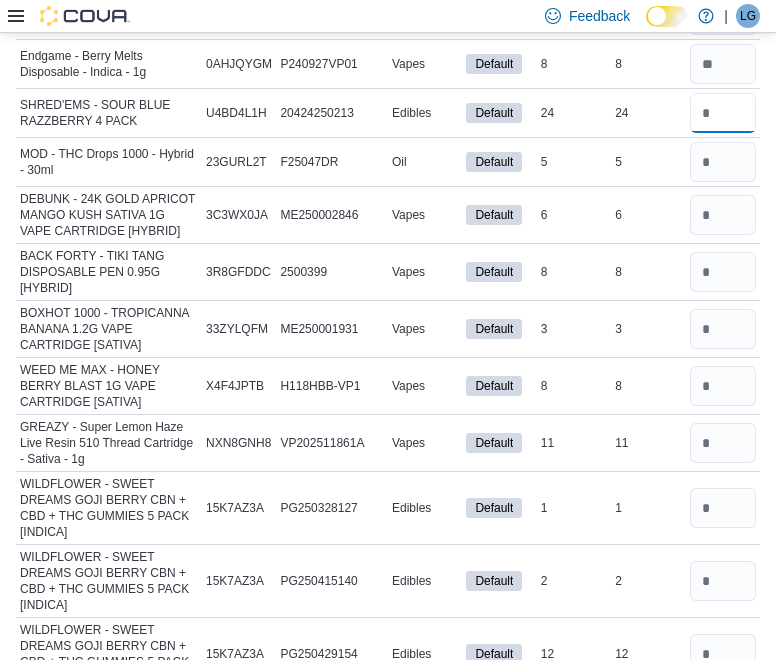 type on "**" 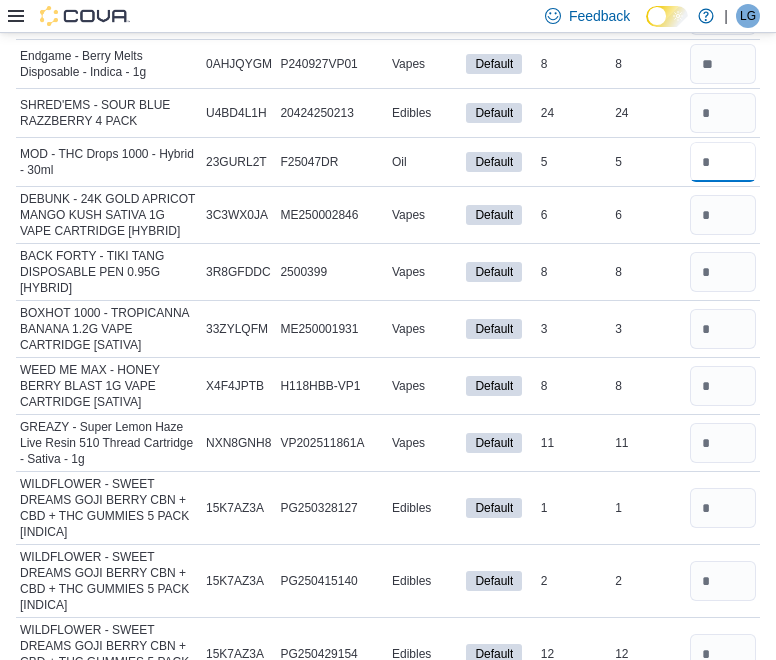 type 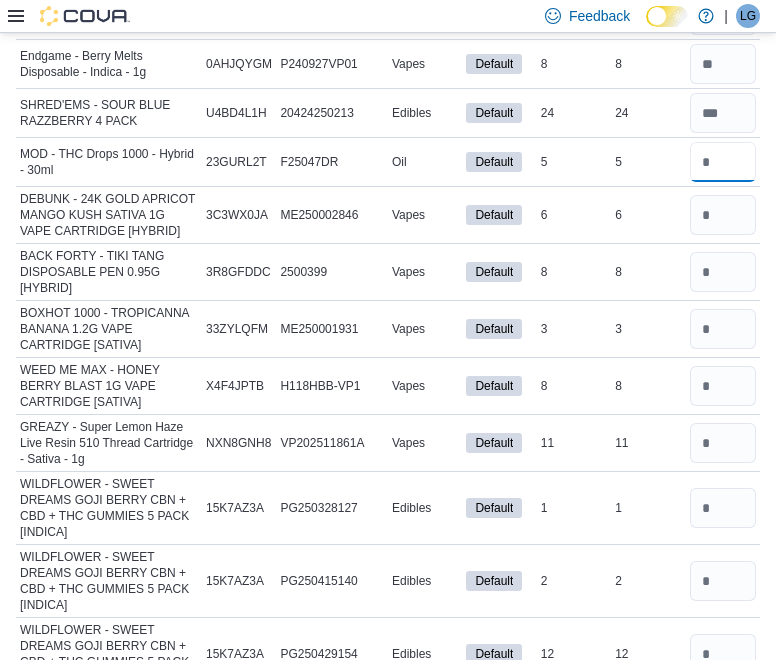 type on "*" 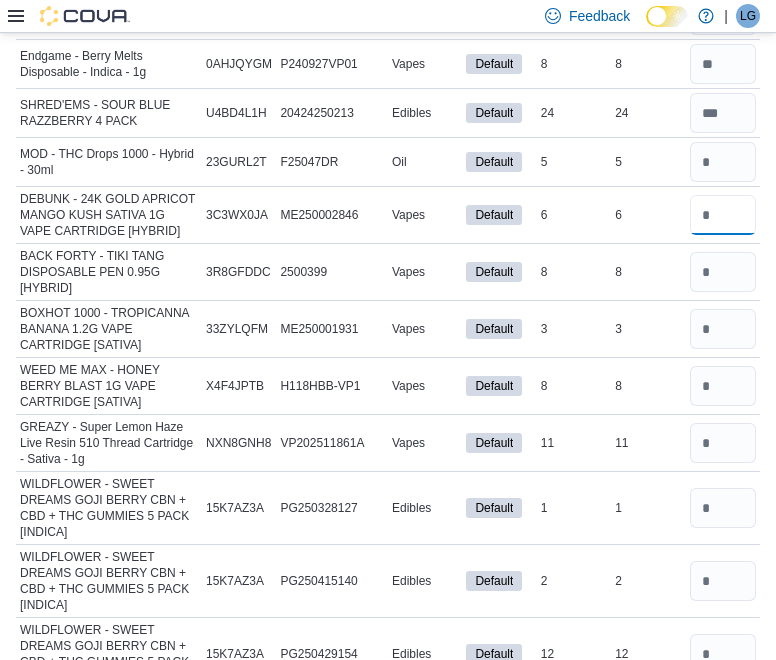 type 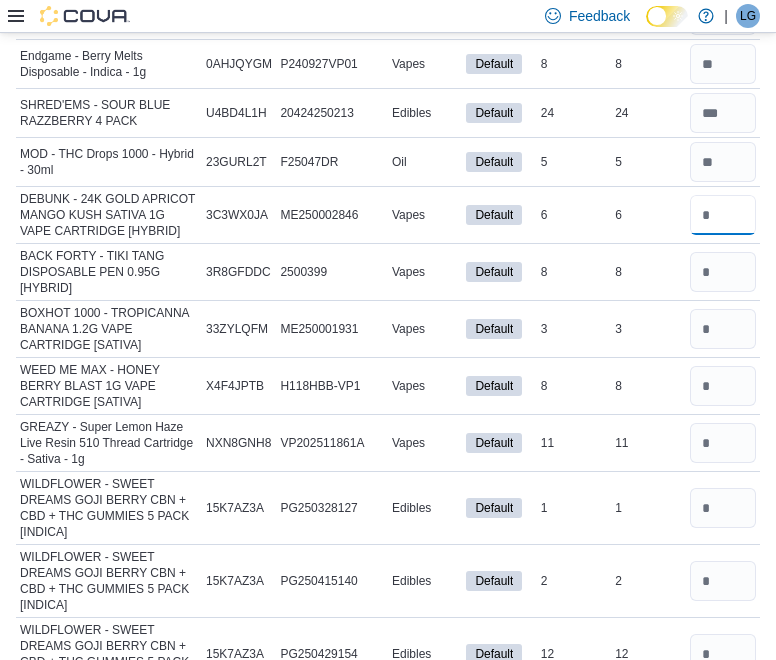 type on "*" 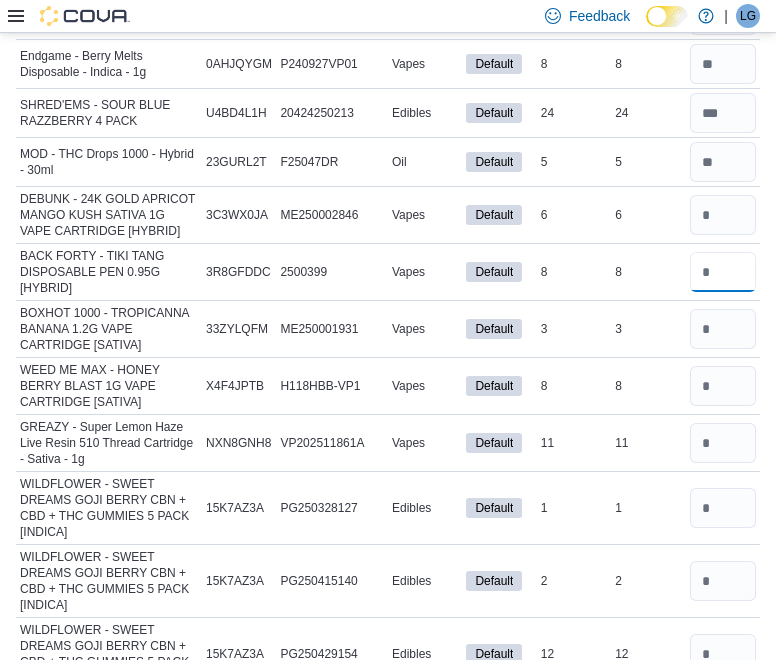 type 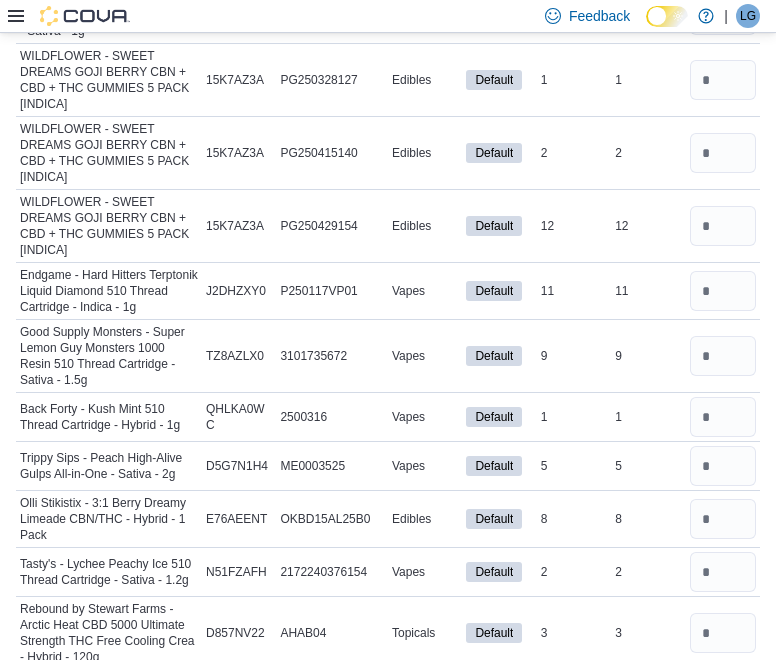 scroll, scrollTop: 7604, scrollLeft: 0, axis: vertical 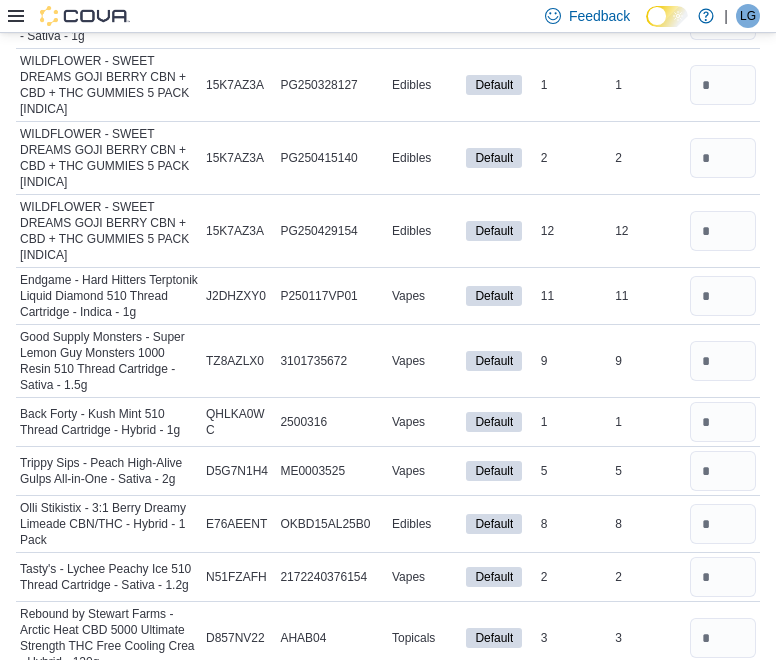 type on "*" 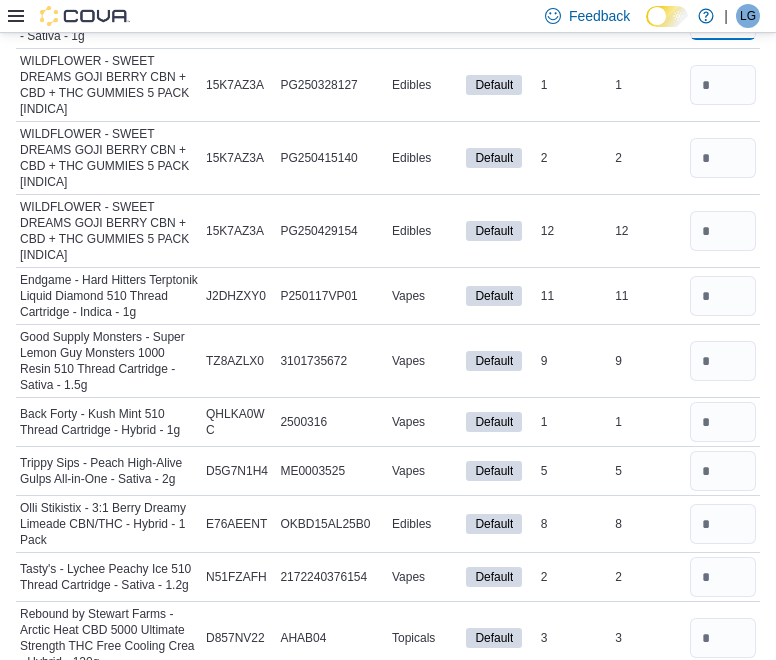 type 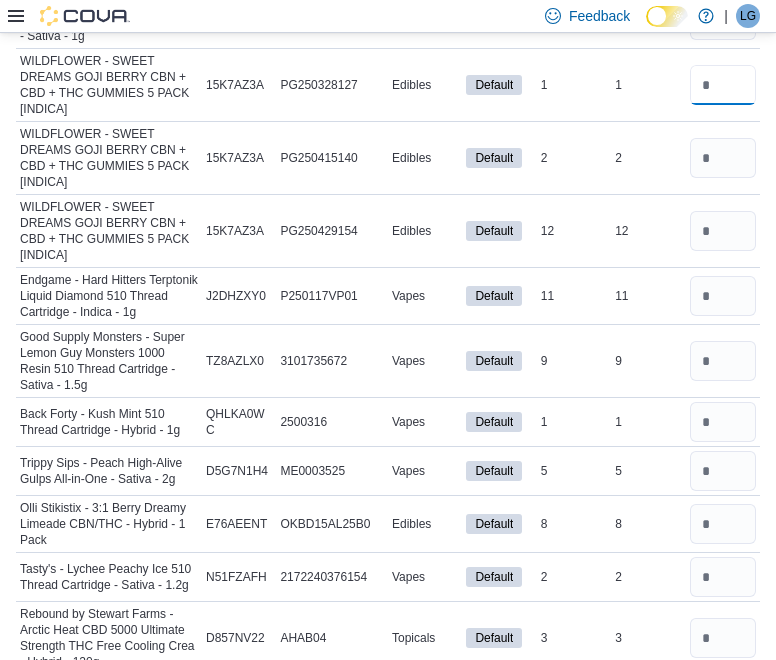 type 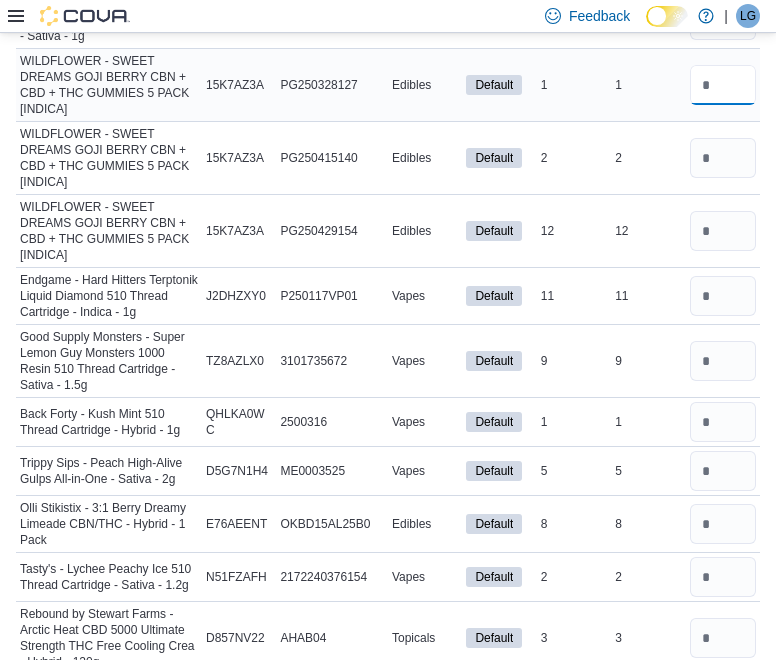 click at bounding box center (723, 85) 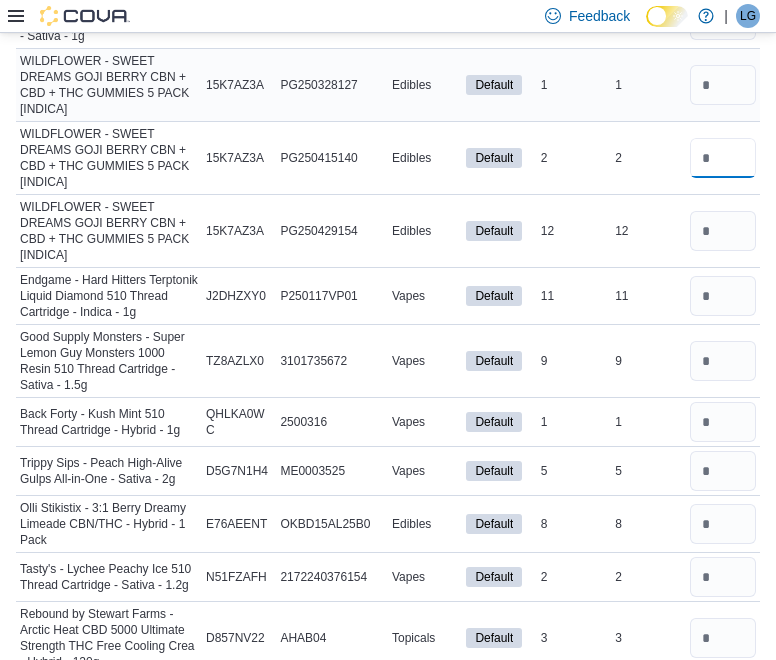 type 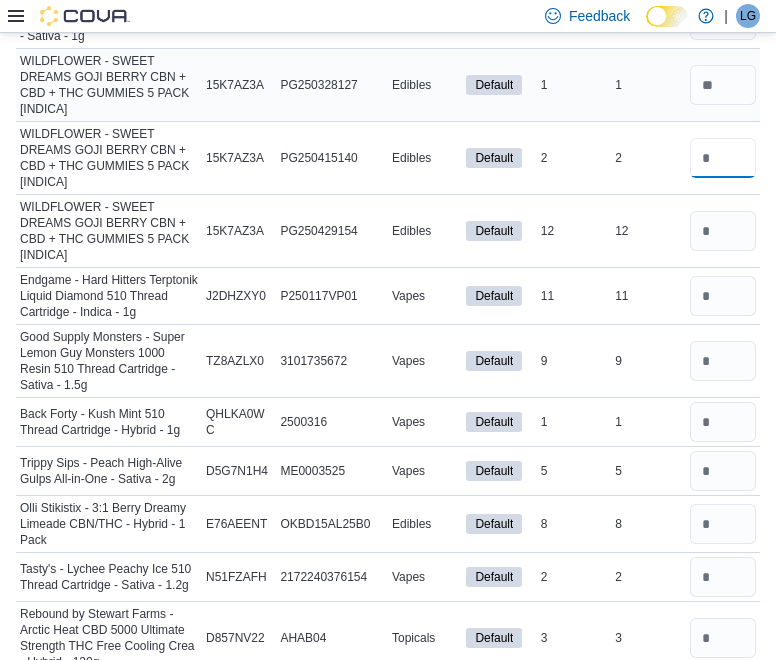 type on "*" 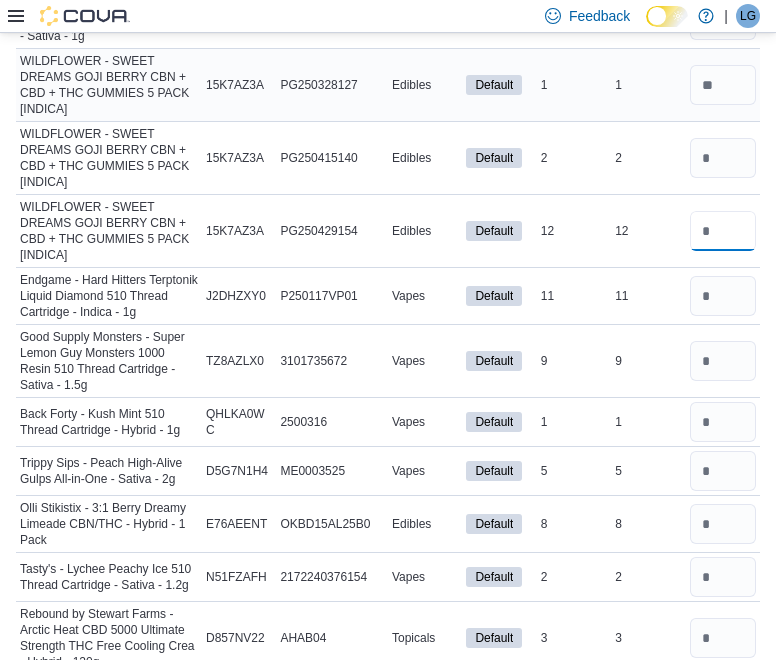 type 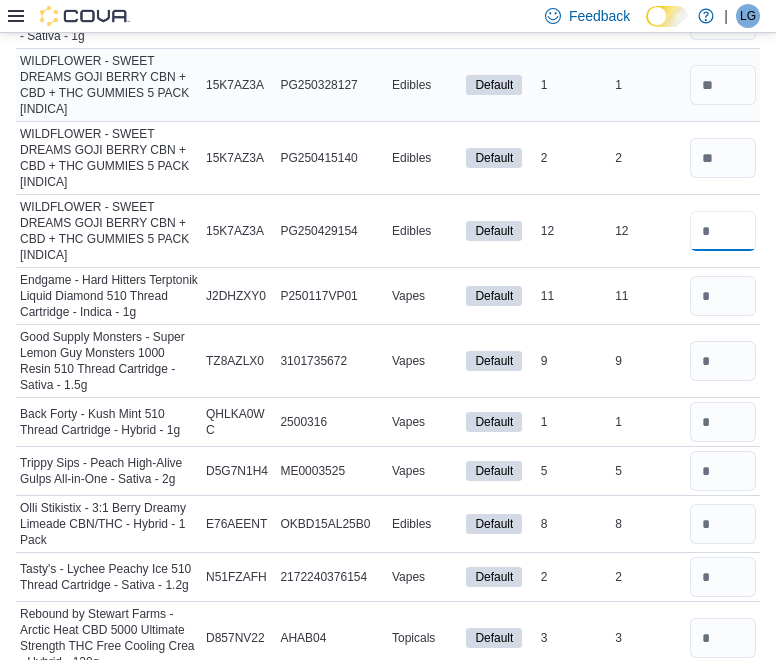 type on "**" 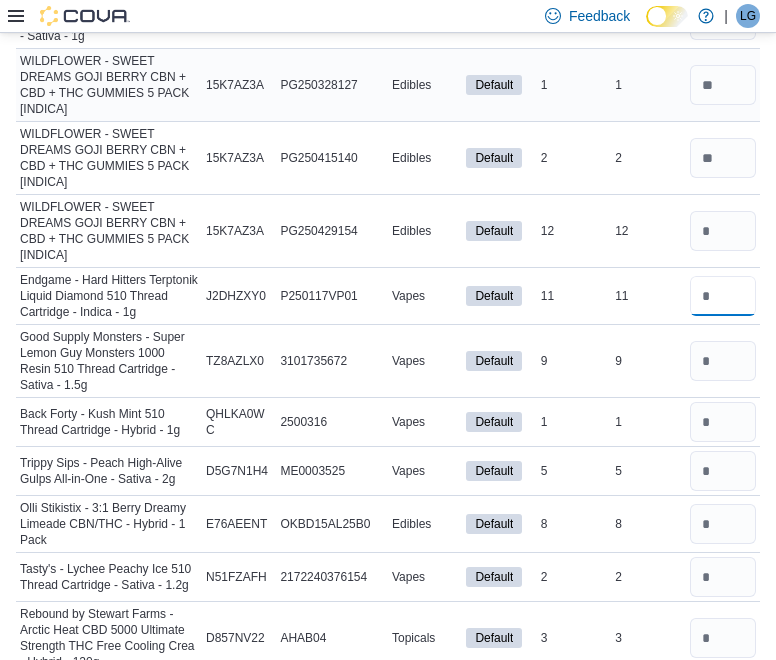 type 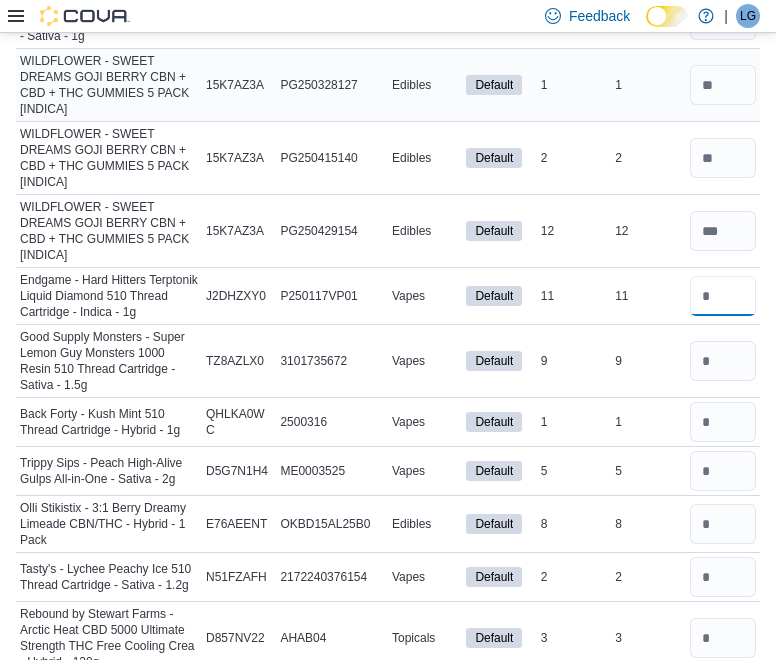 type on "**" 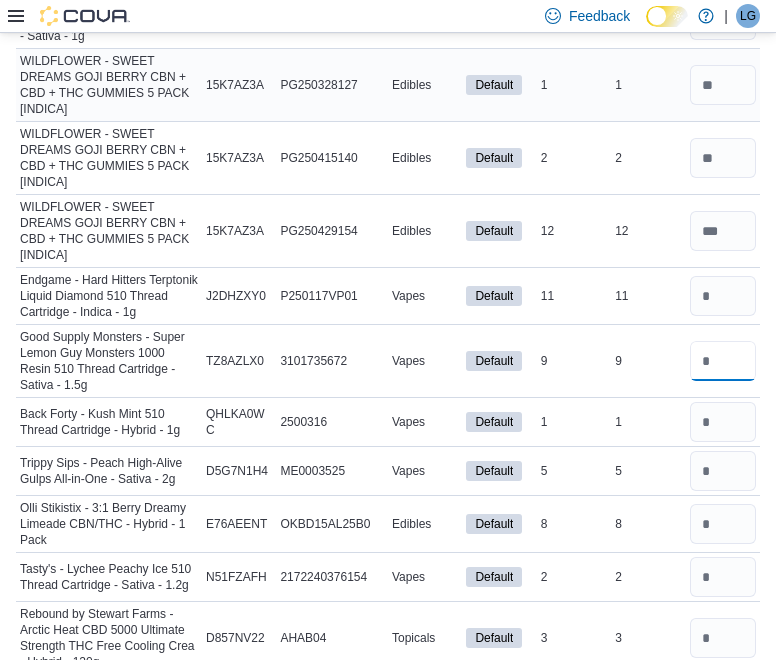 type 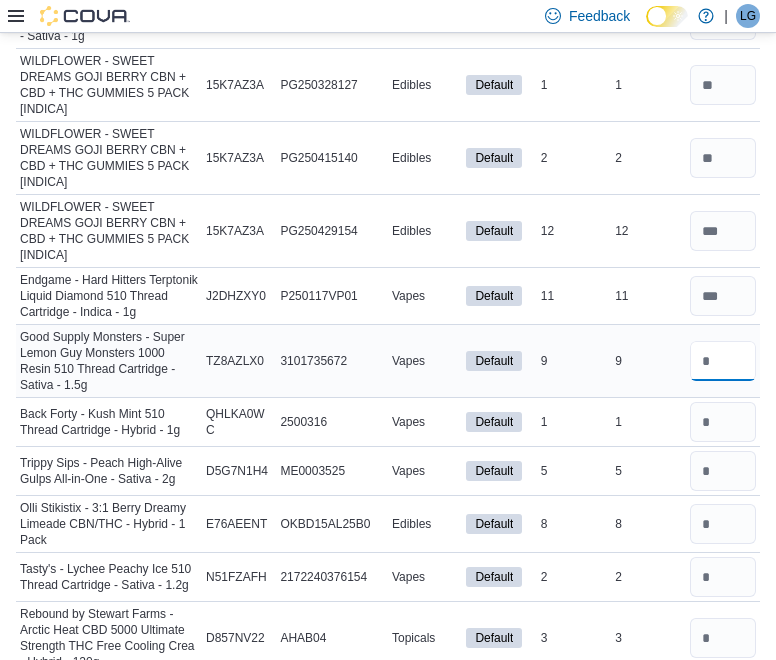click at bounding box center [723, 361] 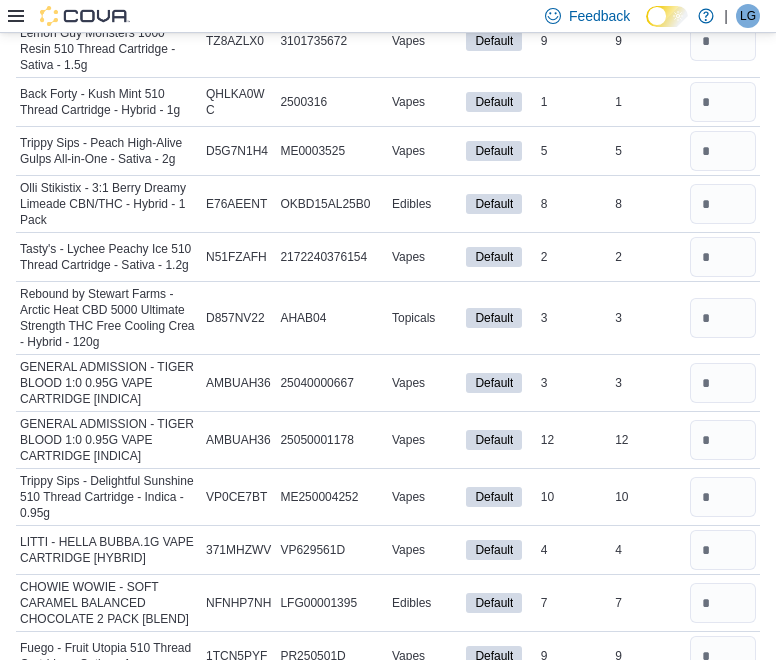 scroll, scrollTop: 7923, scrollLeft: 0, axis: vertical 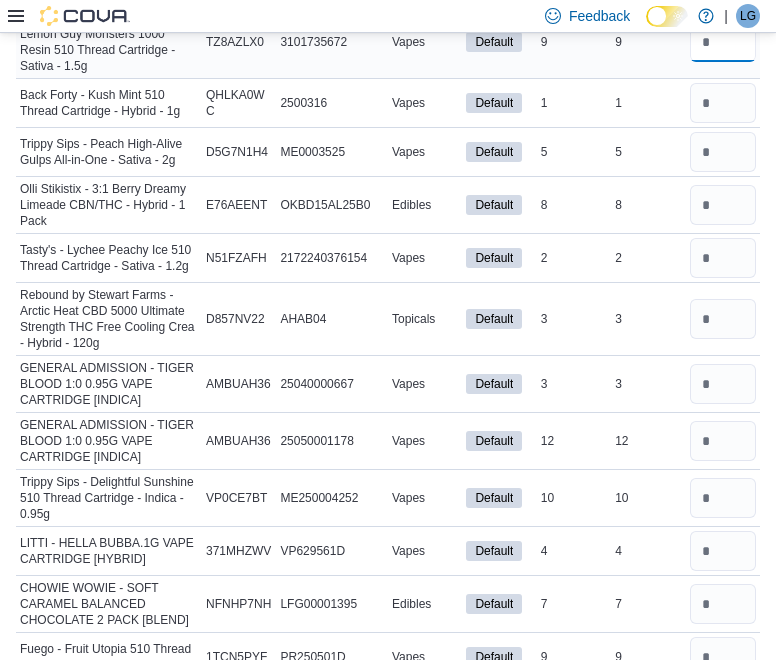 click at bounding box center [723, 42] 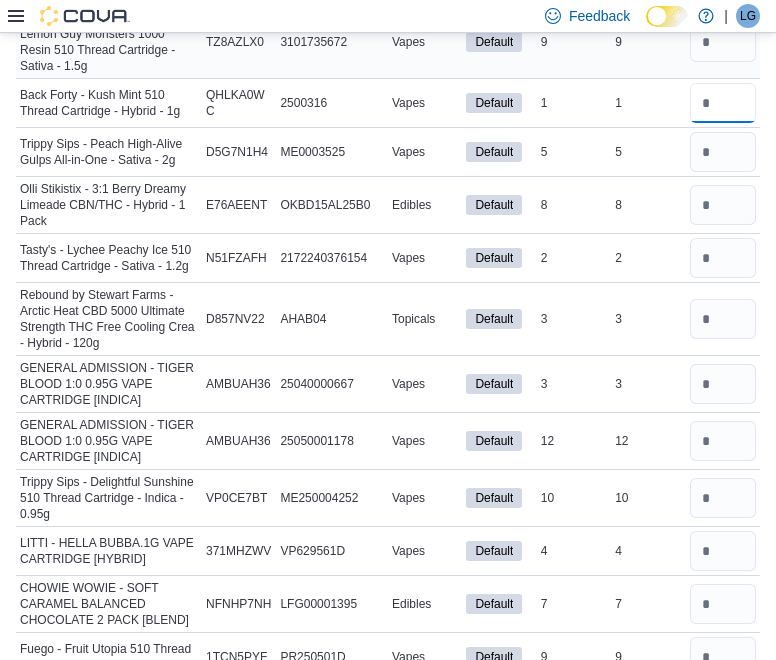 type 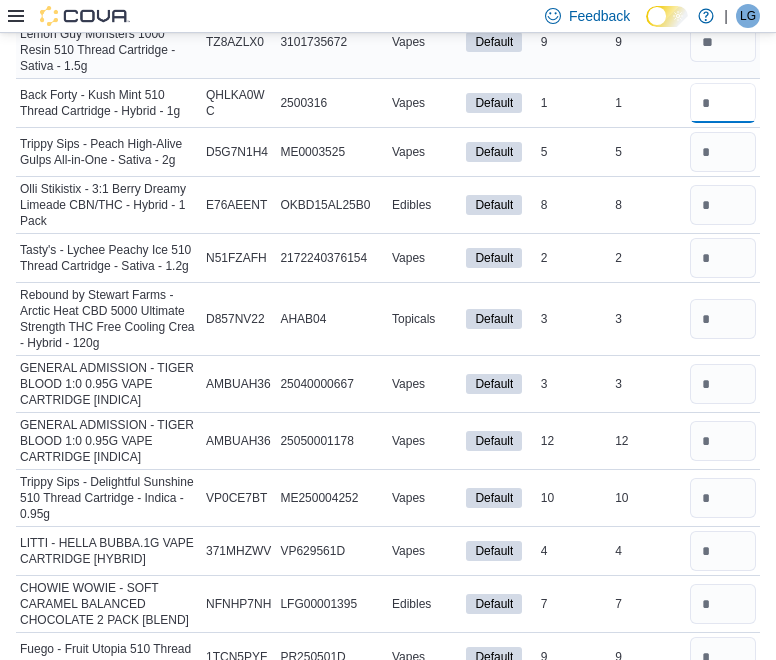 type on "*" 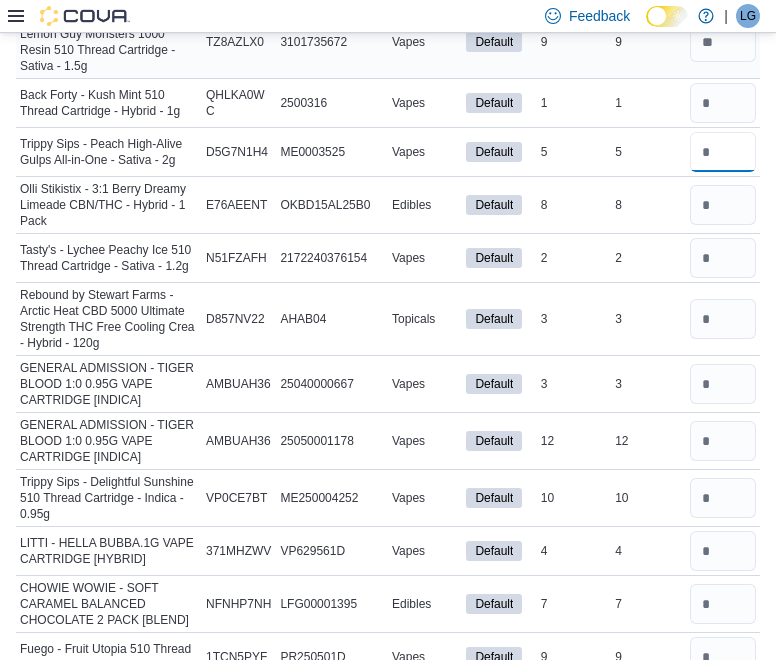 type 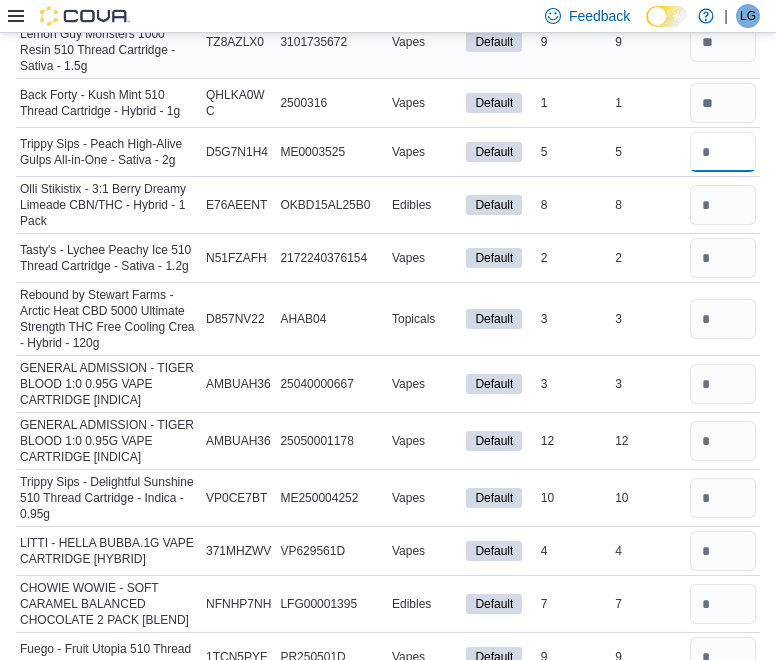 type on "*" 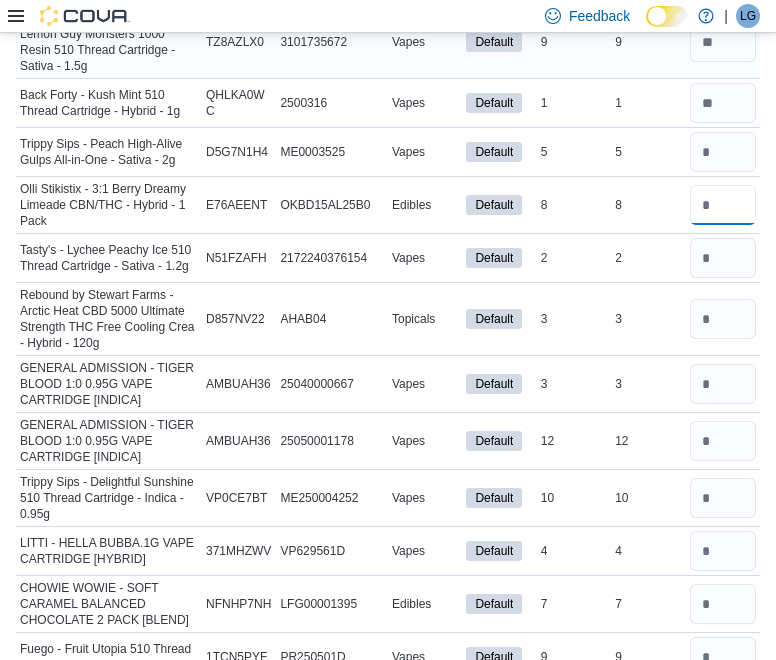 type 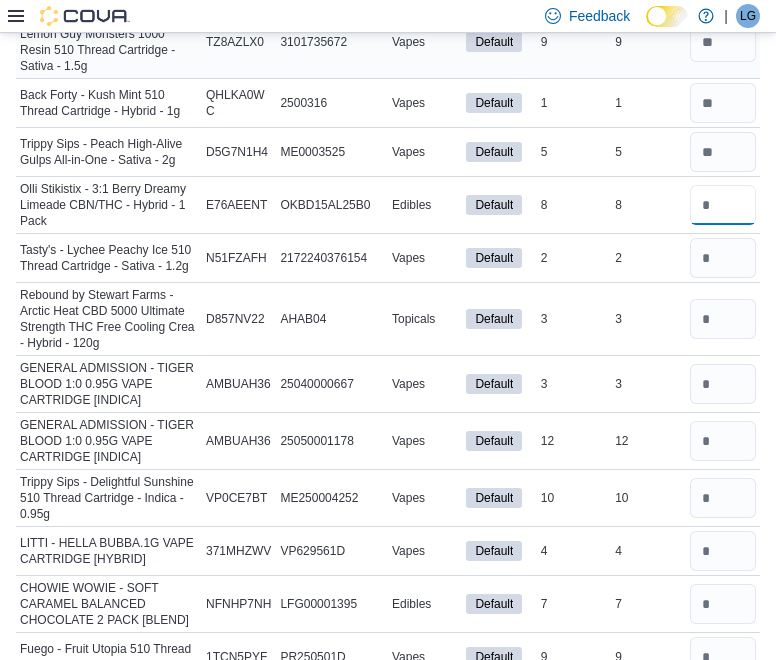 type on "*" 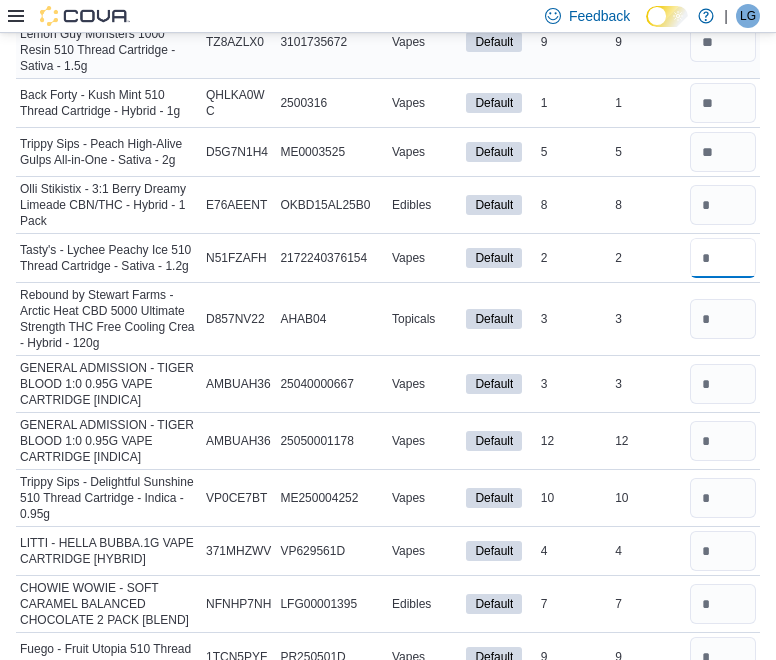 type 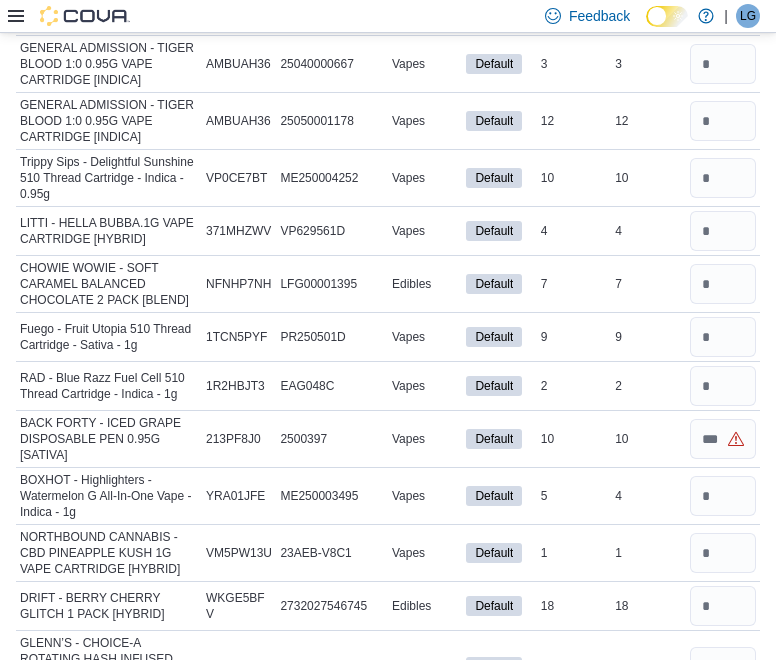 scroll, scrollTop: 8246, scrollLeft: 0, axis: vertical 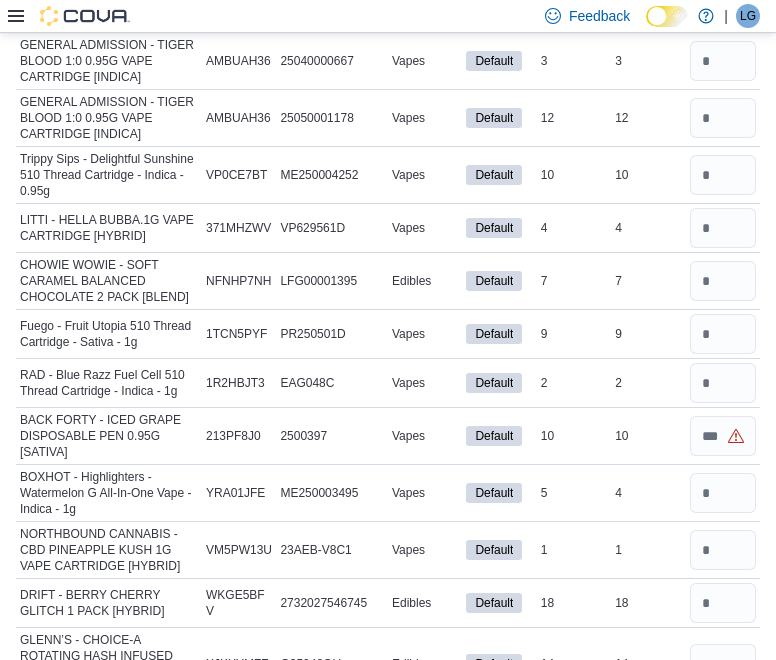 click at bounding box center (723, -65) 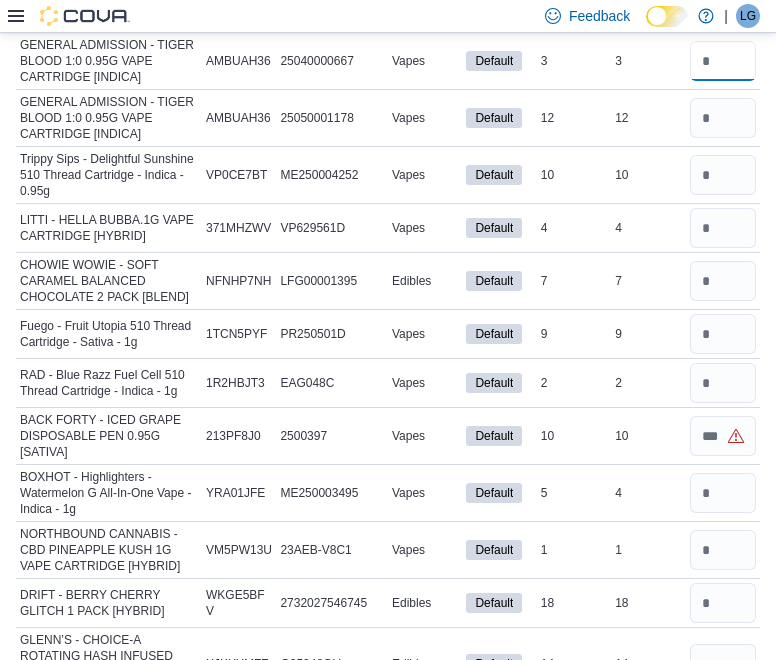 type 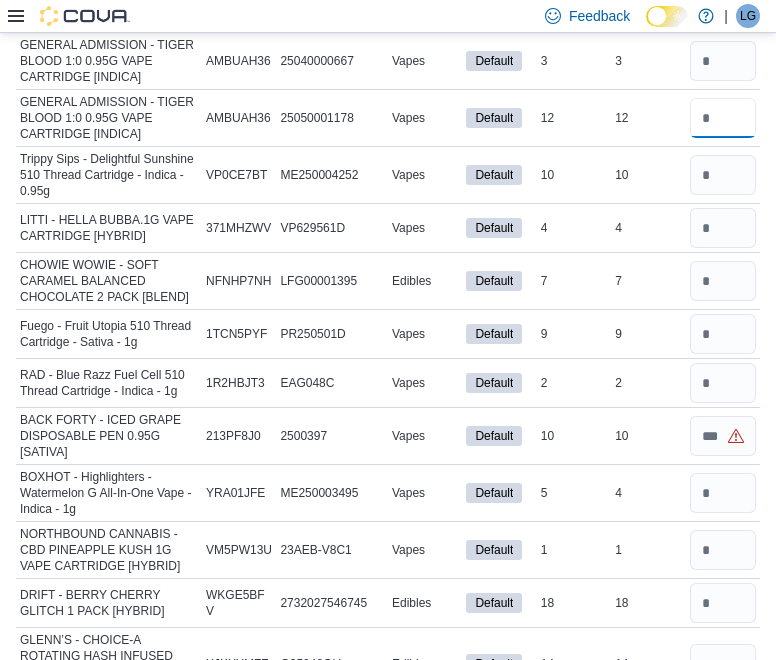 type 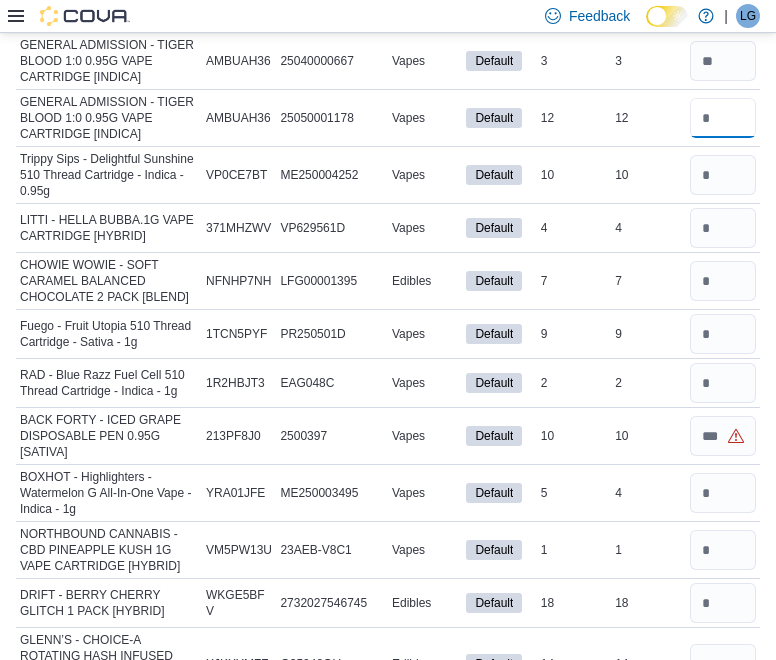 type on "**" 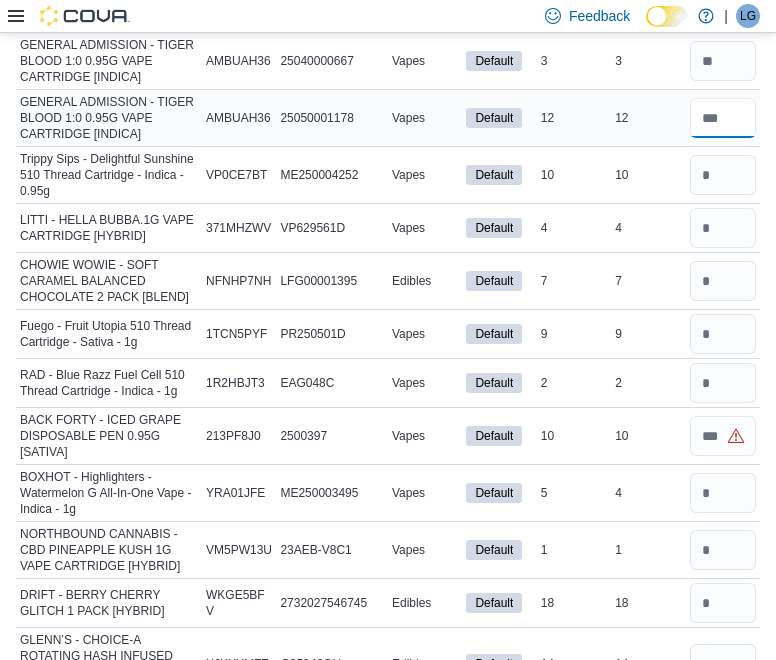 click at bounding box center [723, 118] 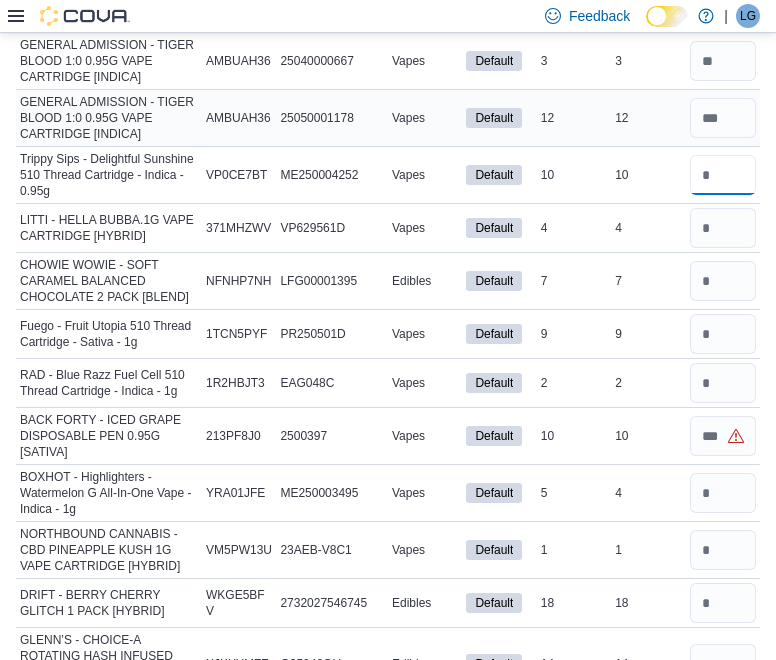 type 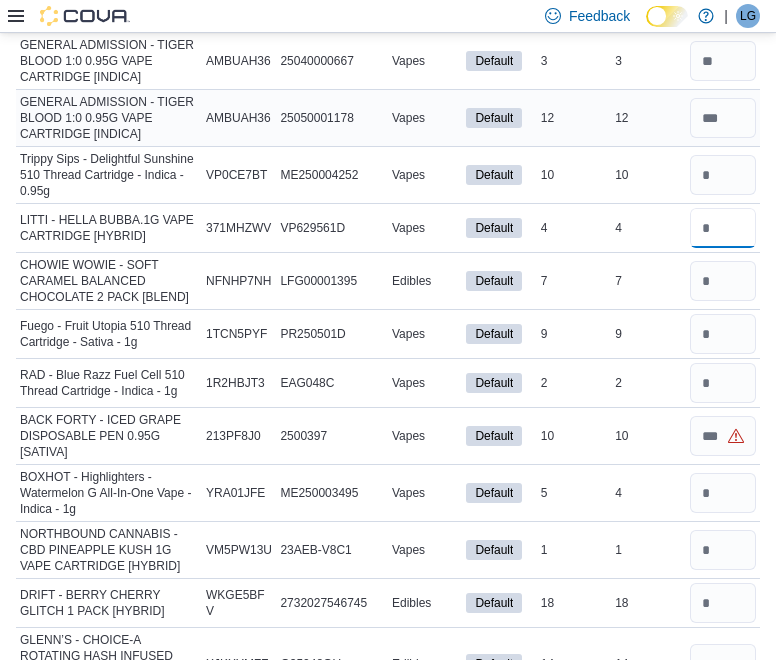 type 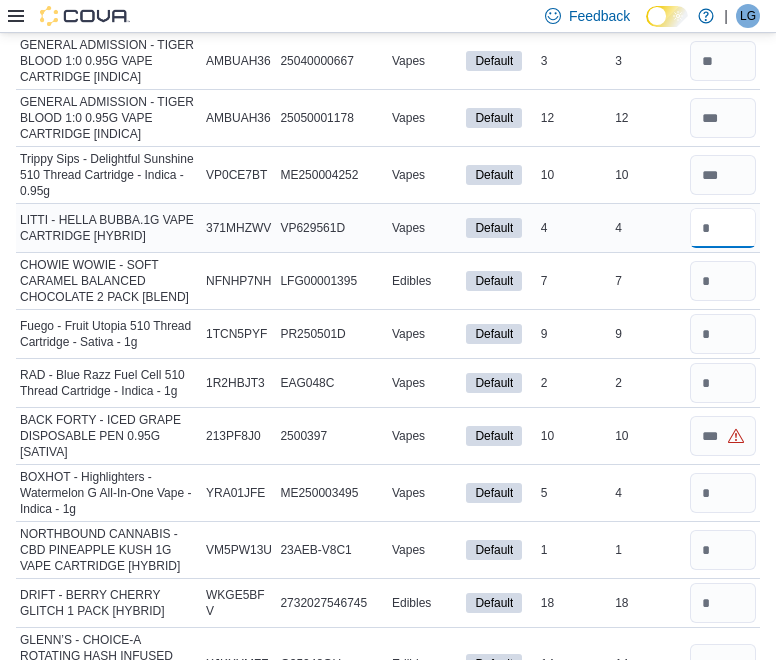 click at bounding box center [723, 228] 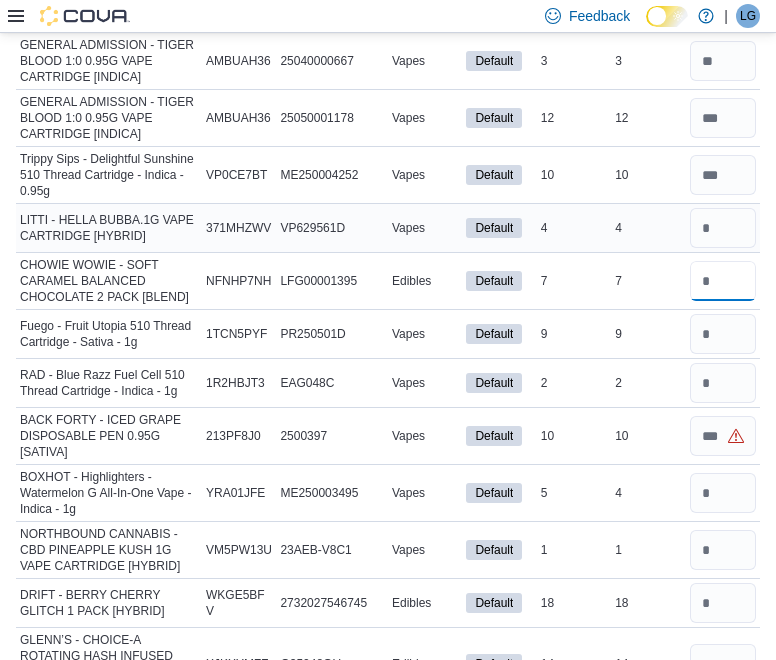 type 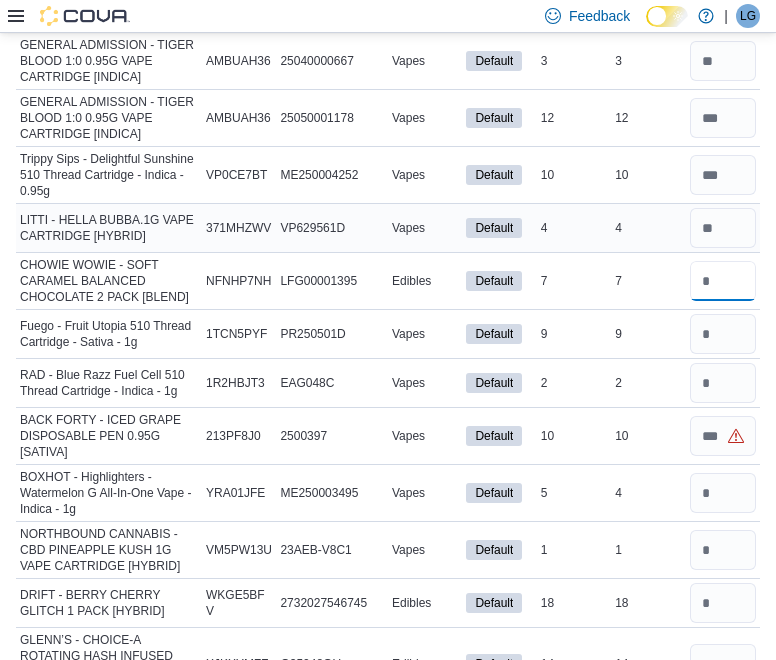 type on "*" 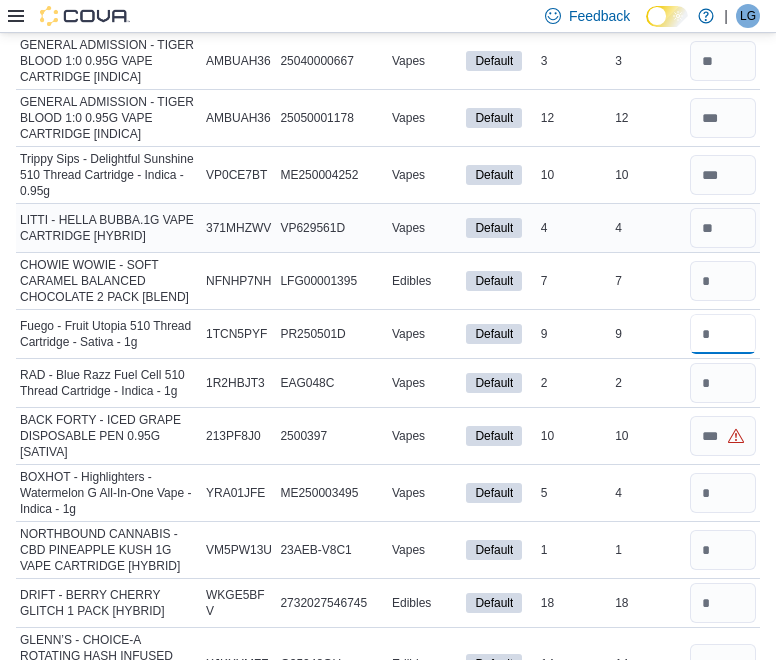 type 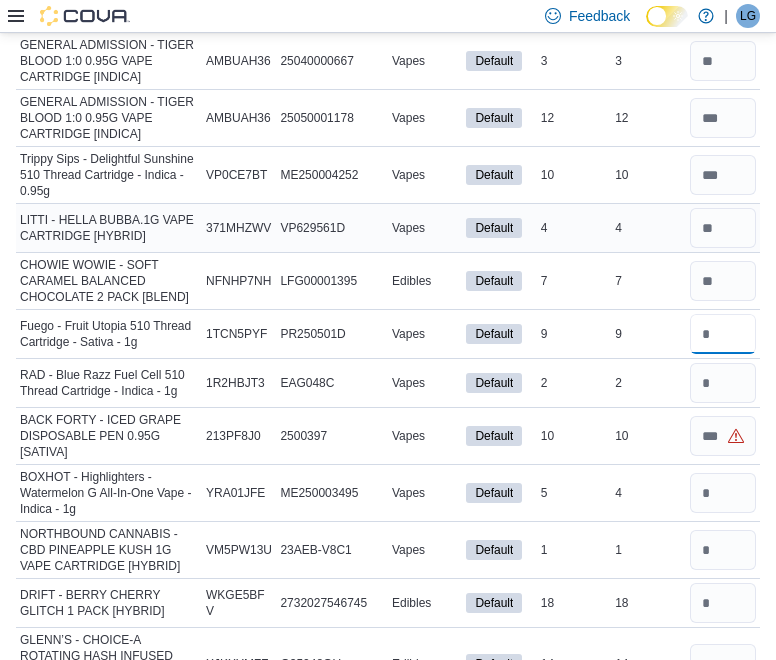 type on "*" 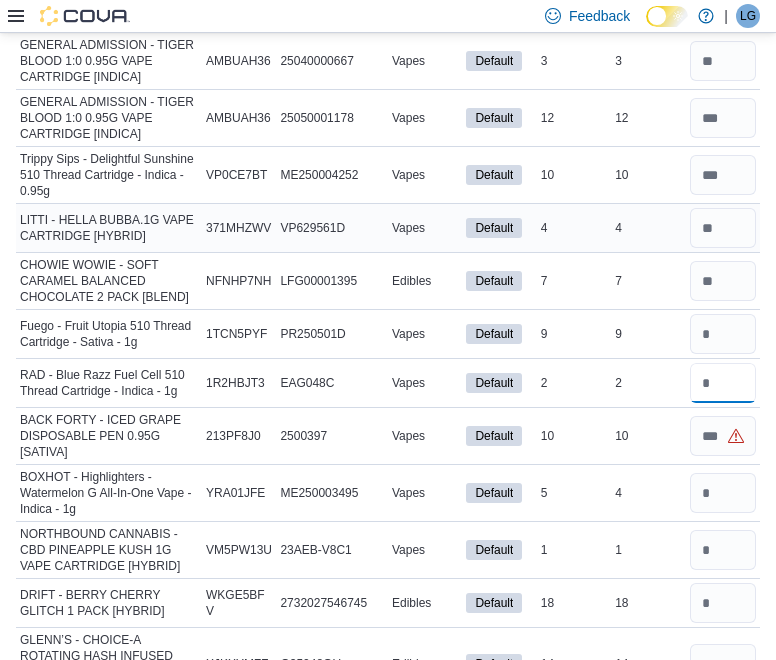 type 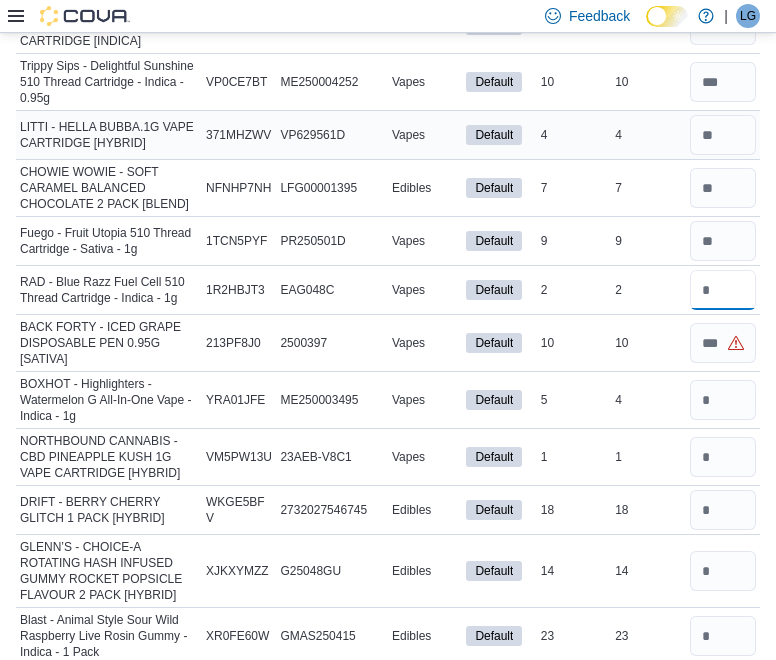 scroll, scrollTop: 8358, scrollLeft: 0, axis: vertical 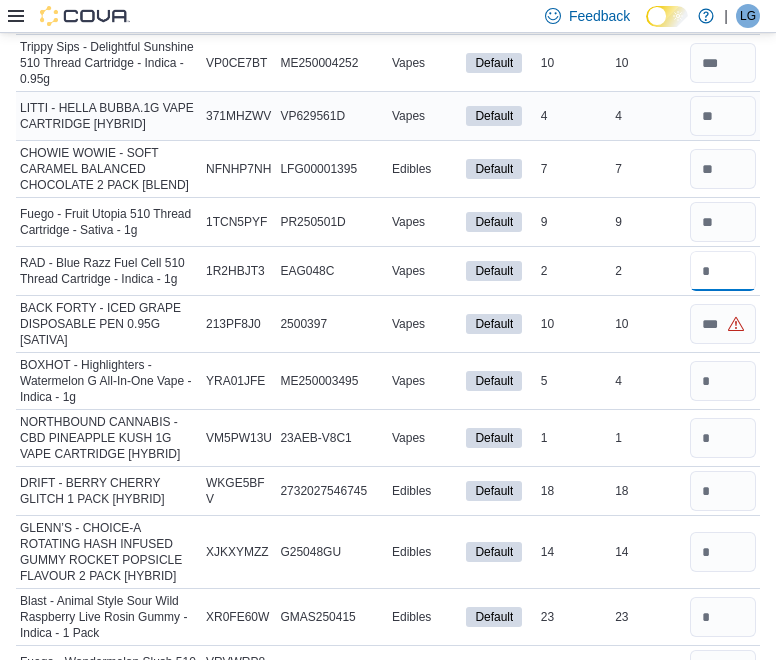 type on "*" 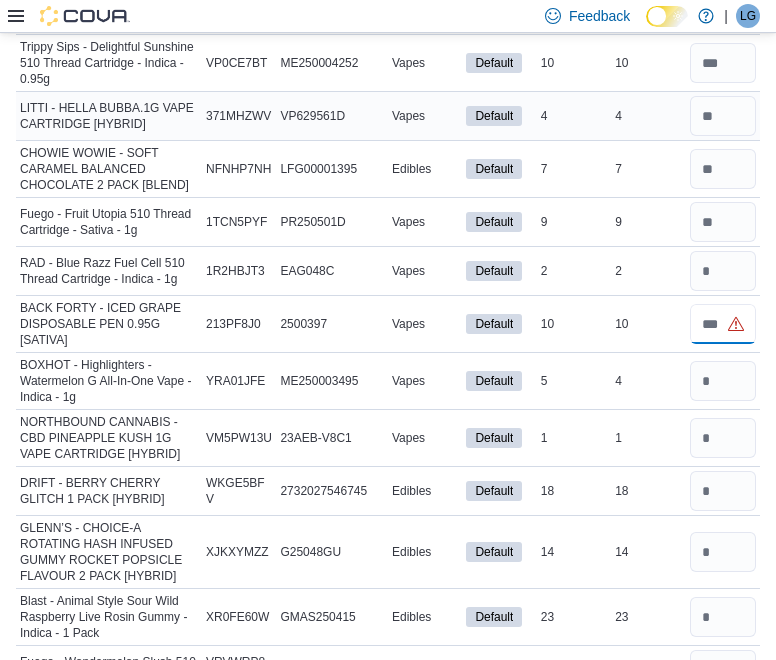 type 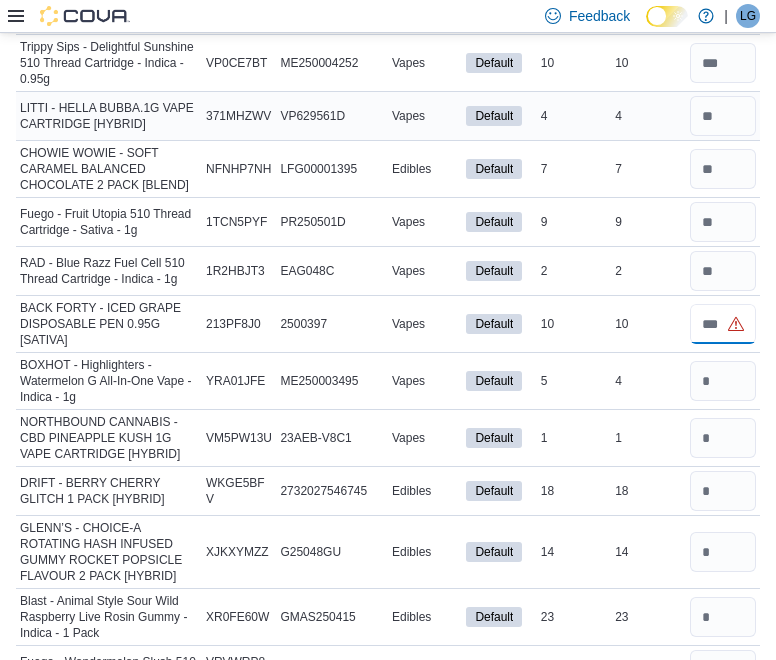 type on "*" 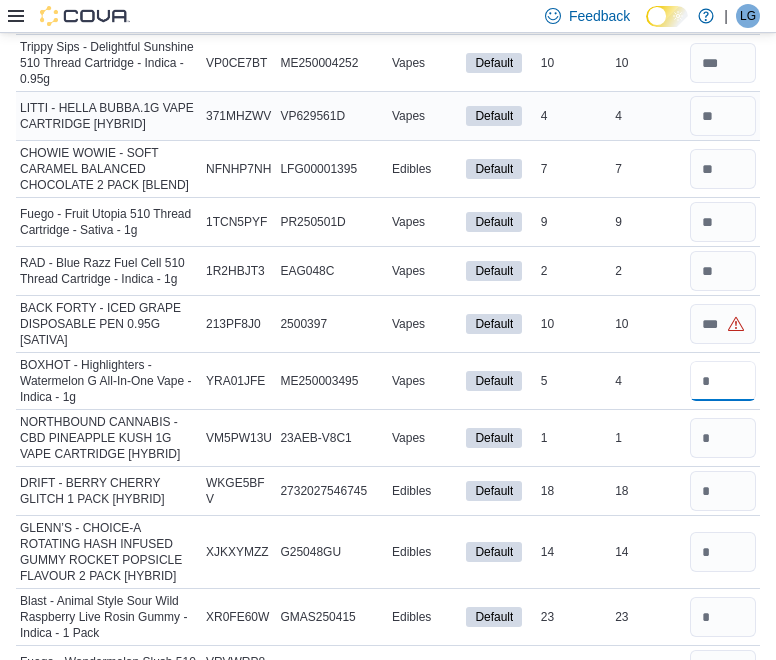 type 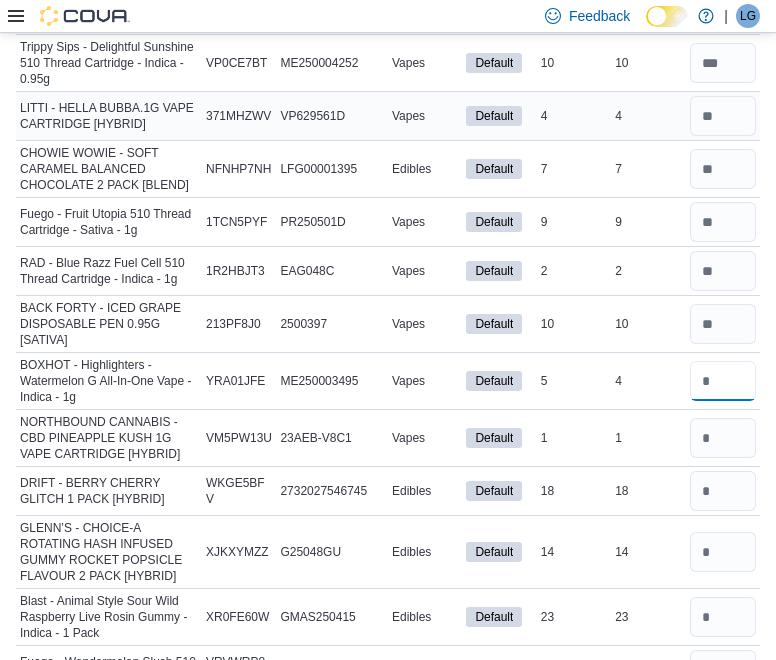 type on "*" 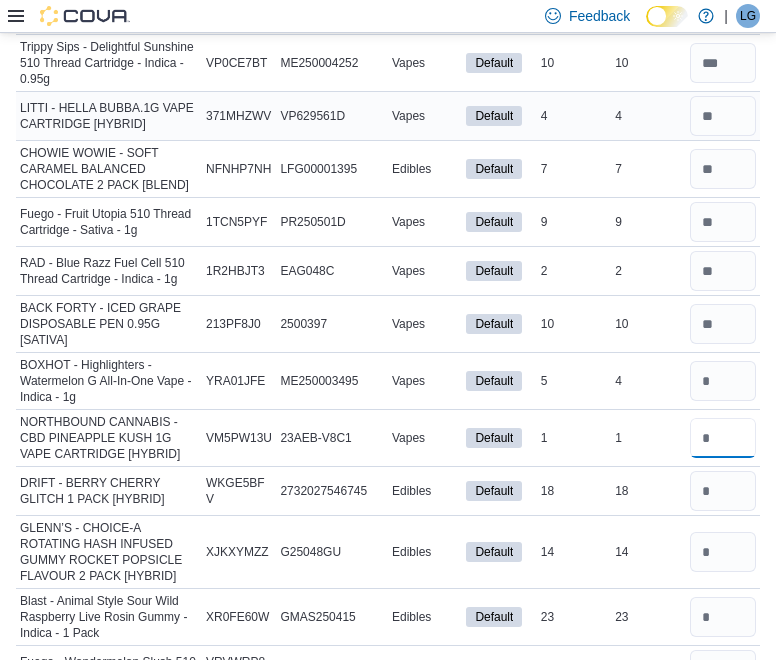 type 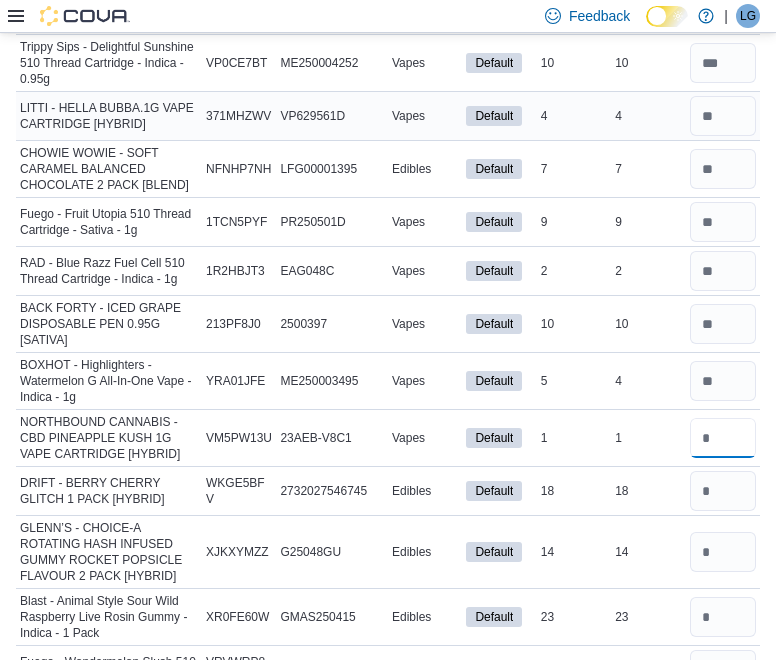 scroll, scrollTop: 8395, scrollLeft: 0, axis: vertical 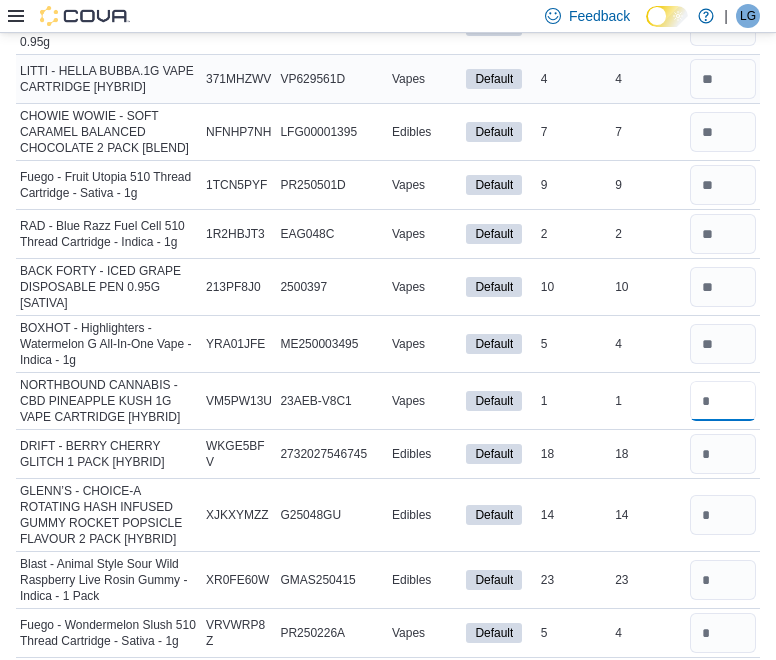 type on "*" 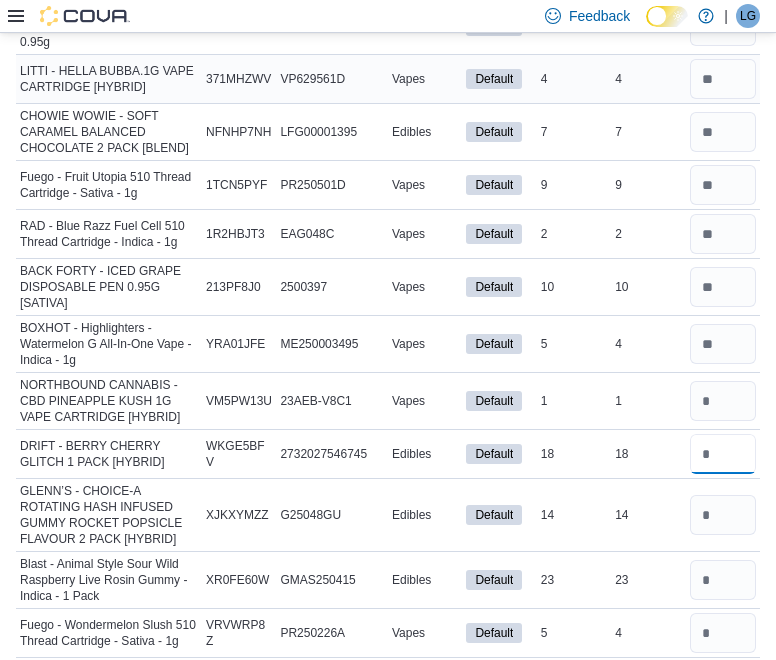 type 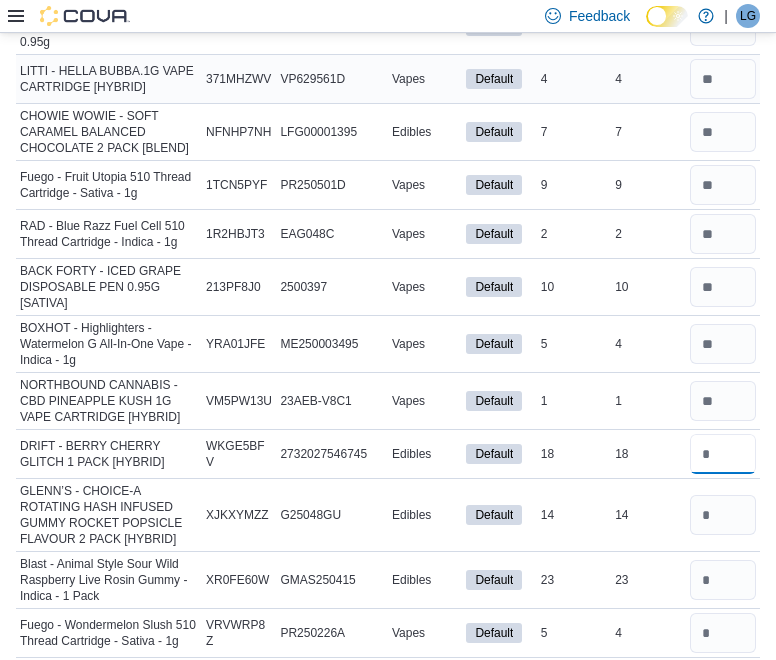 scroll, scrollTop: 8758, scrollLeft: 0, axis: vertical 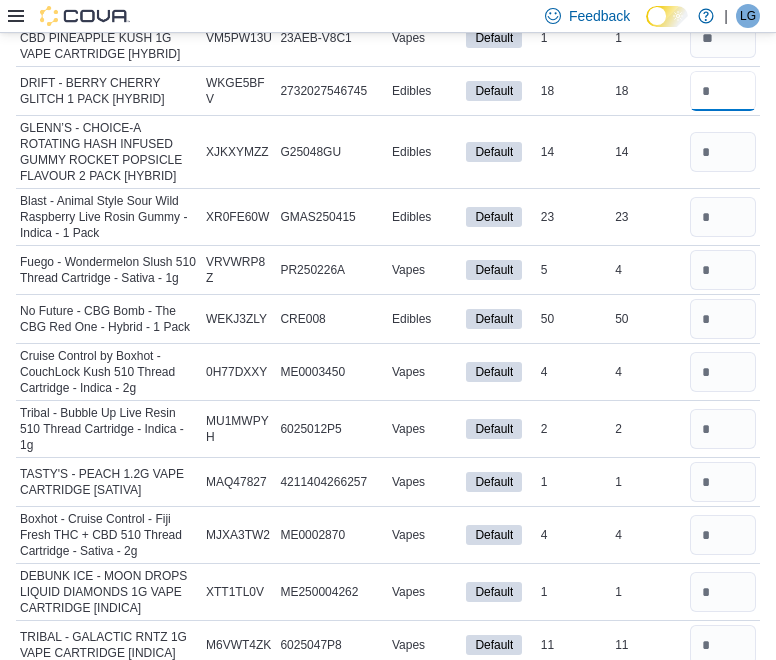 type on "**" 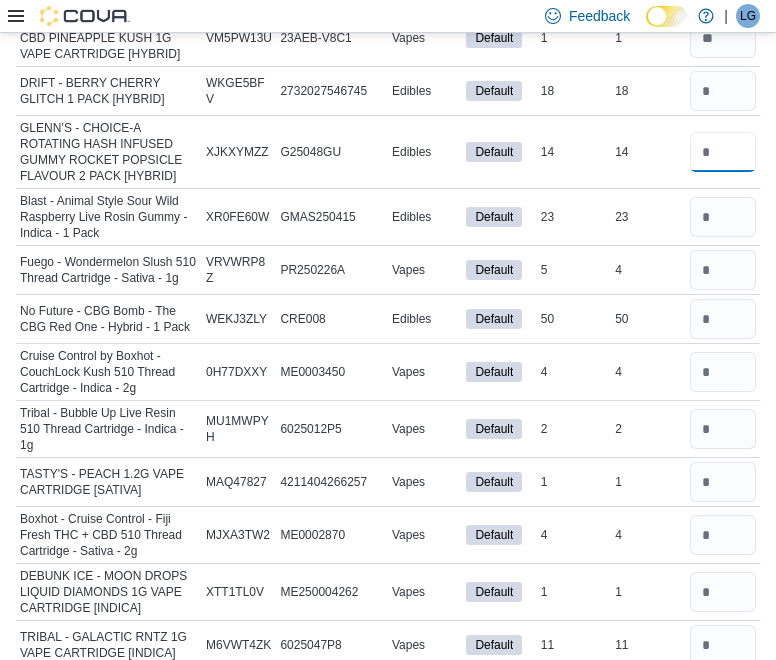 type 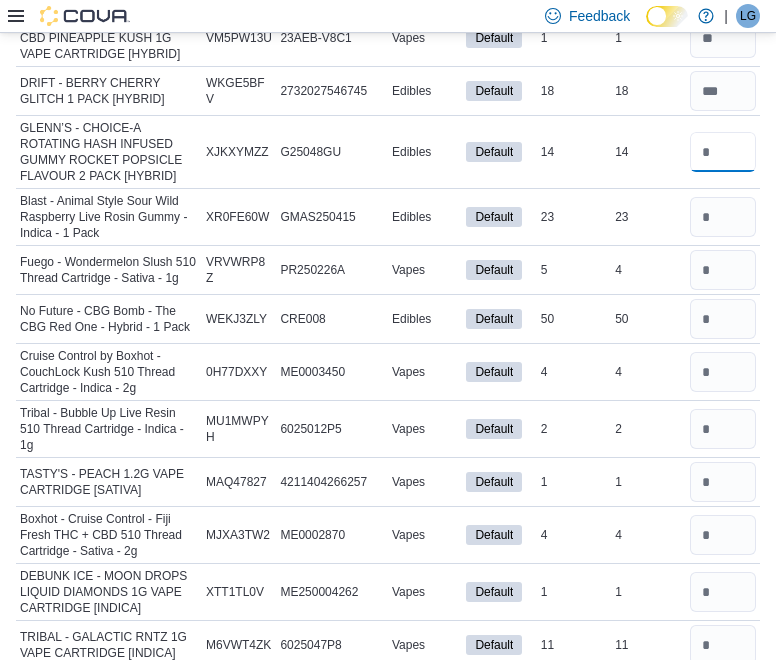 type on "**" 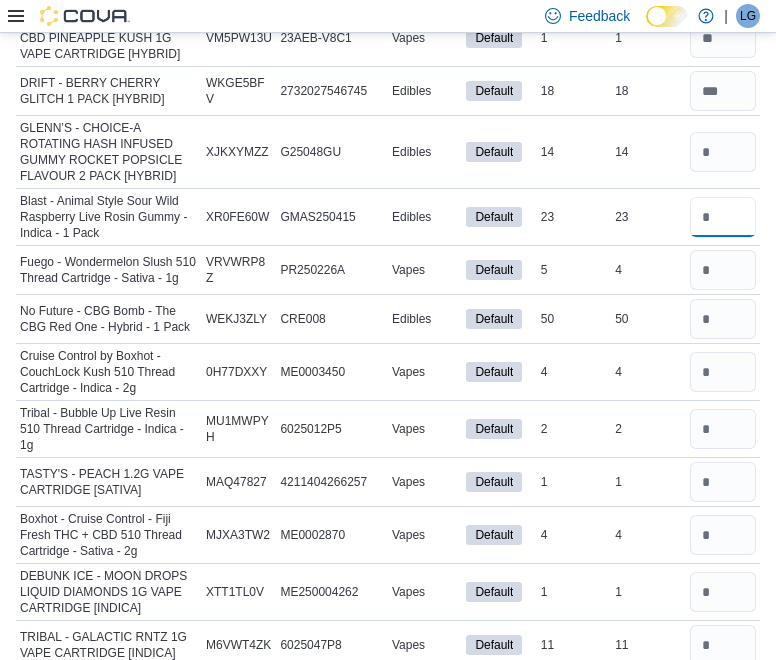 type 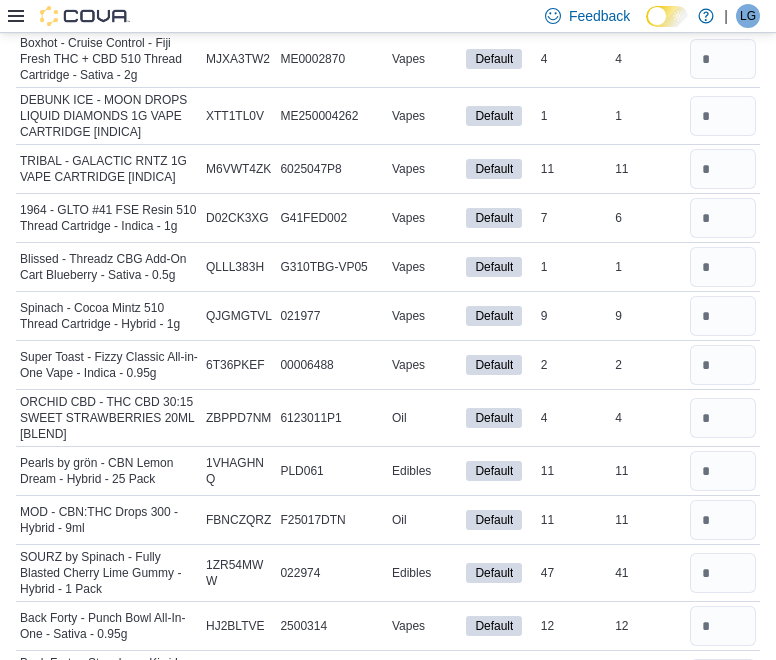 scroll, scrollTop: 9233, scrollLeft: 0, axis: vertical 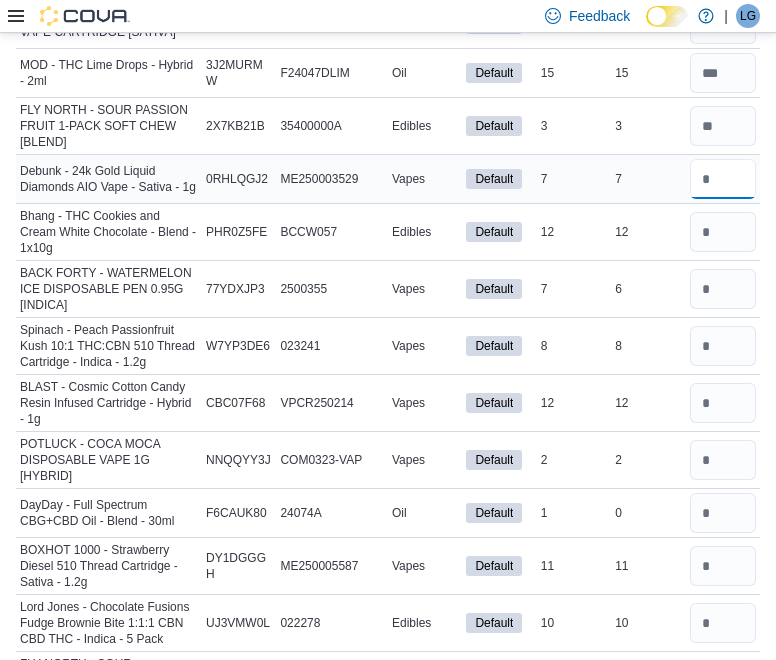 click at bounding box center [723, 179] 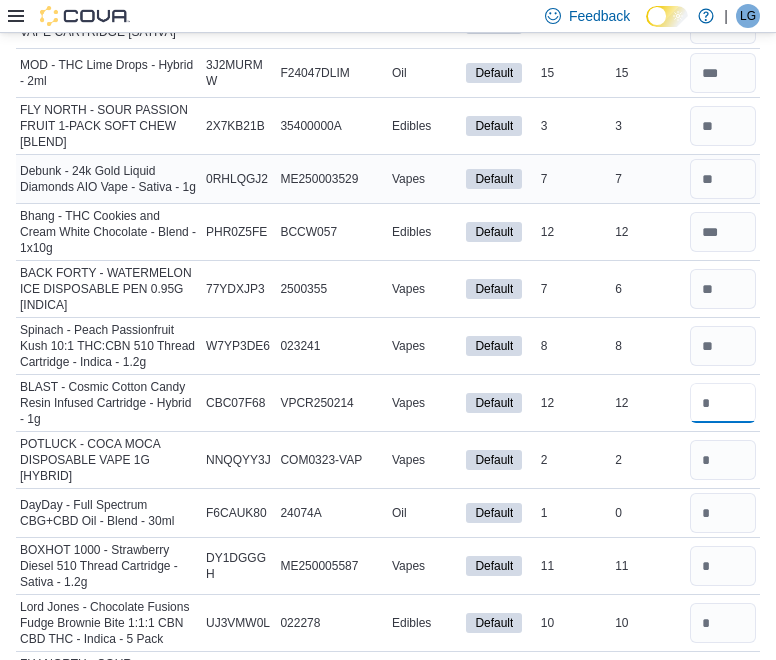 scroll, scrollTop: 10970, scrollLeft: 0, axis: vertical 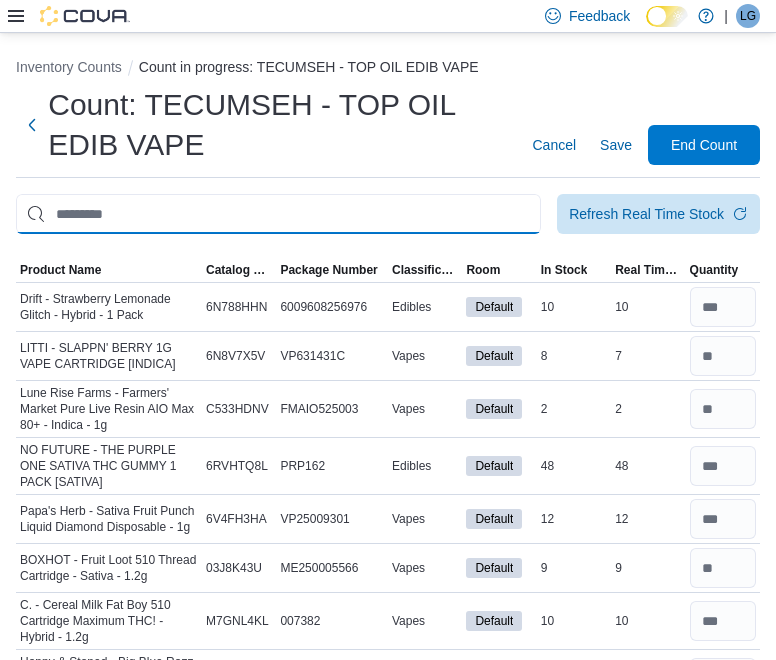 click at bounding box center [278, 214] 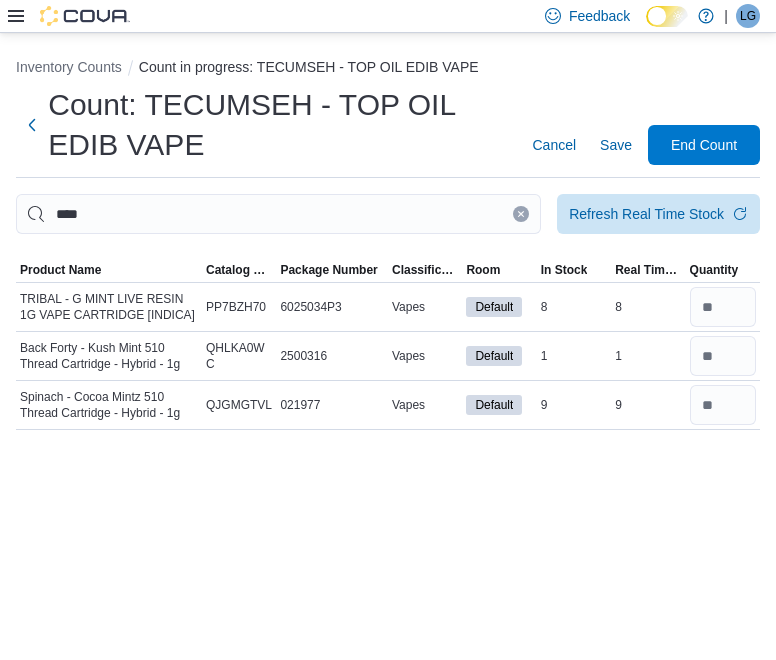 click 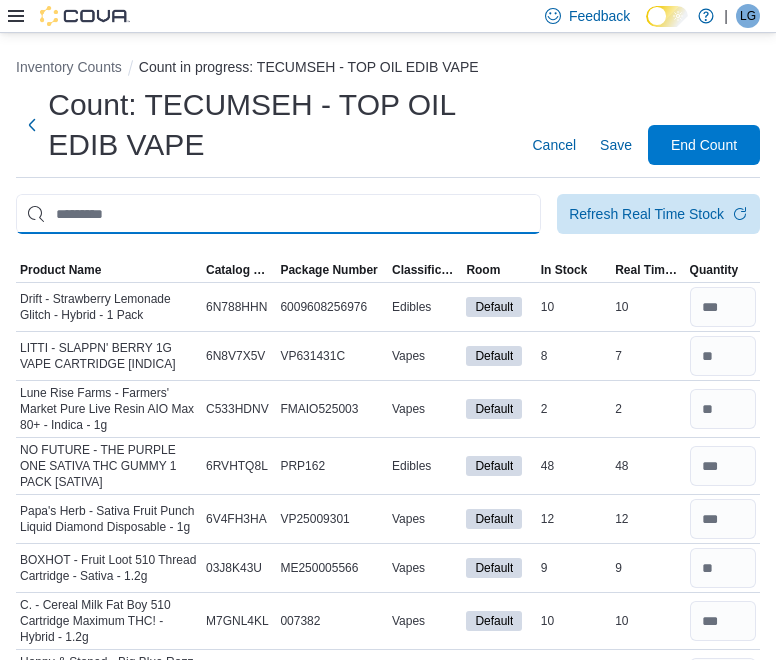 click at bounding box center (278, 214) 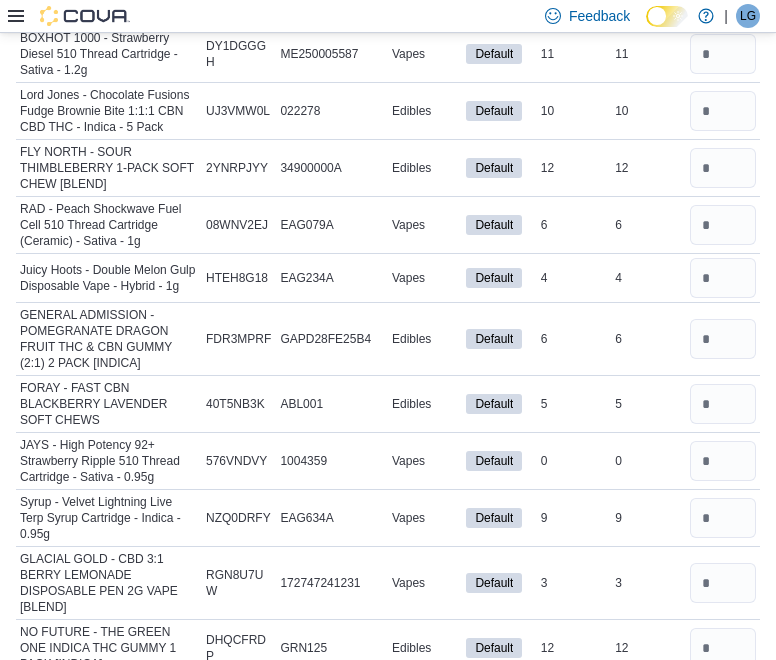 scroll, scrollTop: 11133, scrollLeft: 0, axis: vertical 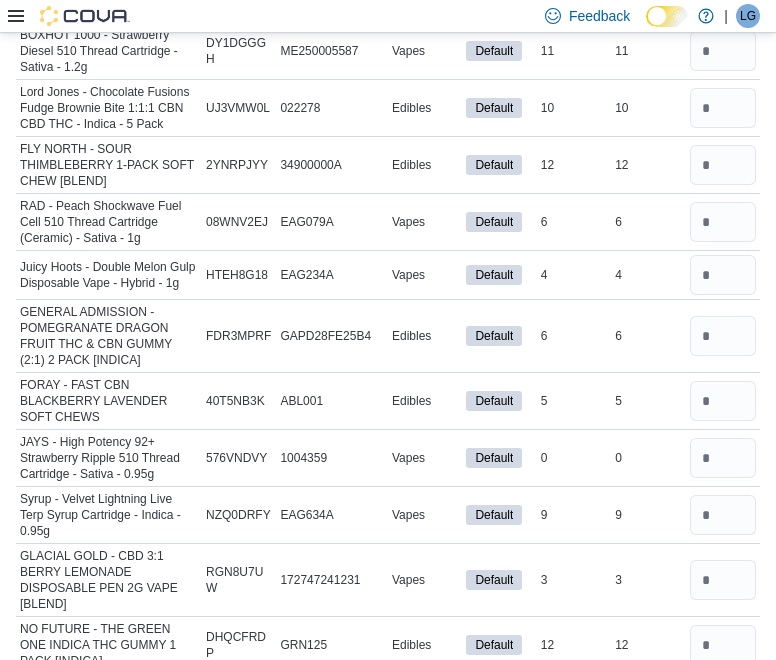 click at bounding box center [723, -55] 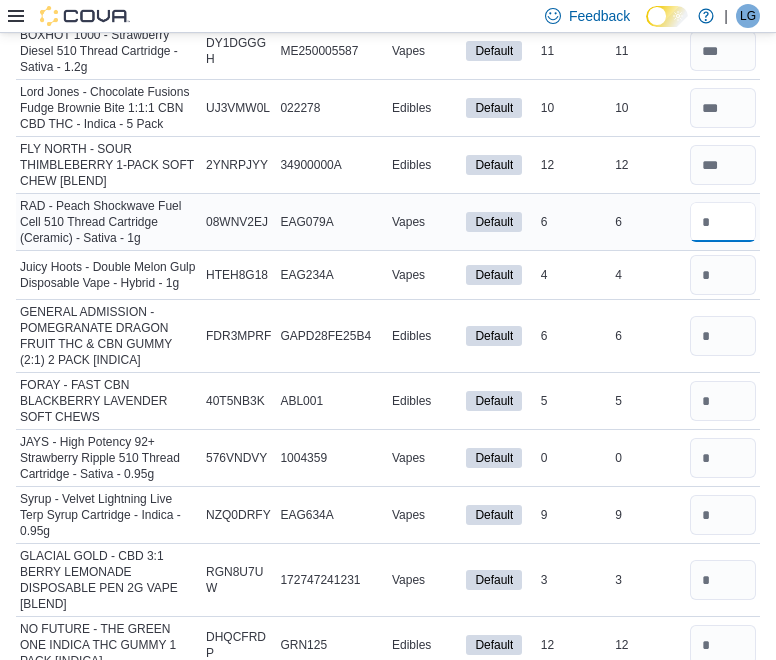 click at bounding box center (723, 222) 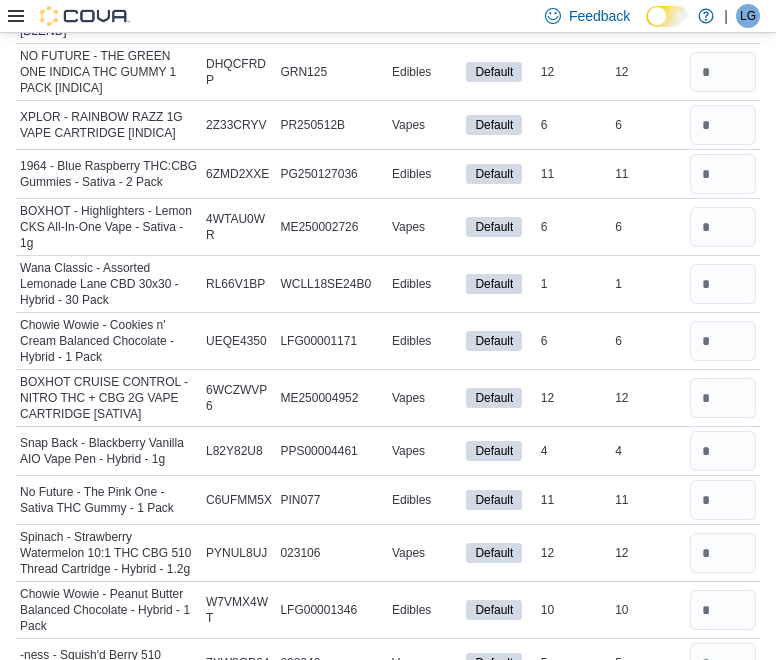 scroll, scrollTop: 11705, scrollLeft: 0, axis: vertical 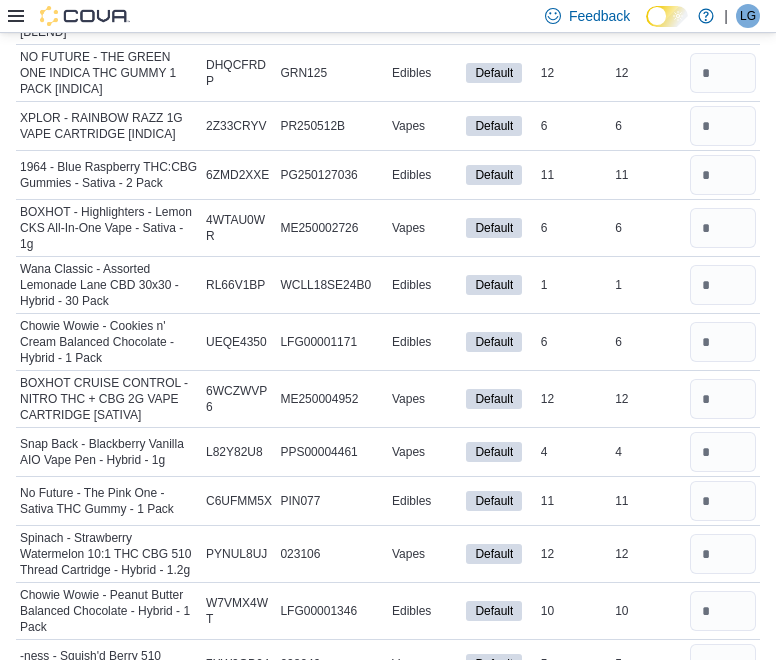 click at bounding box center (723, -114) 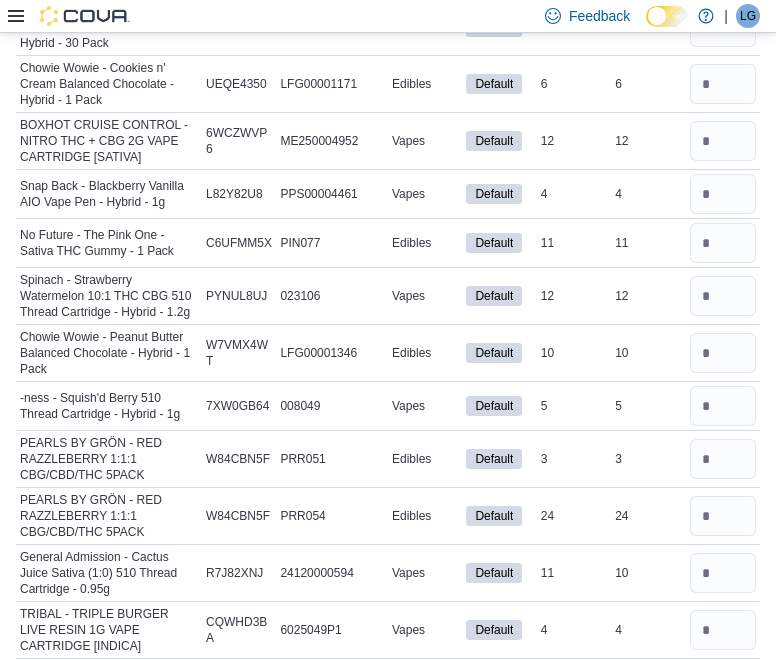 scroll, scrollTop: 11966, scrollLeft: 0, axis: vertical 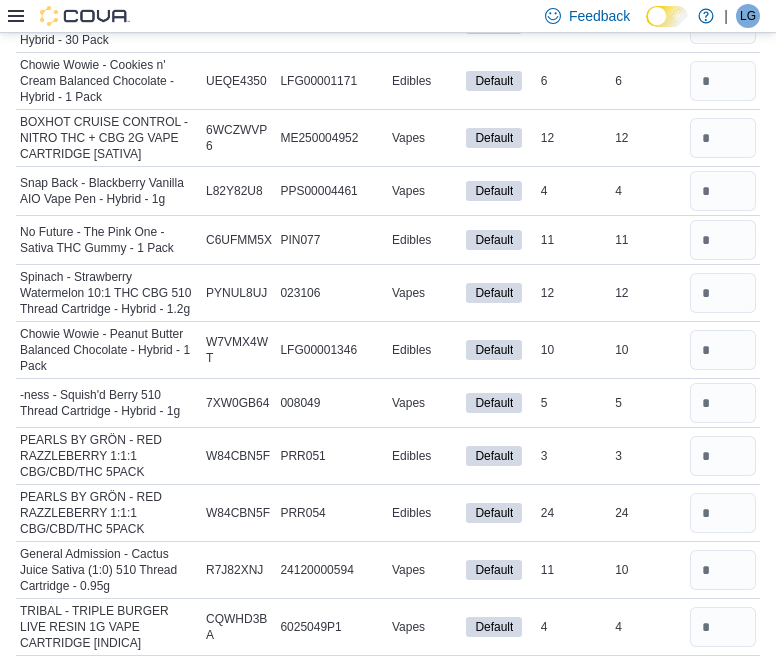 click at bounding box center (723, -33) 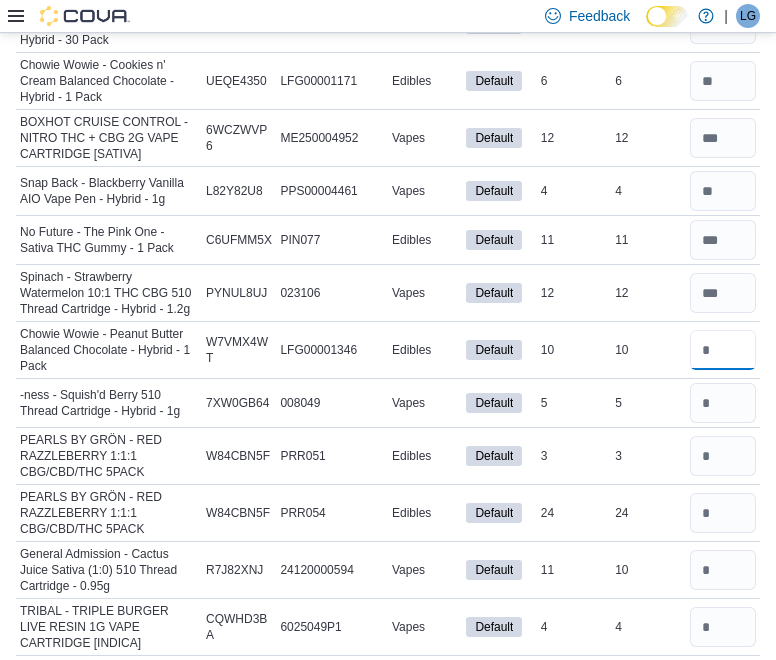 scroll, scrollTop: 12003, scrollLeft: 0, axis: vertical 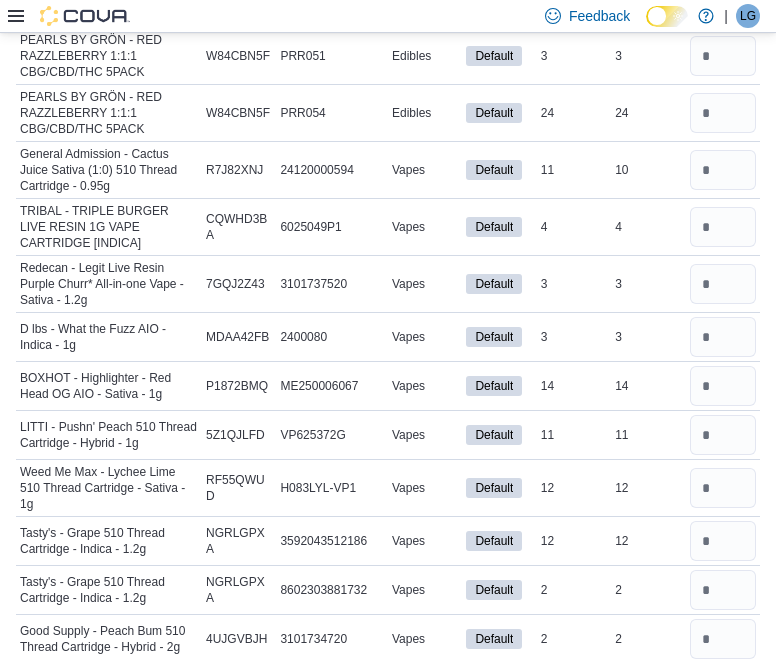 click at bounding box center [723, 3] 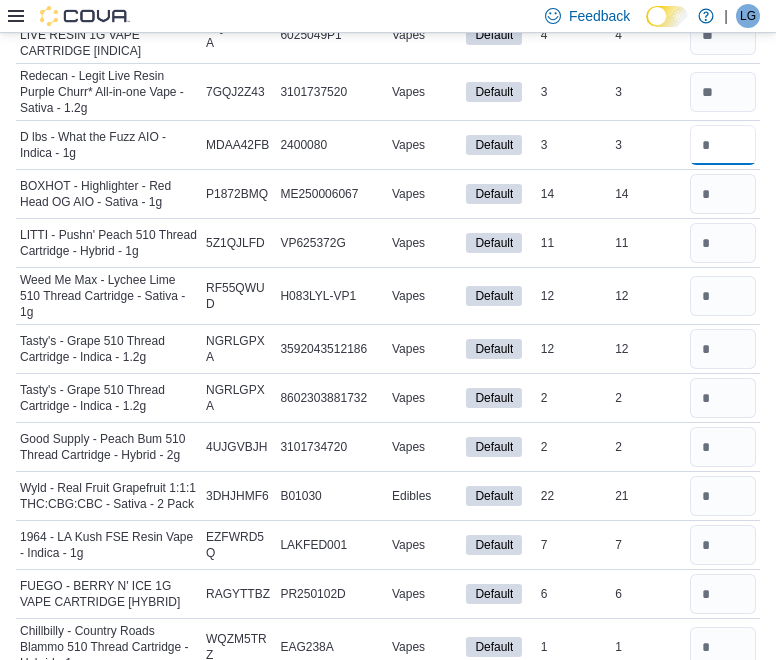 scroll, scrollTop: 12573, scrollLeft: 0, axis: vertical 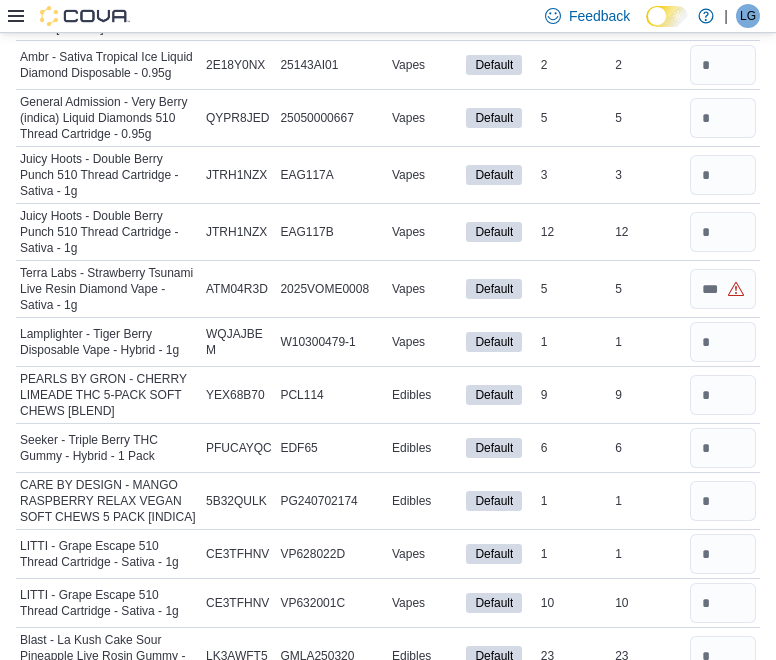 click at bounding box center [723, -45] 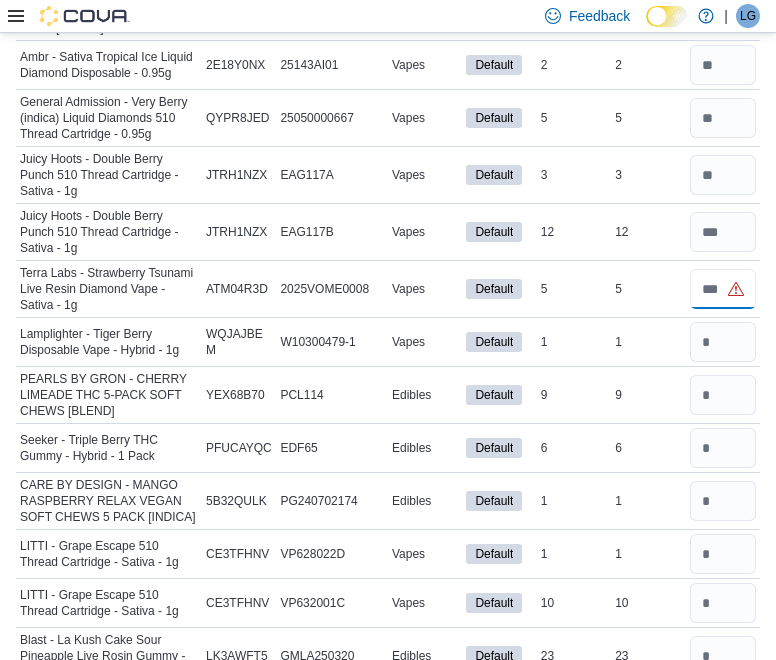 scroll, scrollTop: 14497, scrollLeft: 0, axis: vertical 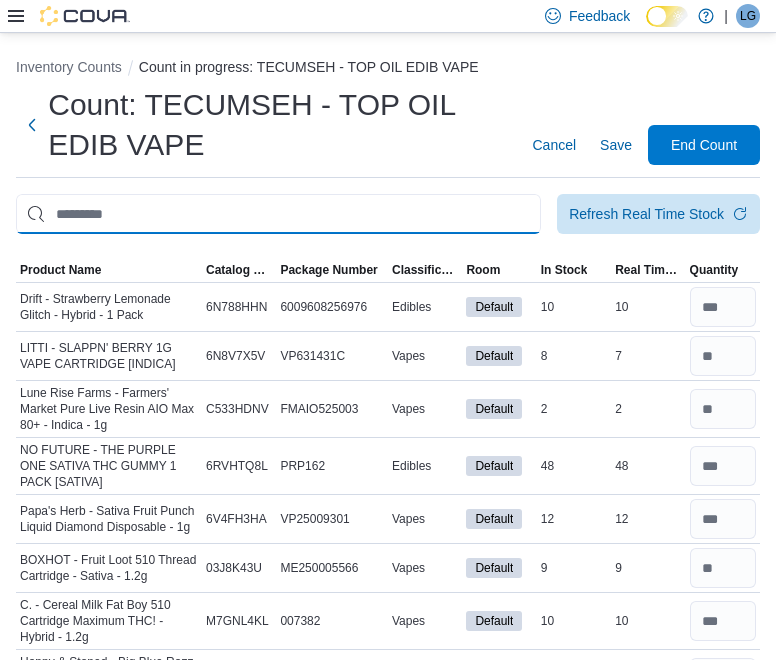 click at bounding box center (278, 214) 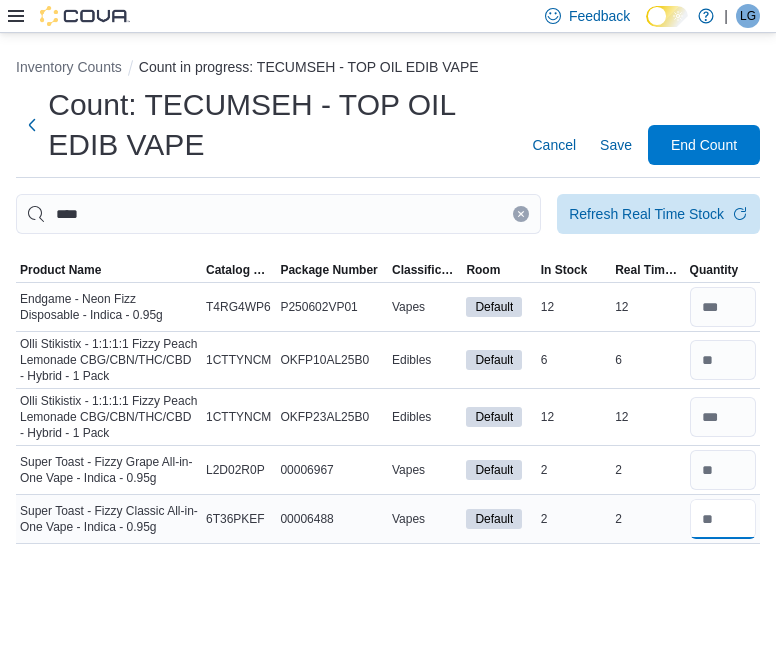 click at bounding box center (723, 519) 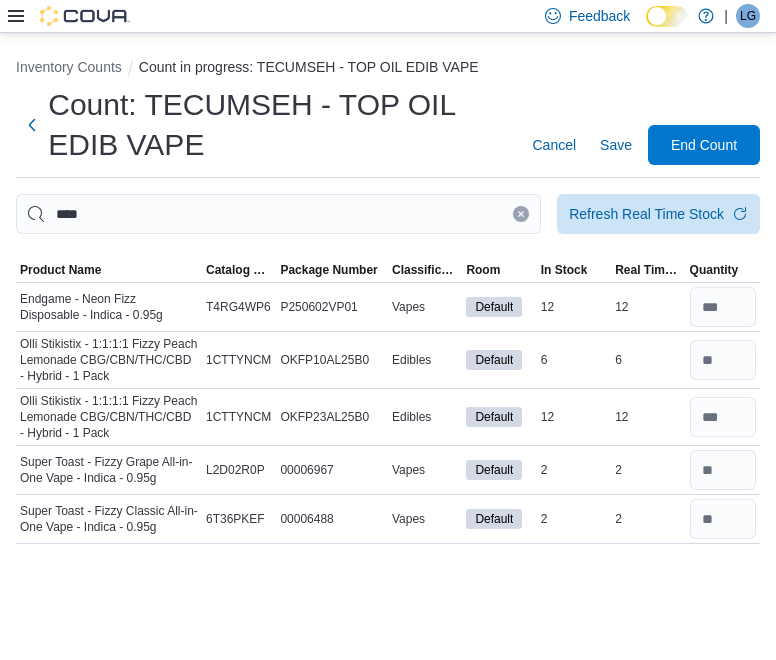click at bounding box center [521, 214] 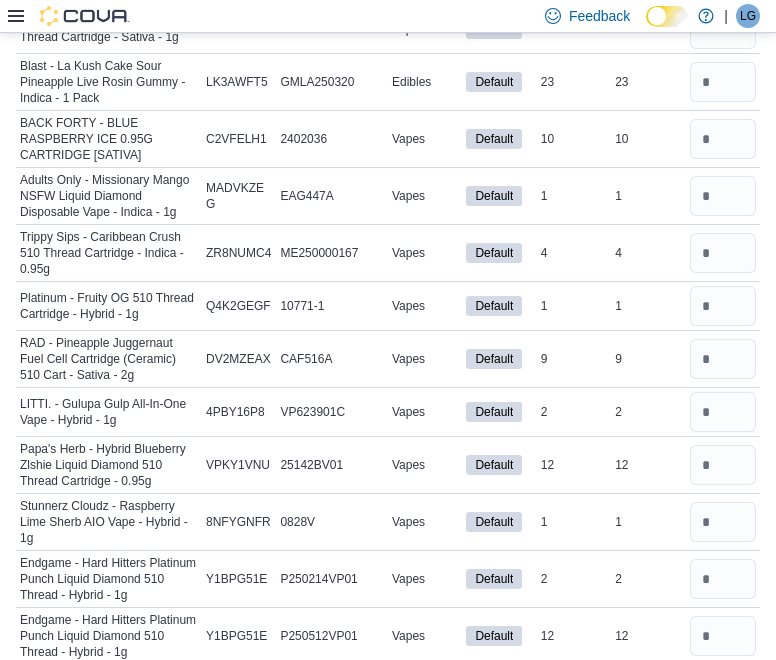 scroll, scrollTop: 15040, scrollLeft: 0, axis: vertical 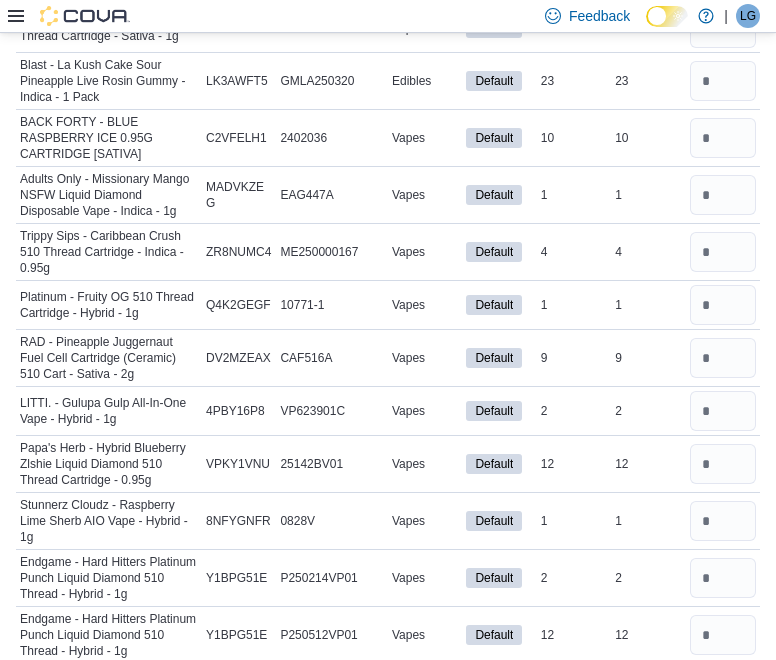 click at bounding box center (723, -180) 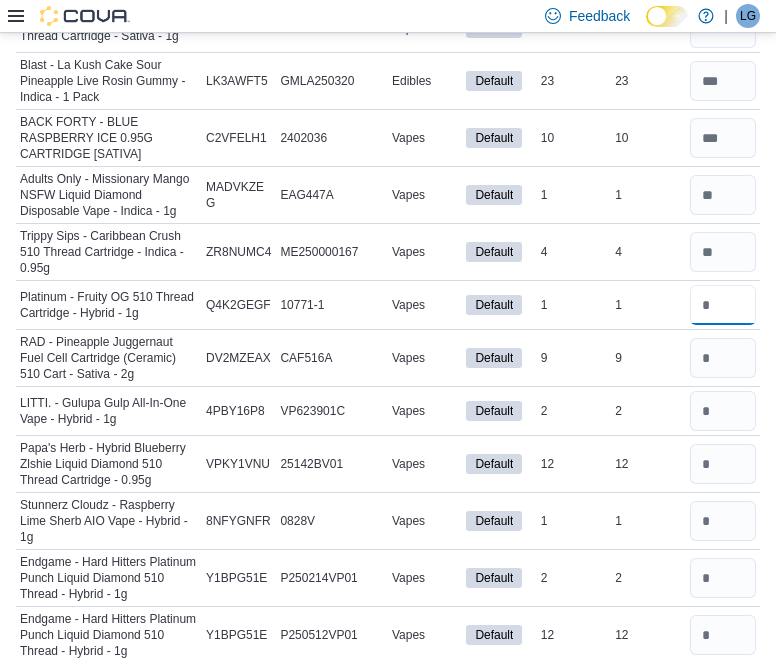 scroll, scrollTop: 15398, scrollLeft: 0, axis: vertical 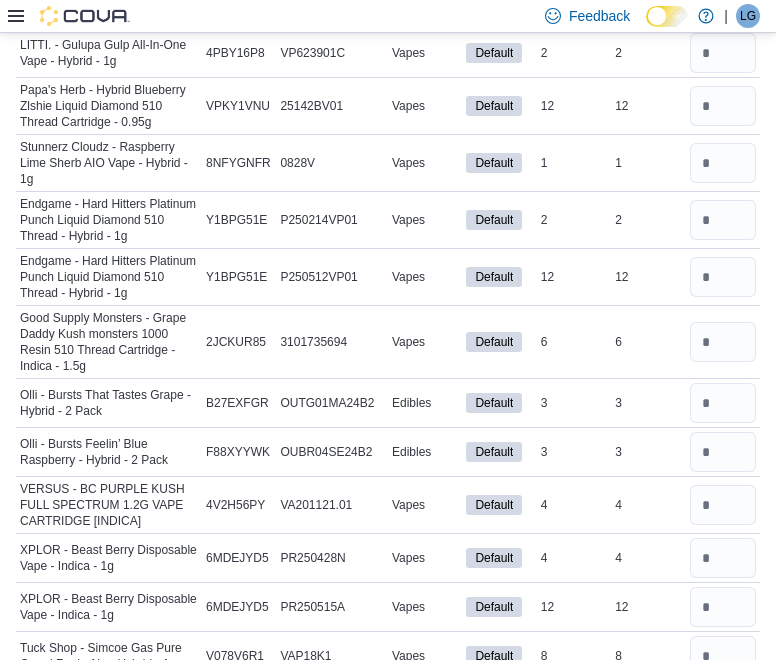 click at bounding box center (723, 0) 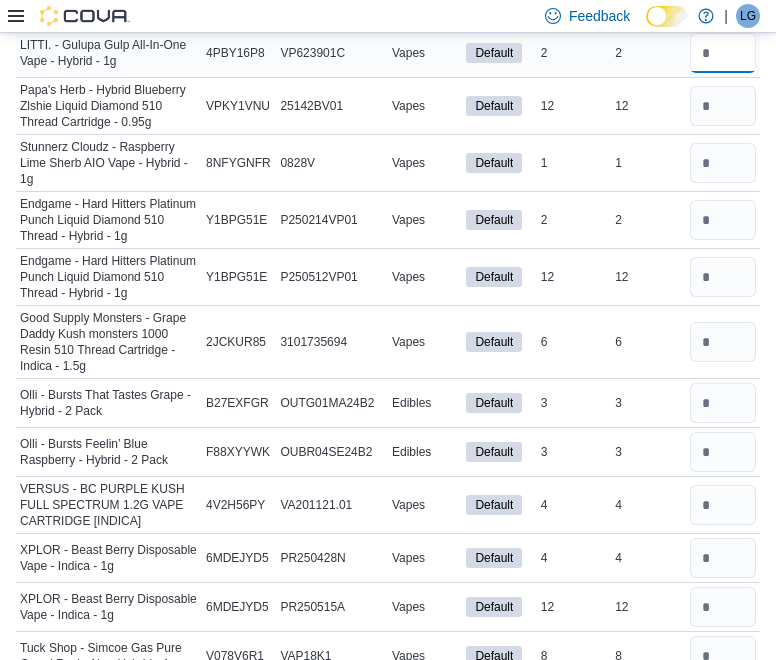 click at bounding box center [723, 53] 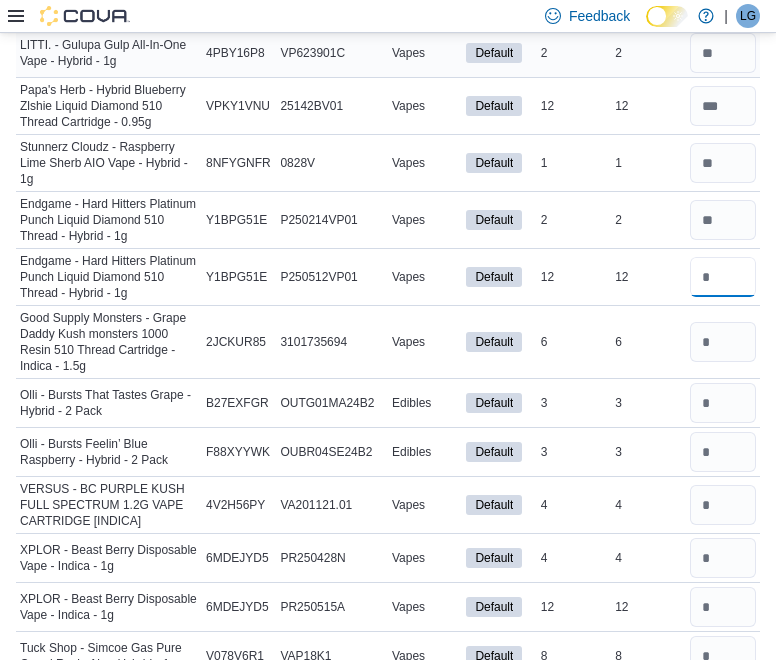 scroll, scrollTop: 15752, scrollLeft: 0, axis: vertical 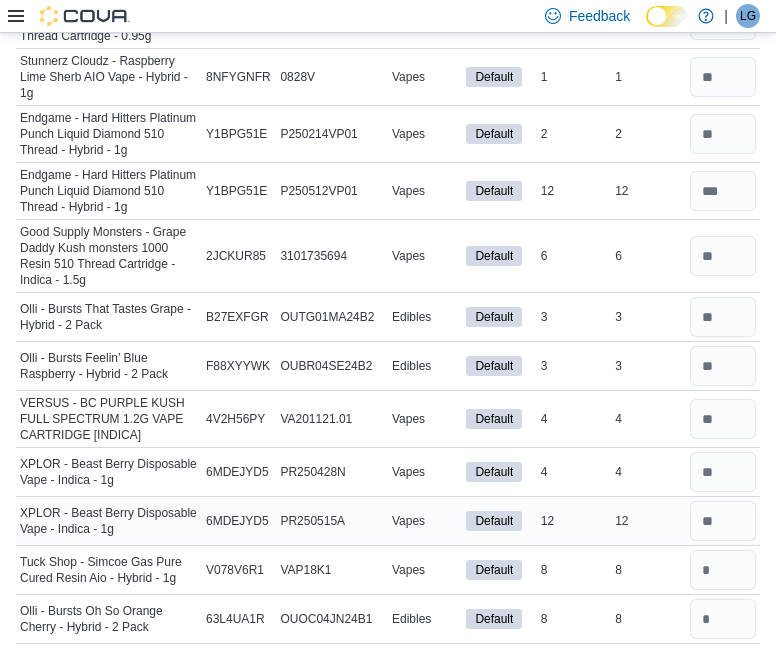 click at bounding box center (723, 521) 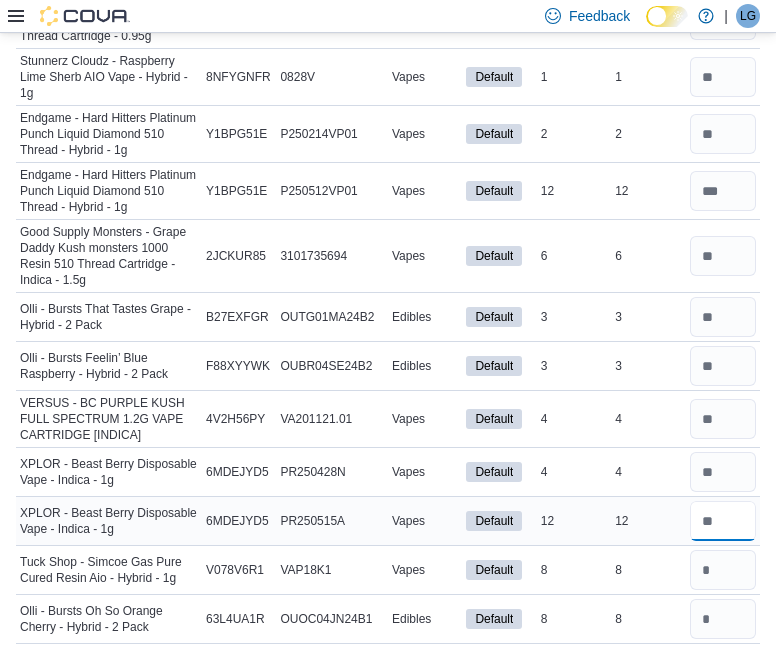 click at bounding box center [723, 521] 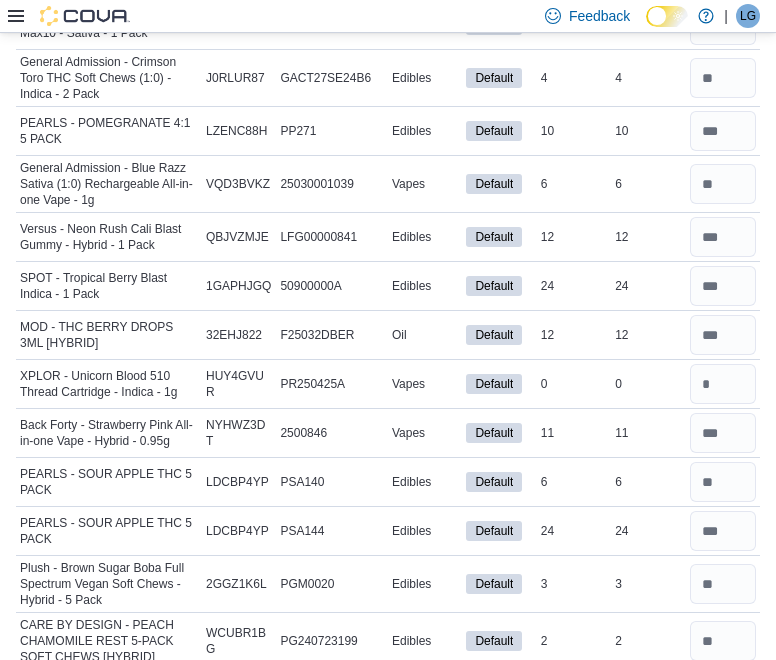 scroll, scrollTop: 0, scrollLeft: 0, axis: both 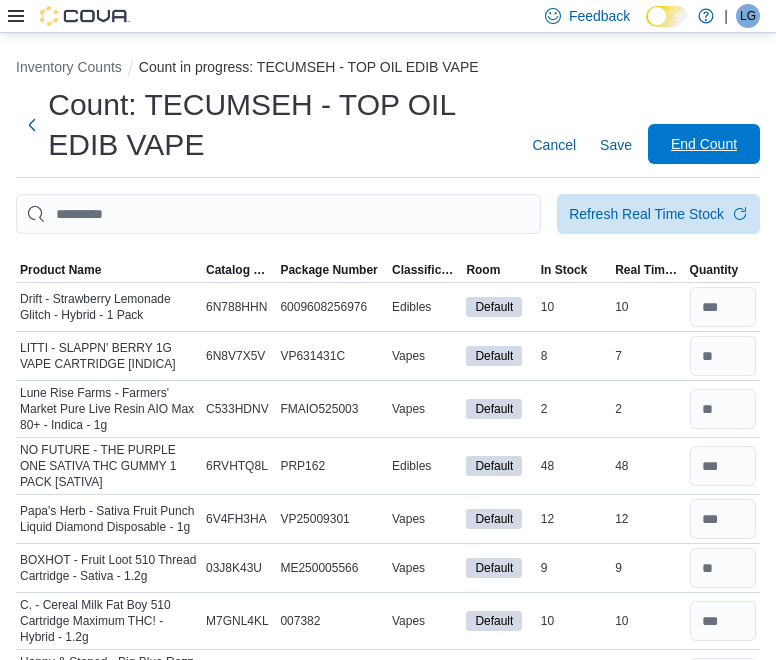 click on "End Count" at bounding box center (704, 144) 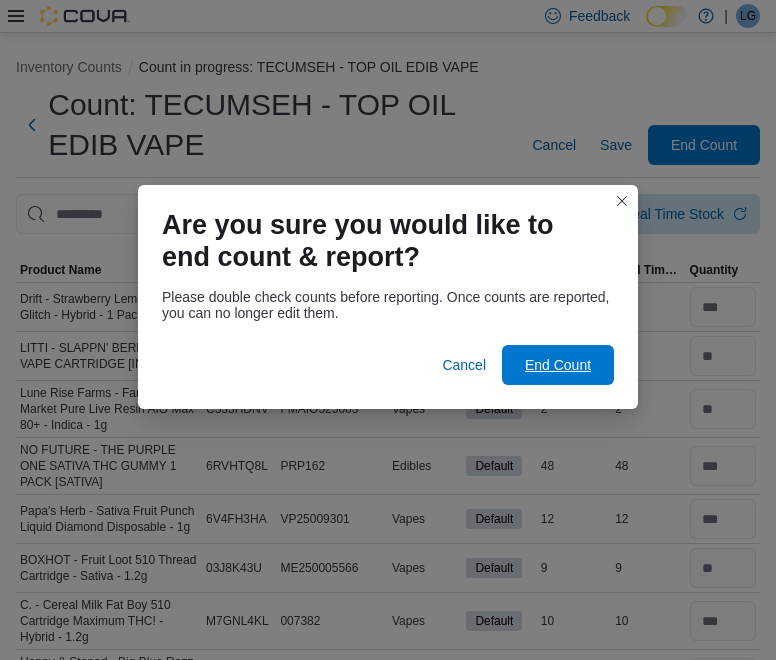 click on "End Count" at bounding box center (558, 365) 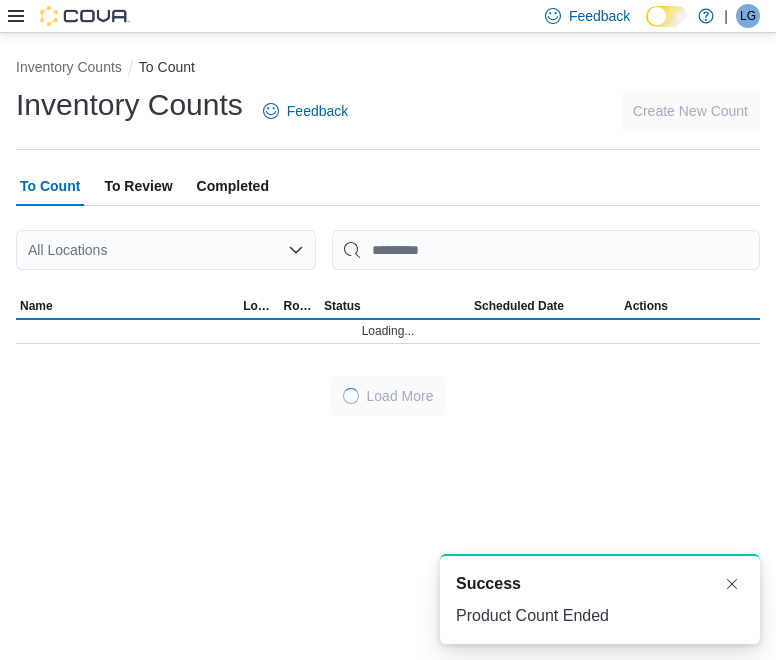 scroll, scrollTop: 0, scrollLeft: 0, axis: both 